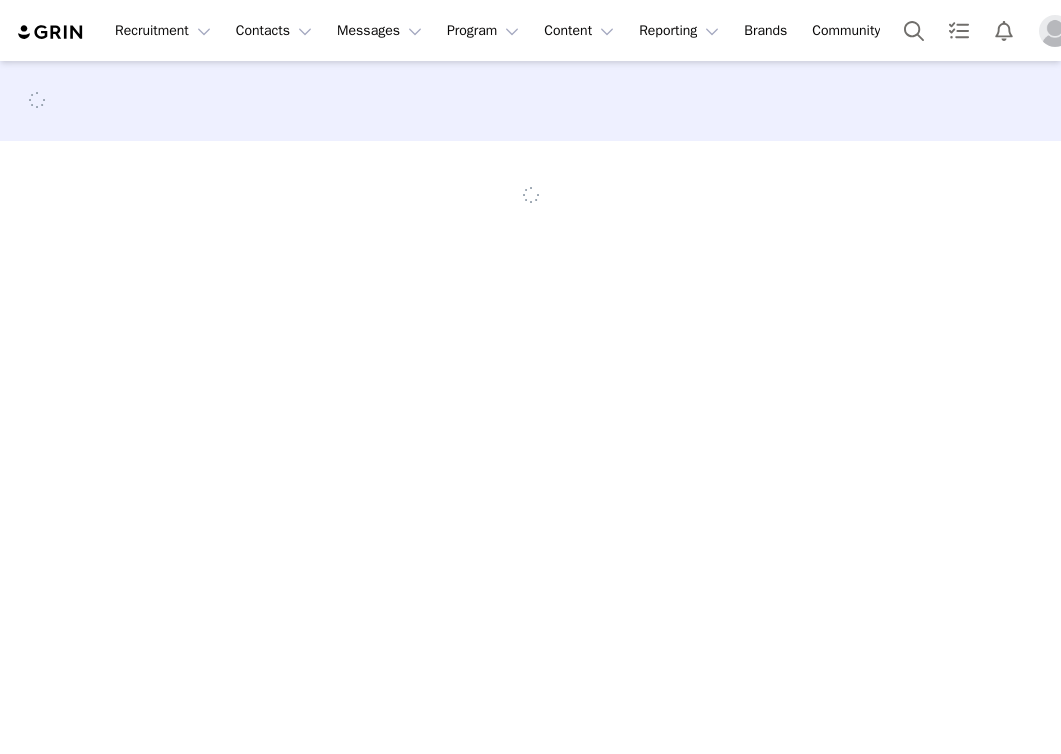 scroll, scrollTop: 0, scrollLeft: 0, axis: both 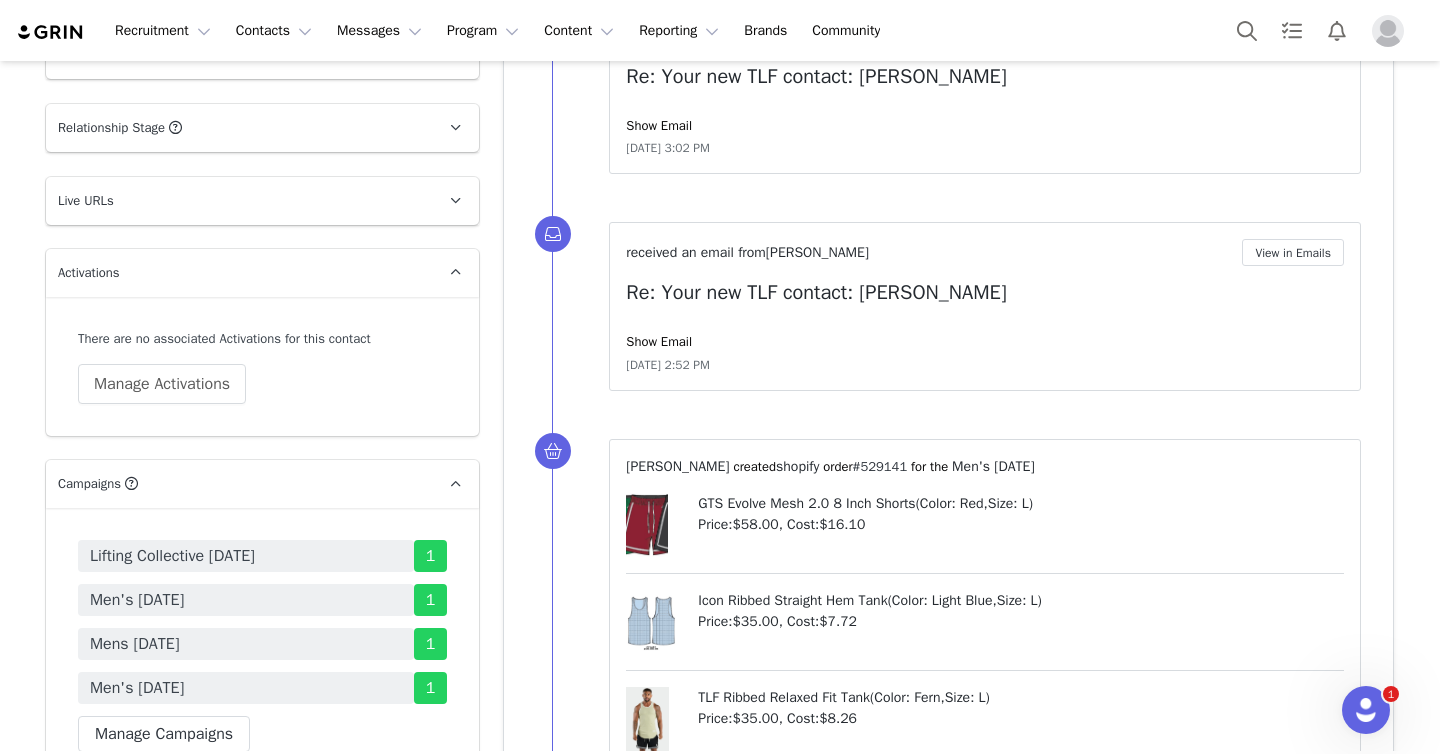 click on "#529141" at bounding box center (880, 466) 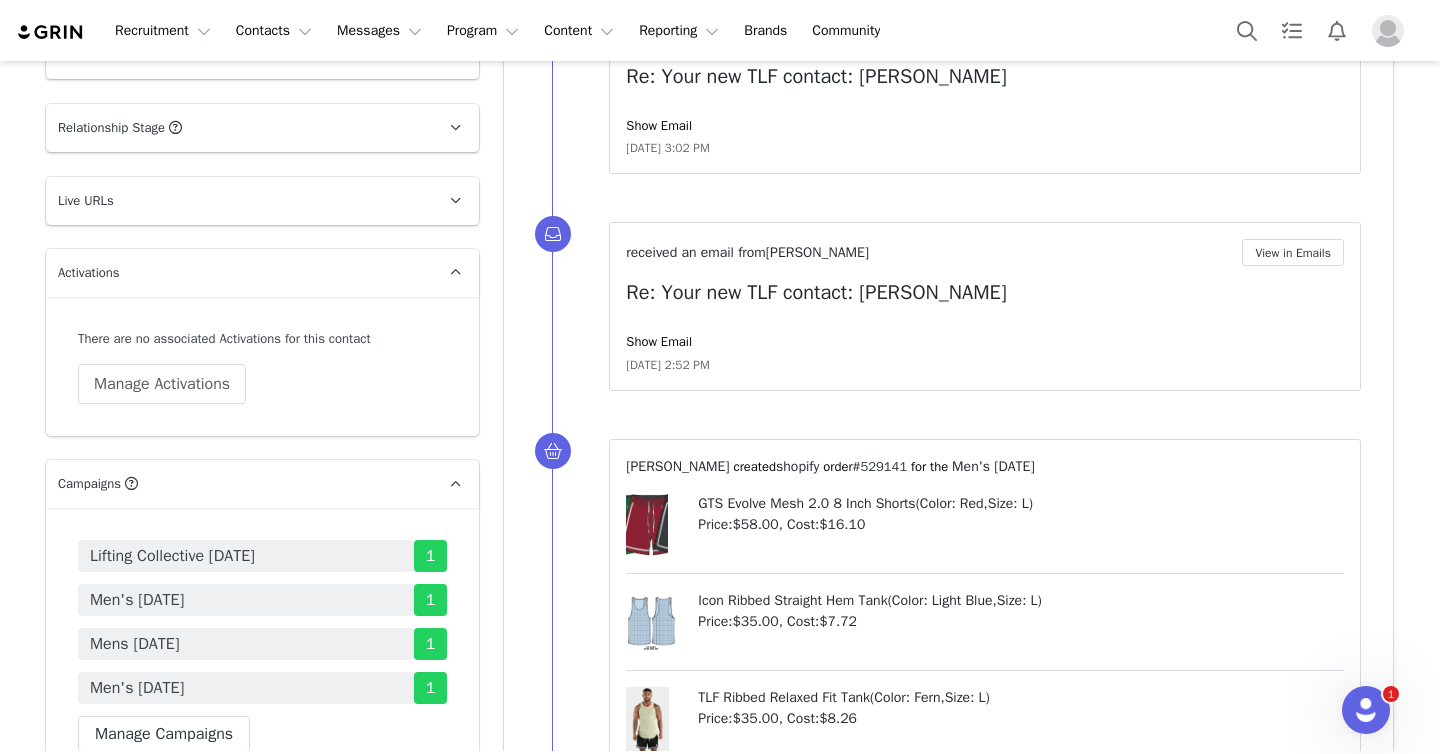 click on "#529141" at bounding box center (880, 466) 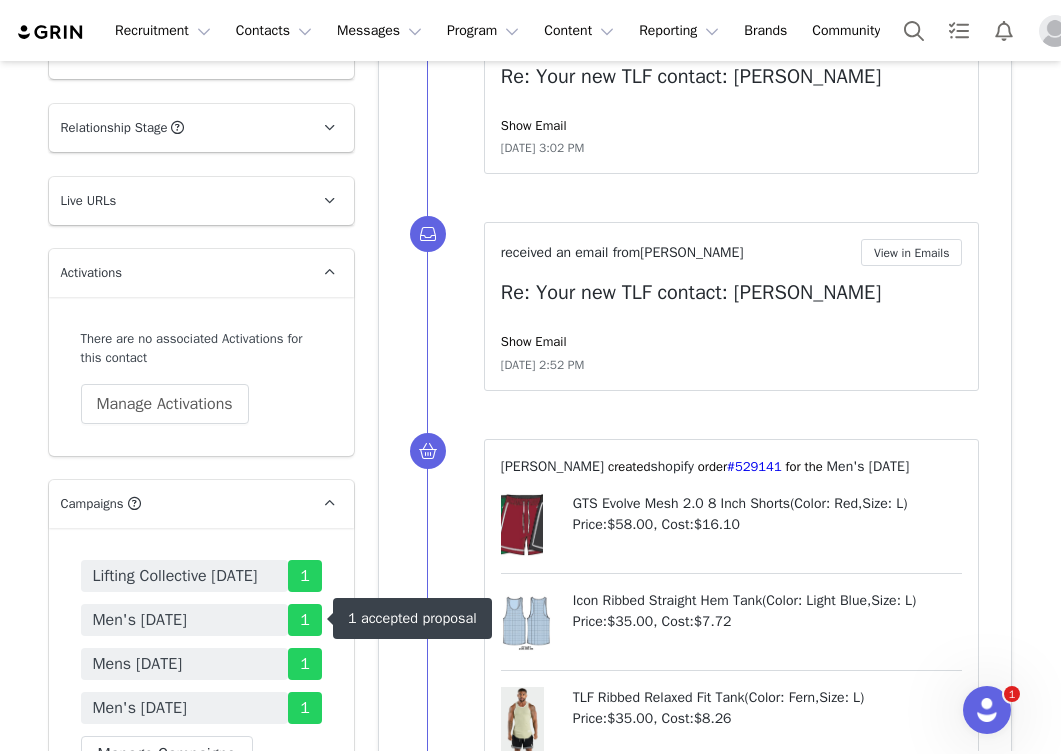 click on "Men's [DATE]" at bounding box center (185, 620) 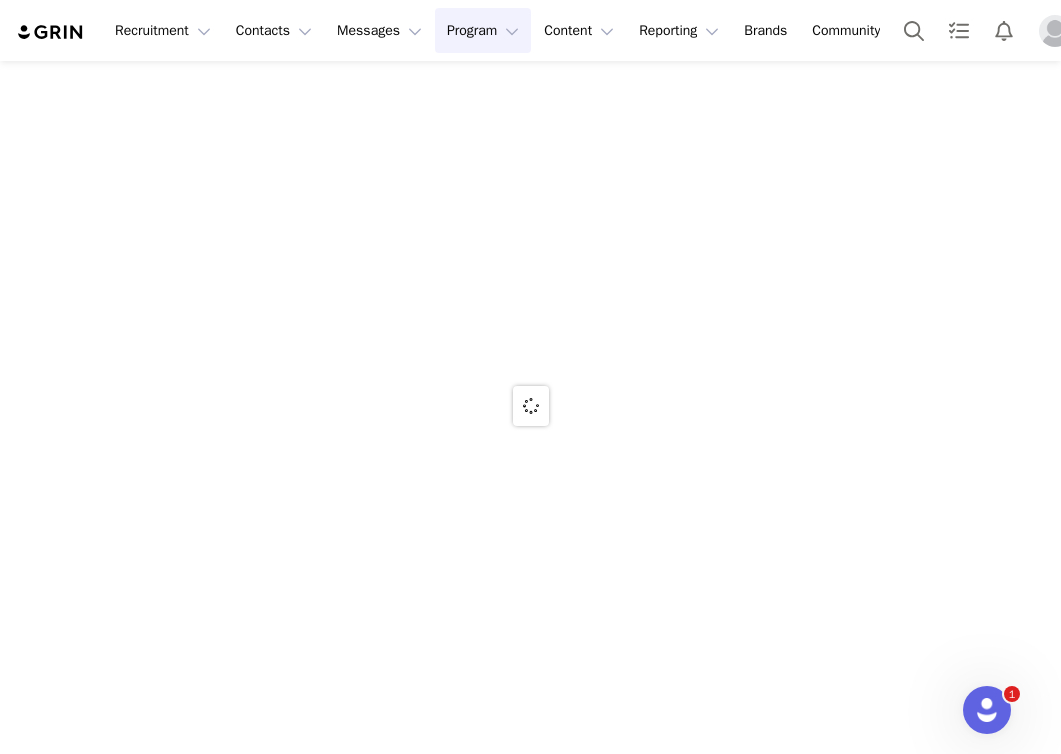 scroll, scrollTop: 0, scrollLeft: 0, axis: both 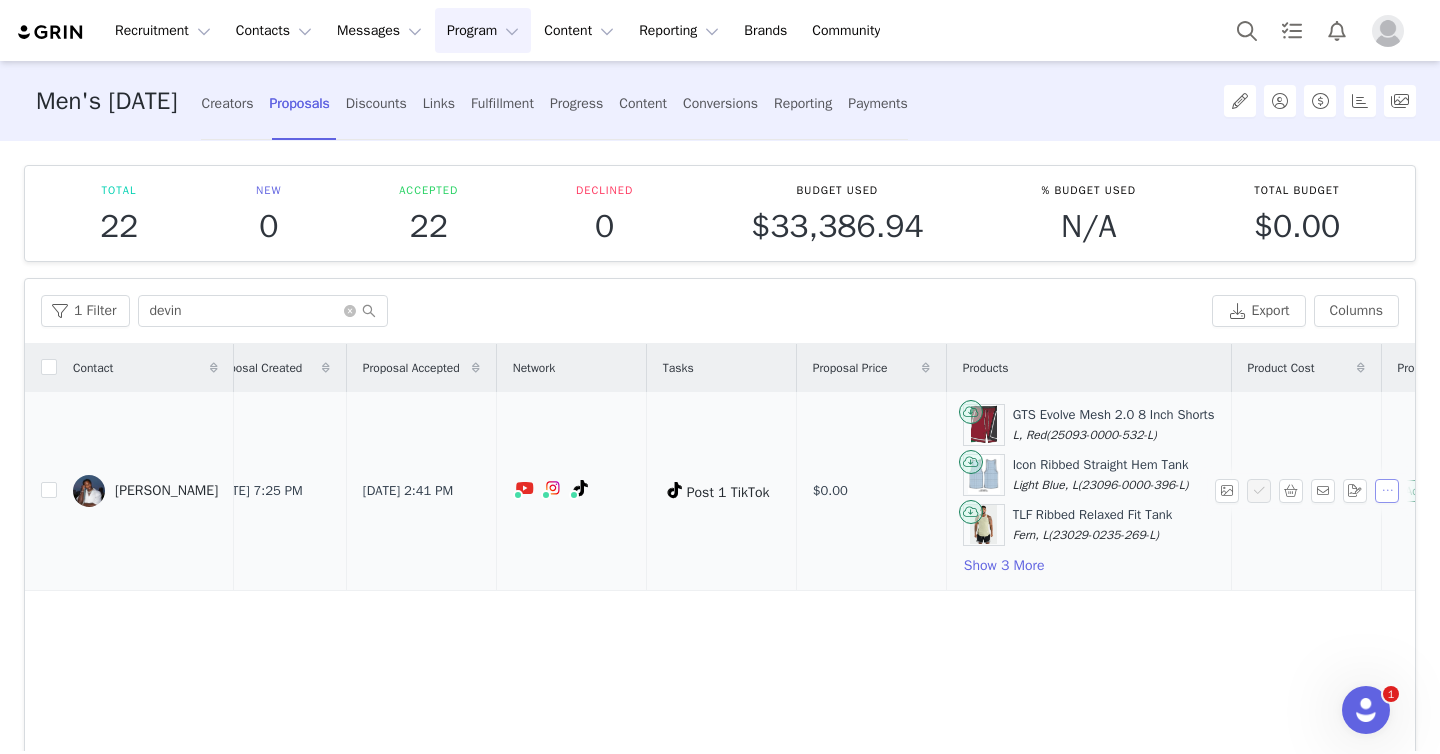click at bounding box center (1387, 491) 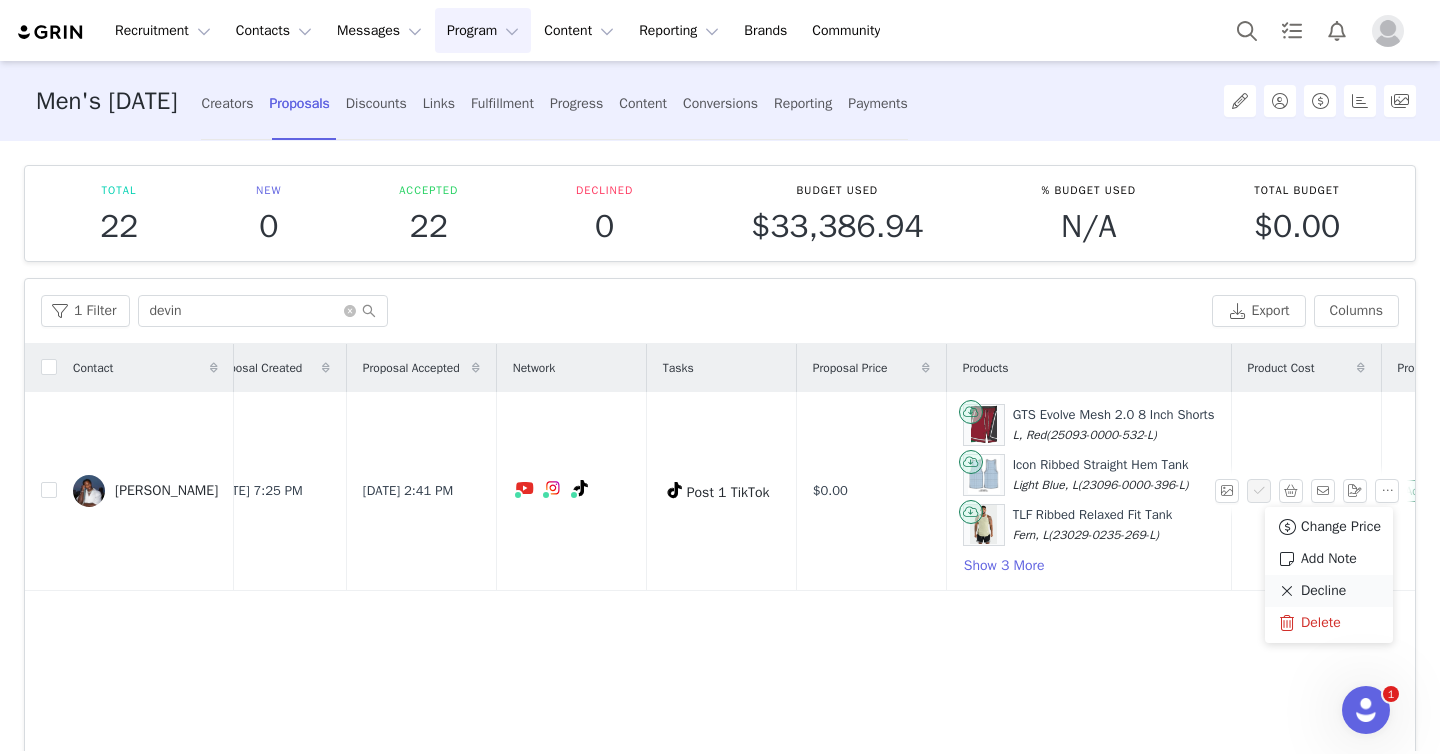 click on "Decline" at bounding box center (1323, 591) 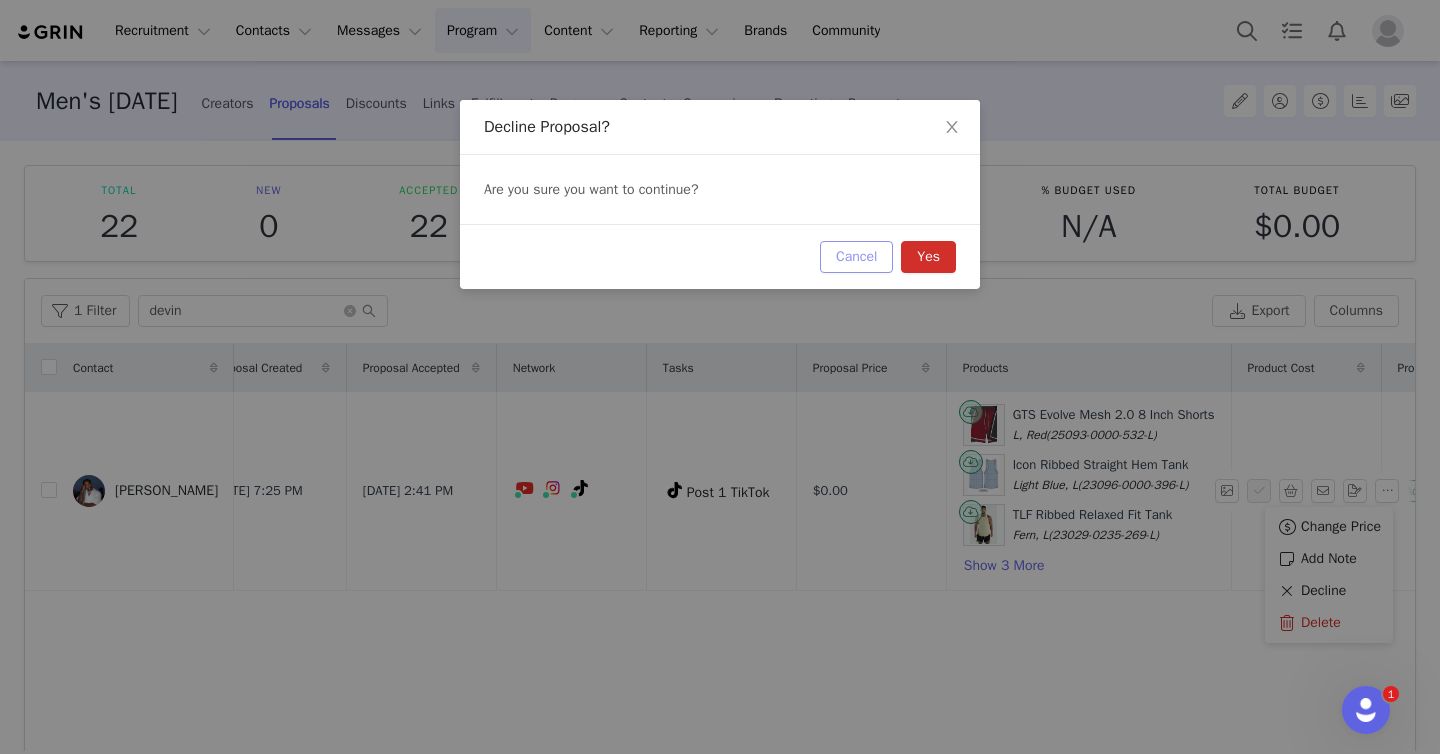 click on "Cancel" at bounding box center [856, 257] 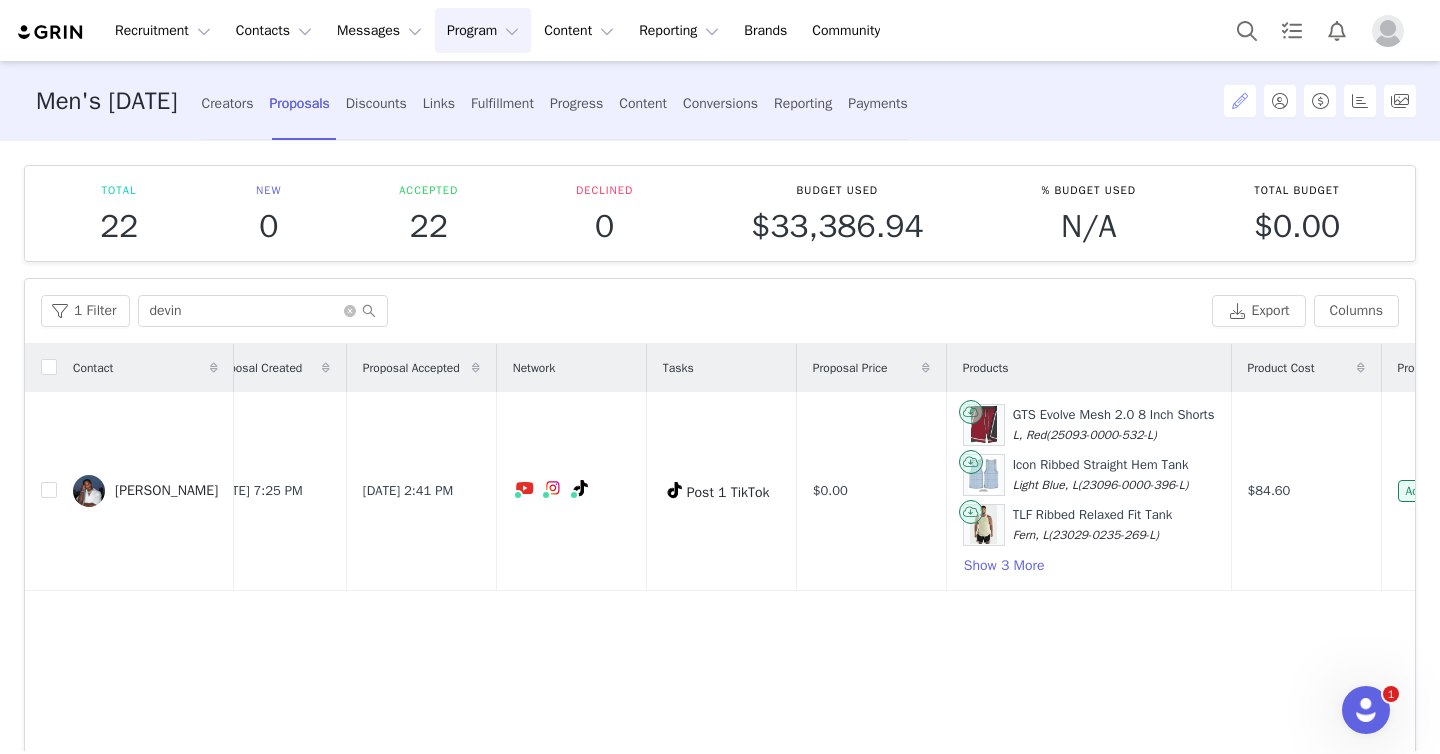 click at bounding box center [1240, 101] 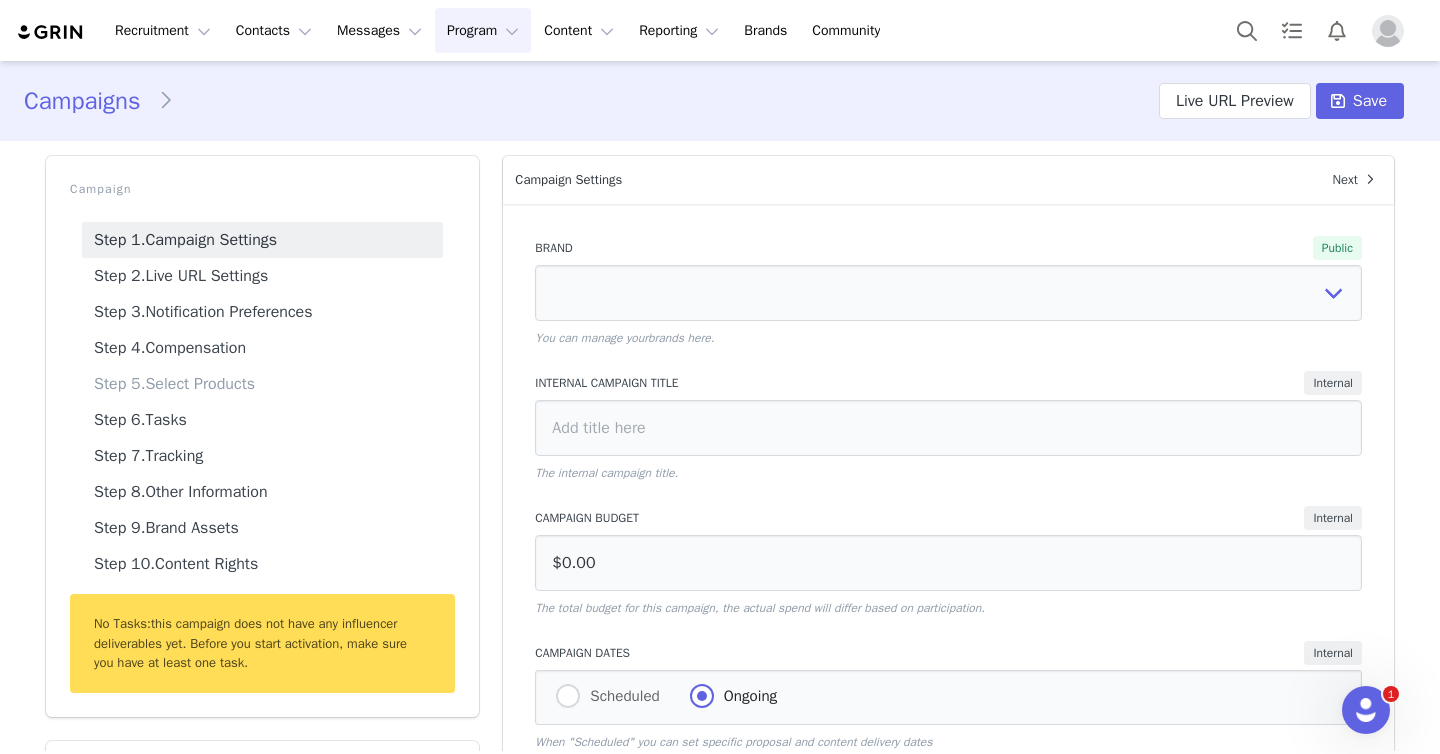 select on "ab79ed3d-847b-42eb-804d-fb5b07df16d4" 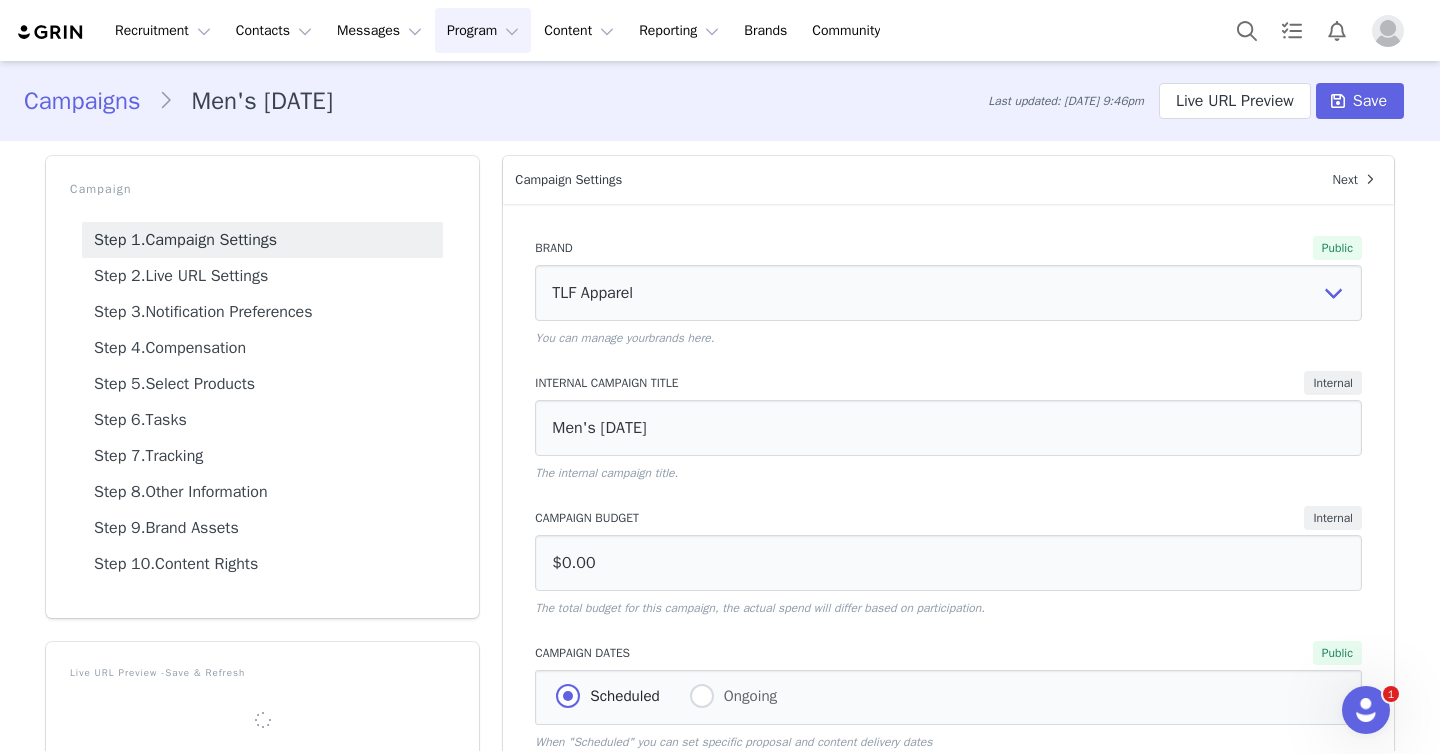 scroll, scrollTop: 0, scrollLeft: 0, axis: both 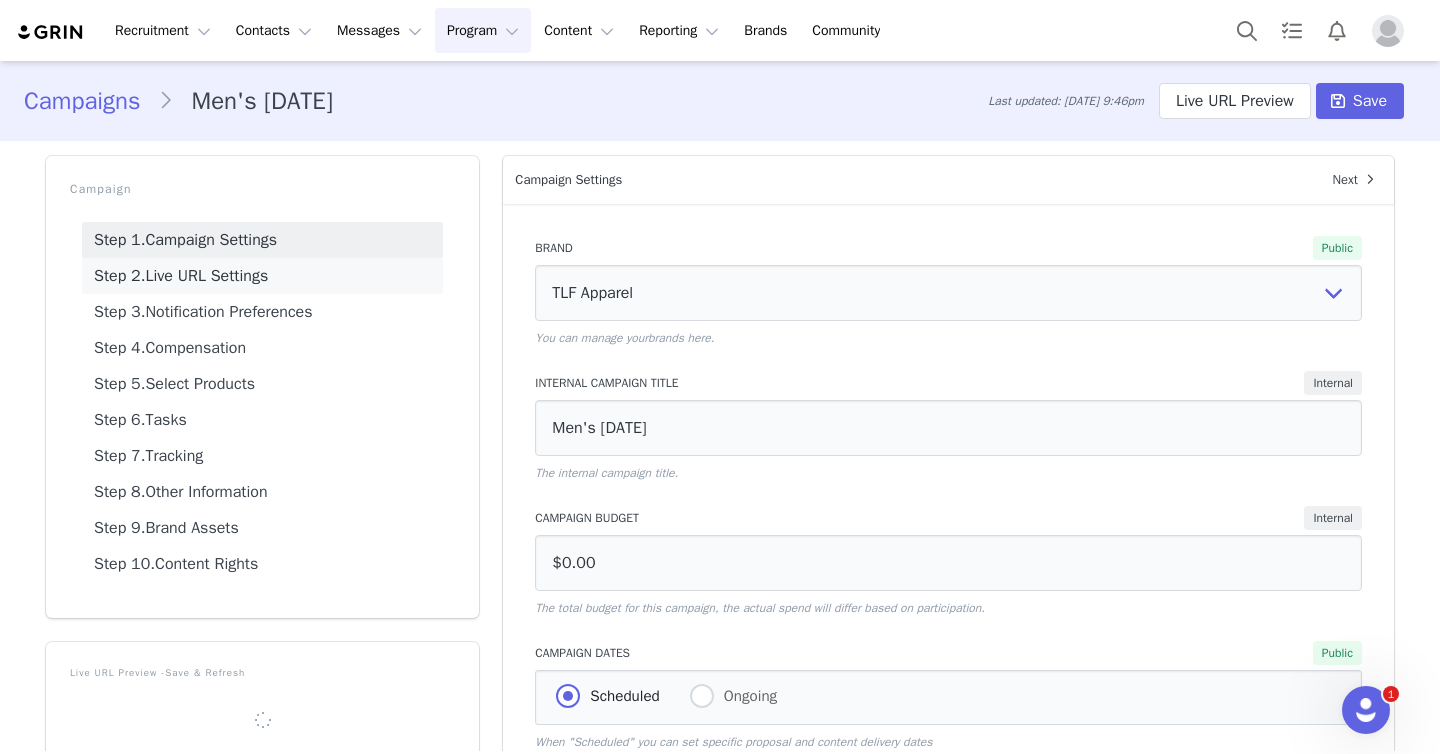 click on "Step 2.  Live URL Settings" at bounding box center (262, 276) 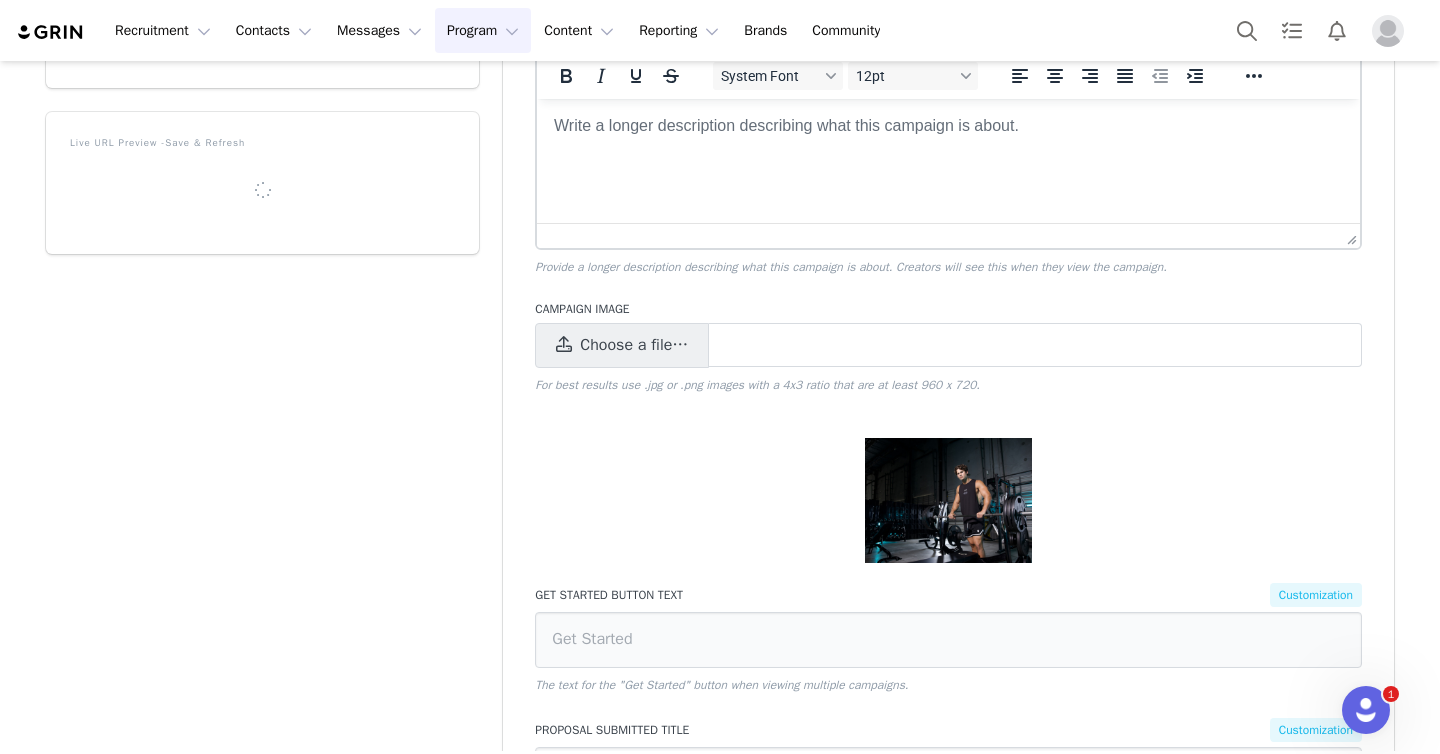 scroll, scrollTop: 0, scrollLeft: 0, axis: both 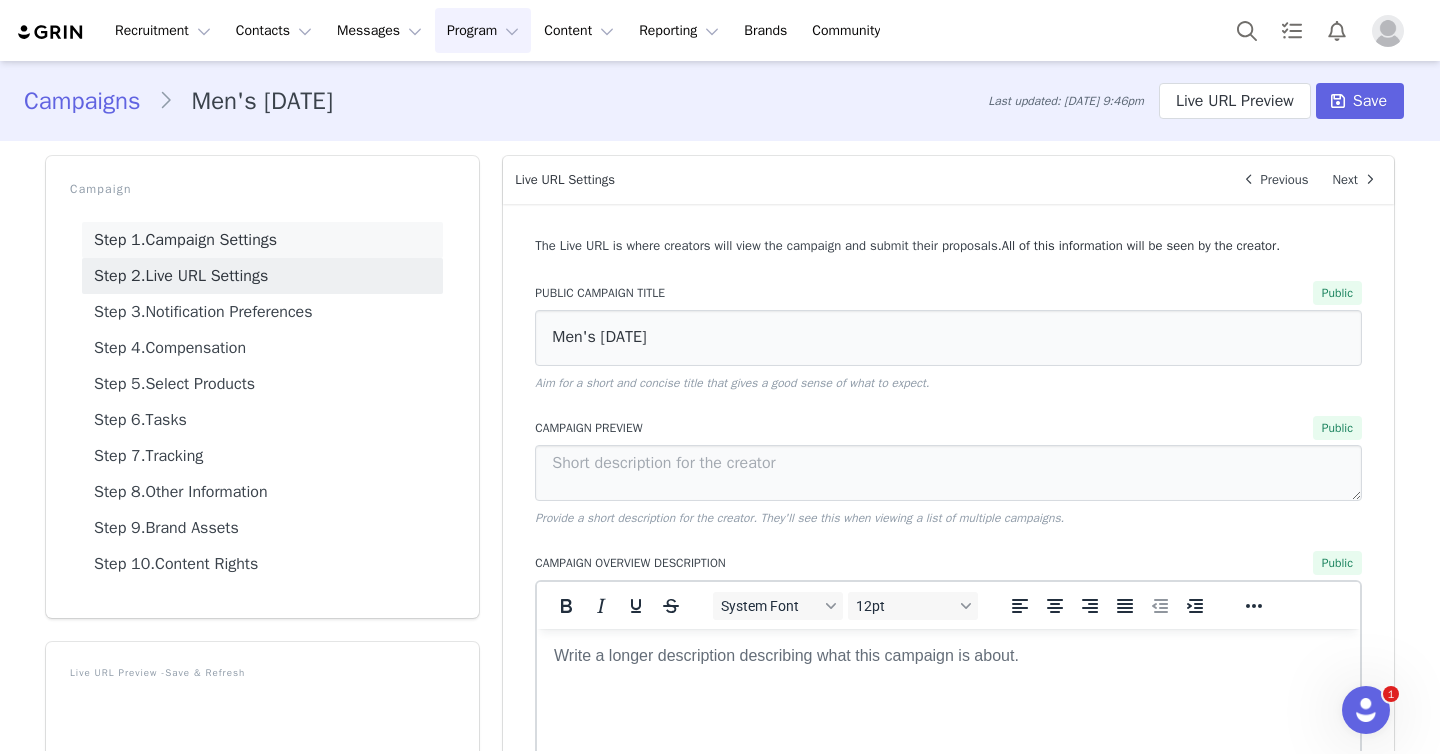 click on "Step 1.  Campaign Settings" at bounding box center (262, 240) 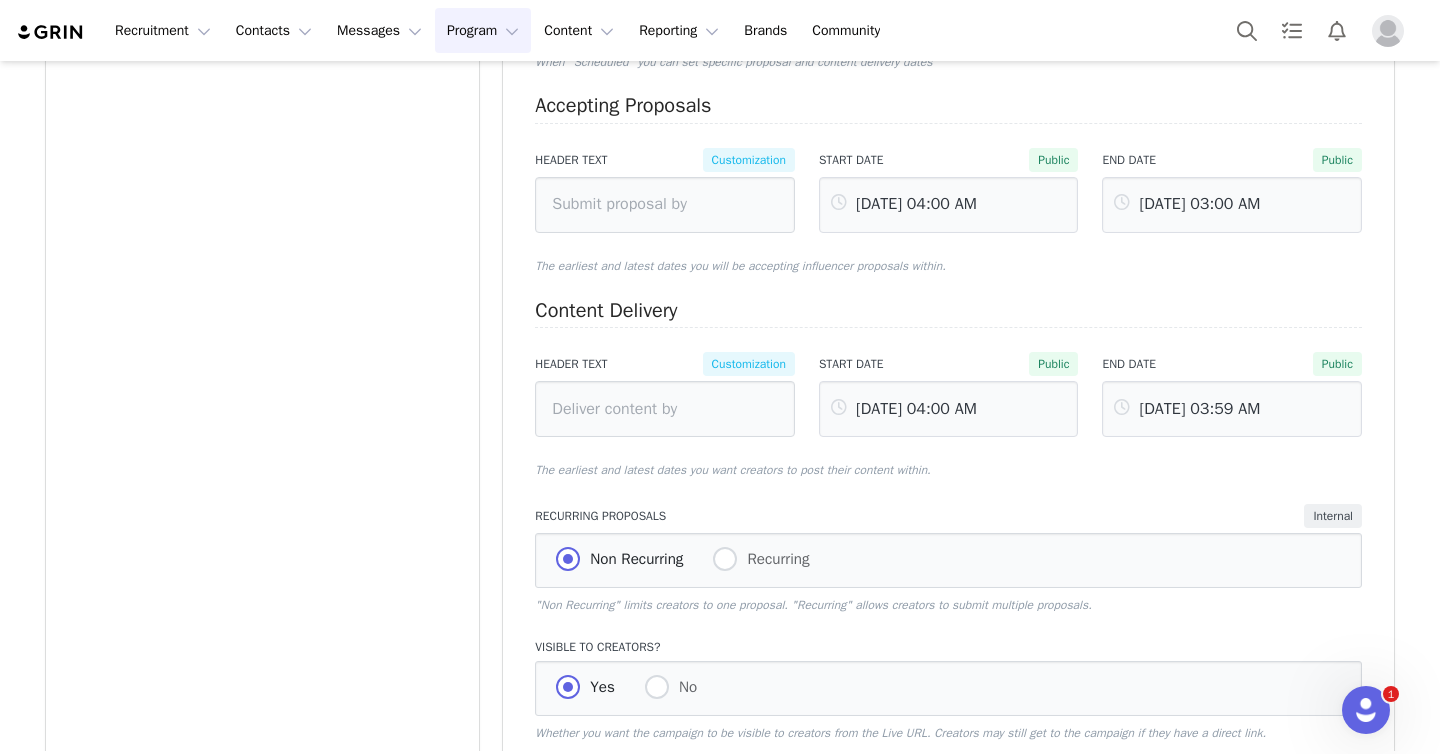 scroll, scrollTop: 678, scrollLeft: 0, axis: vertical 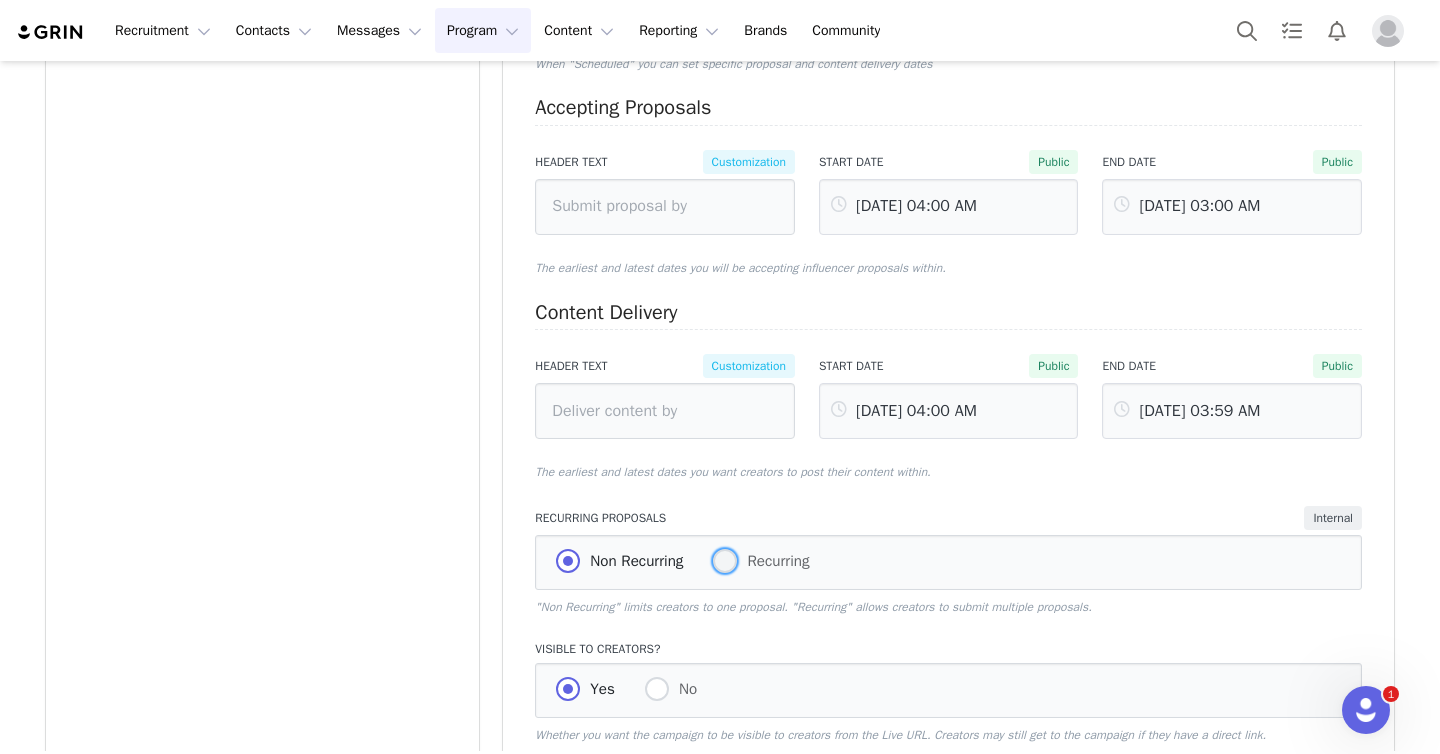 click at bounding box center [725, 561] 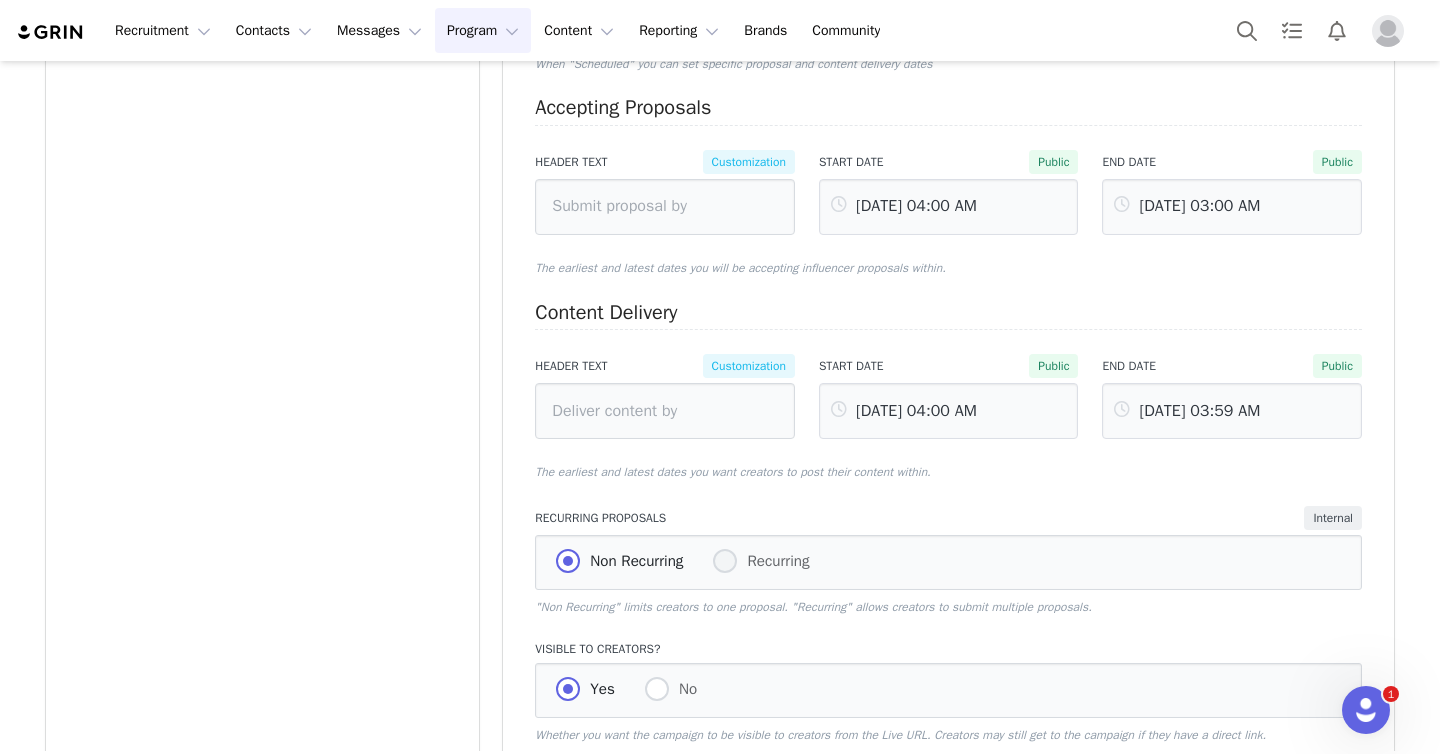 click on "Recurring" at bounding box center [725, 562] 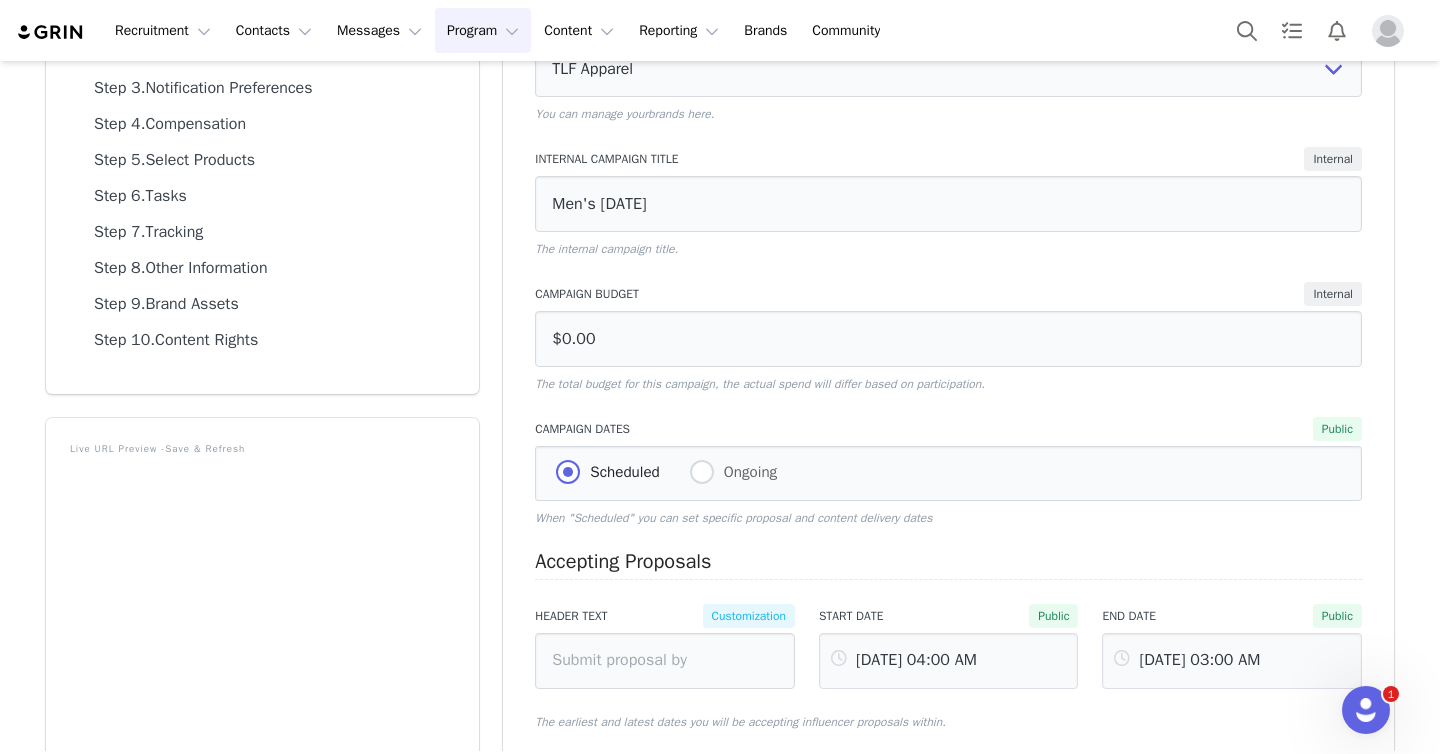 scroll, scrollTop: 0, scrollLeft: 0, axis: both 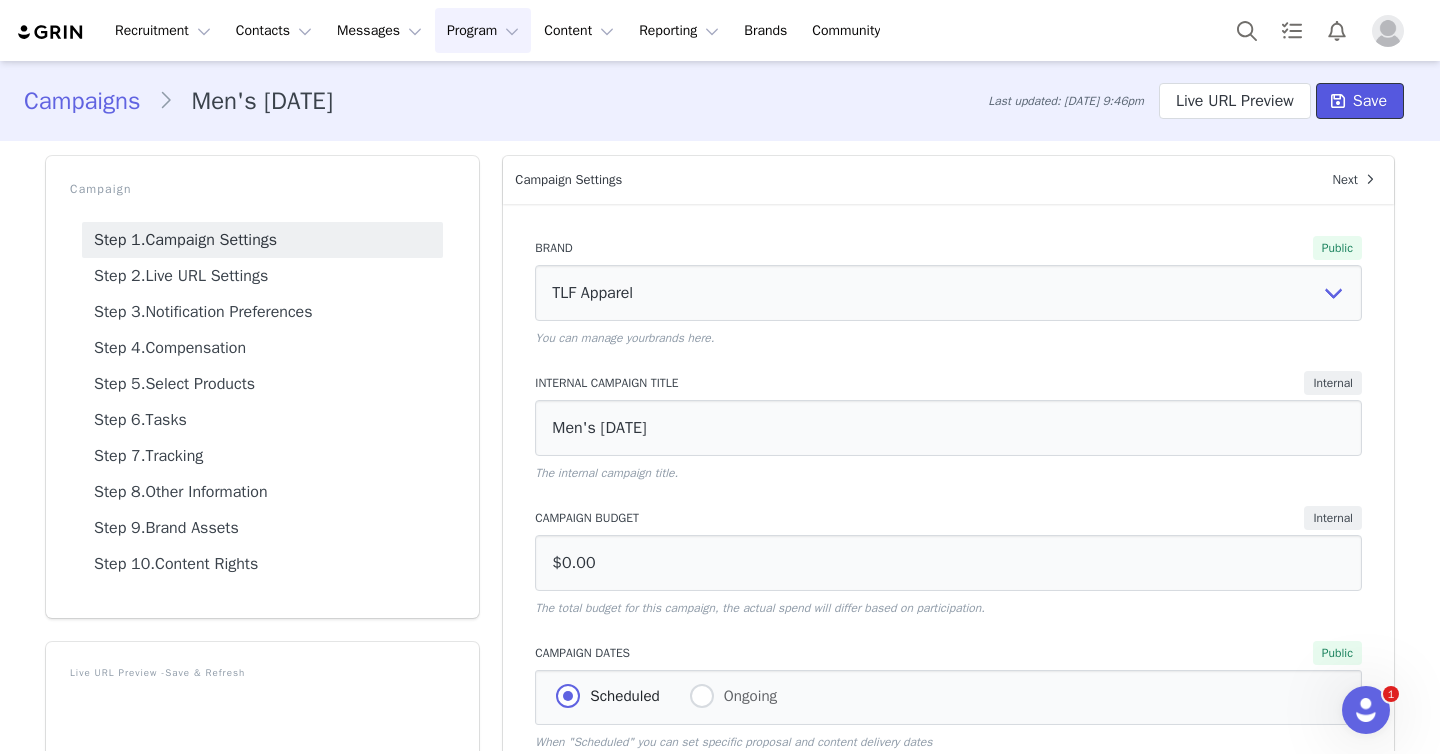 click on "Save" at bounding box center (1370, 101) 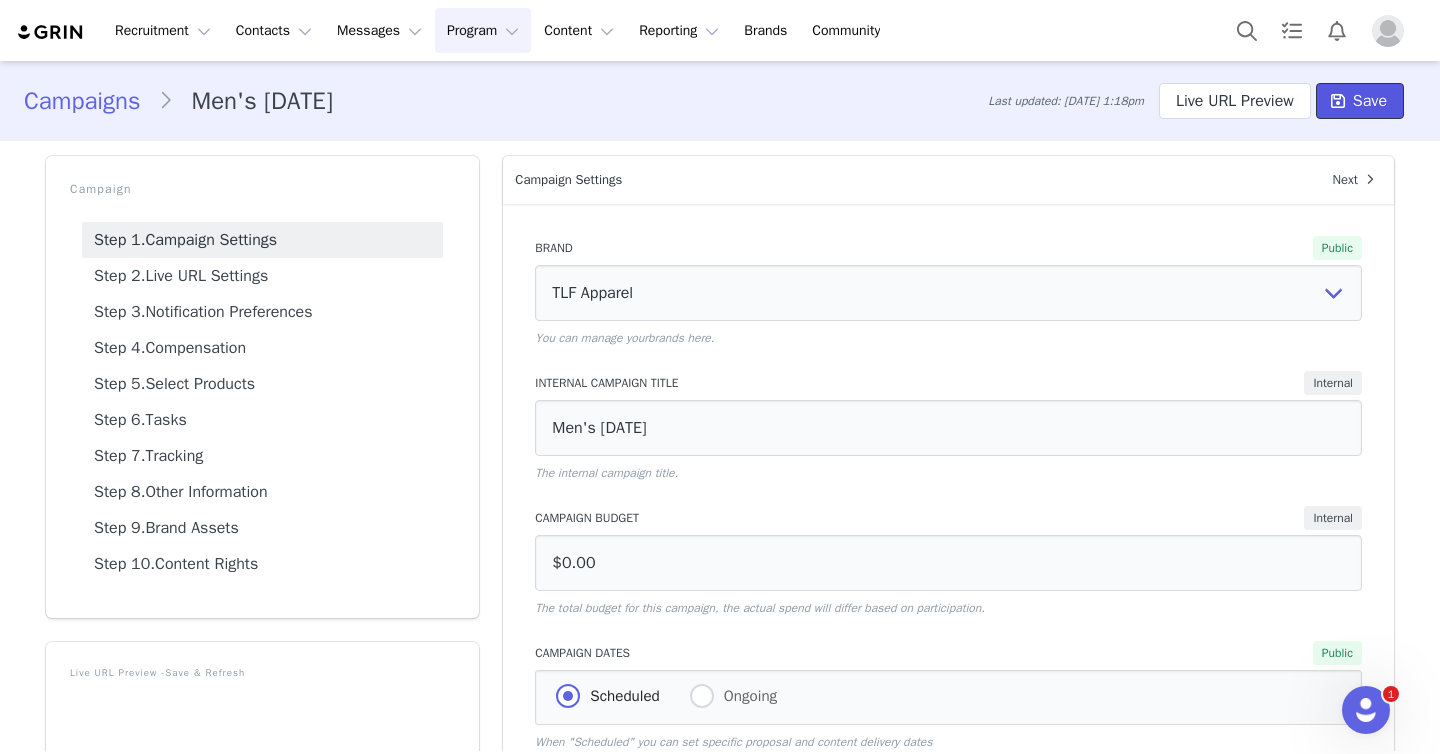 click on "Save" at bounding box center [1360, 101] 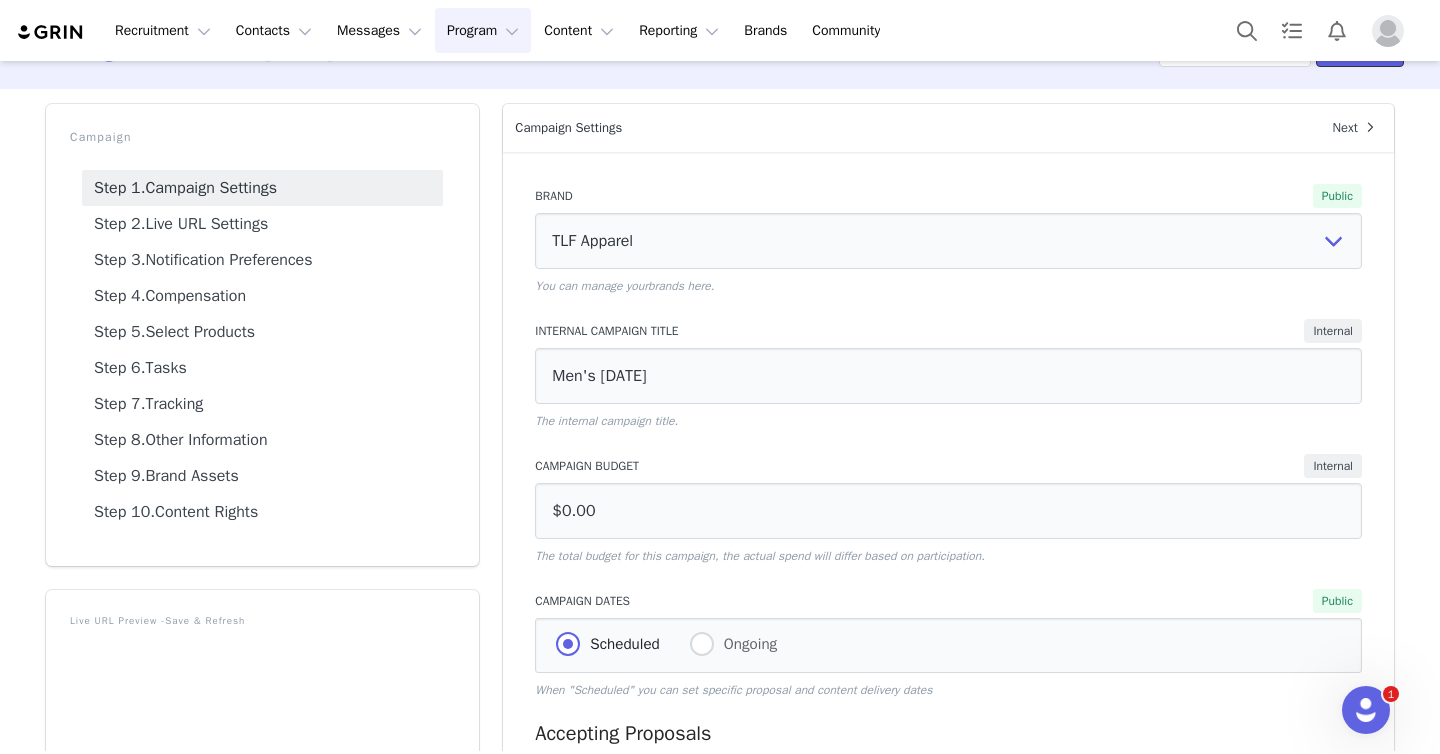scroll, scrollTop: 0, scrollLeft: 0, axis: both 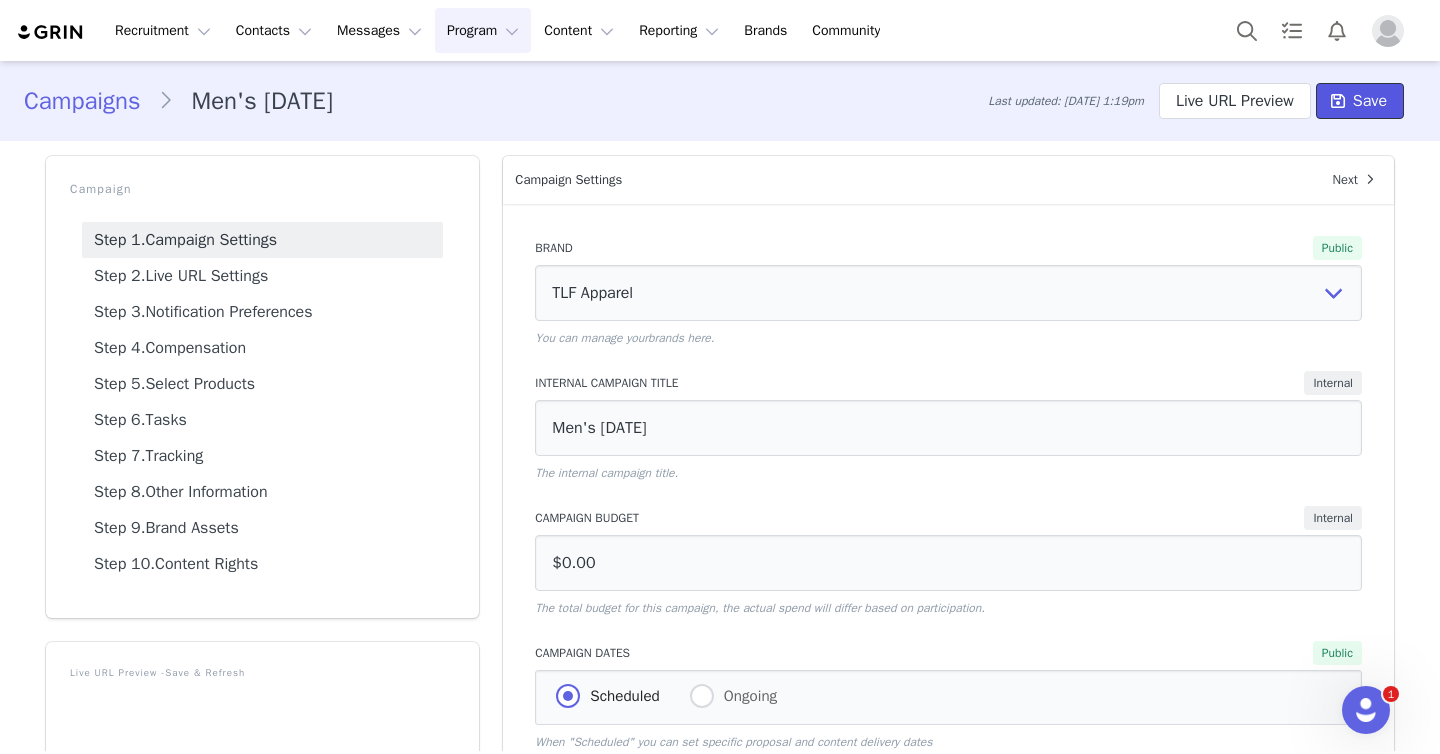 click at bounding box center [1338, 101] 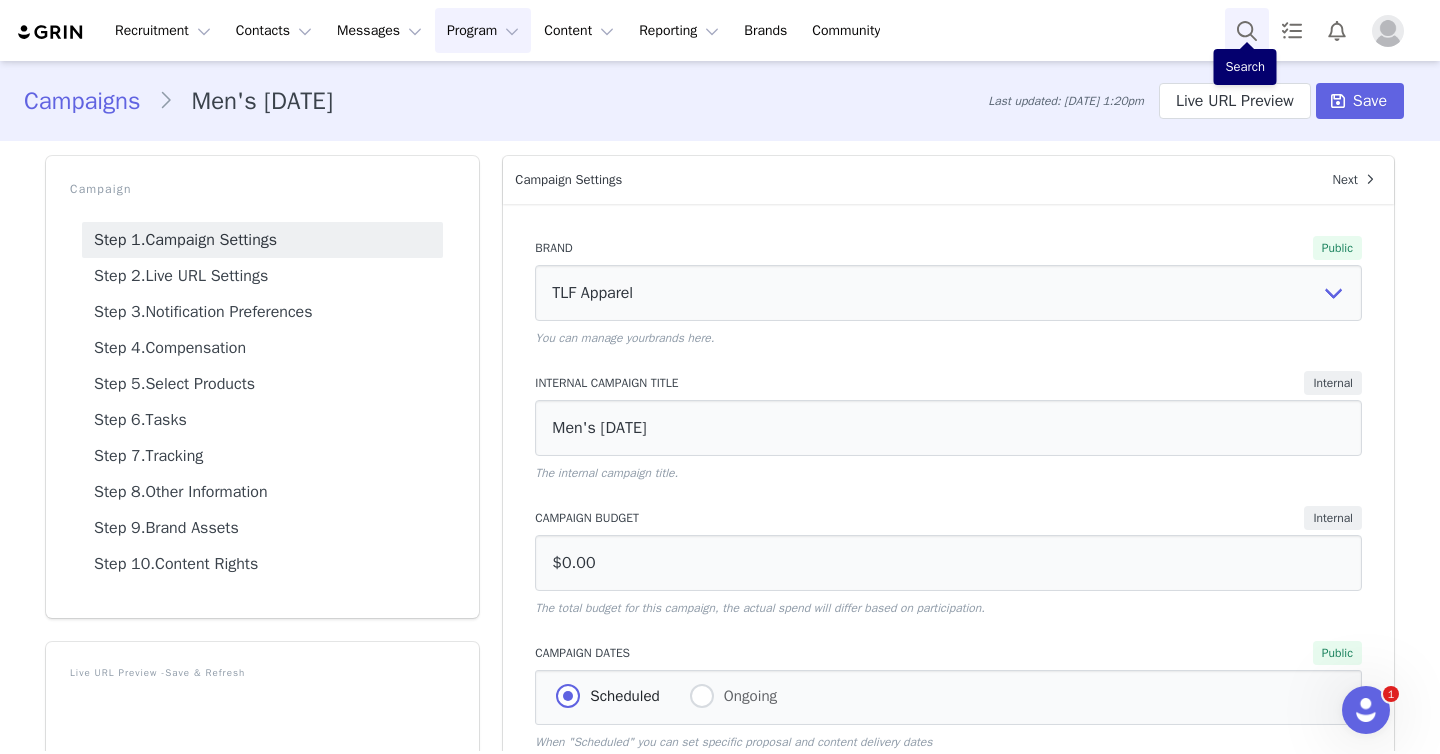 click at bounding box center [1247, 30] 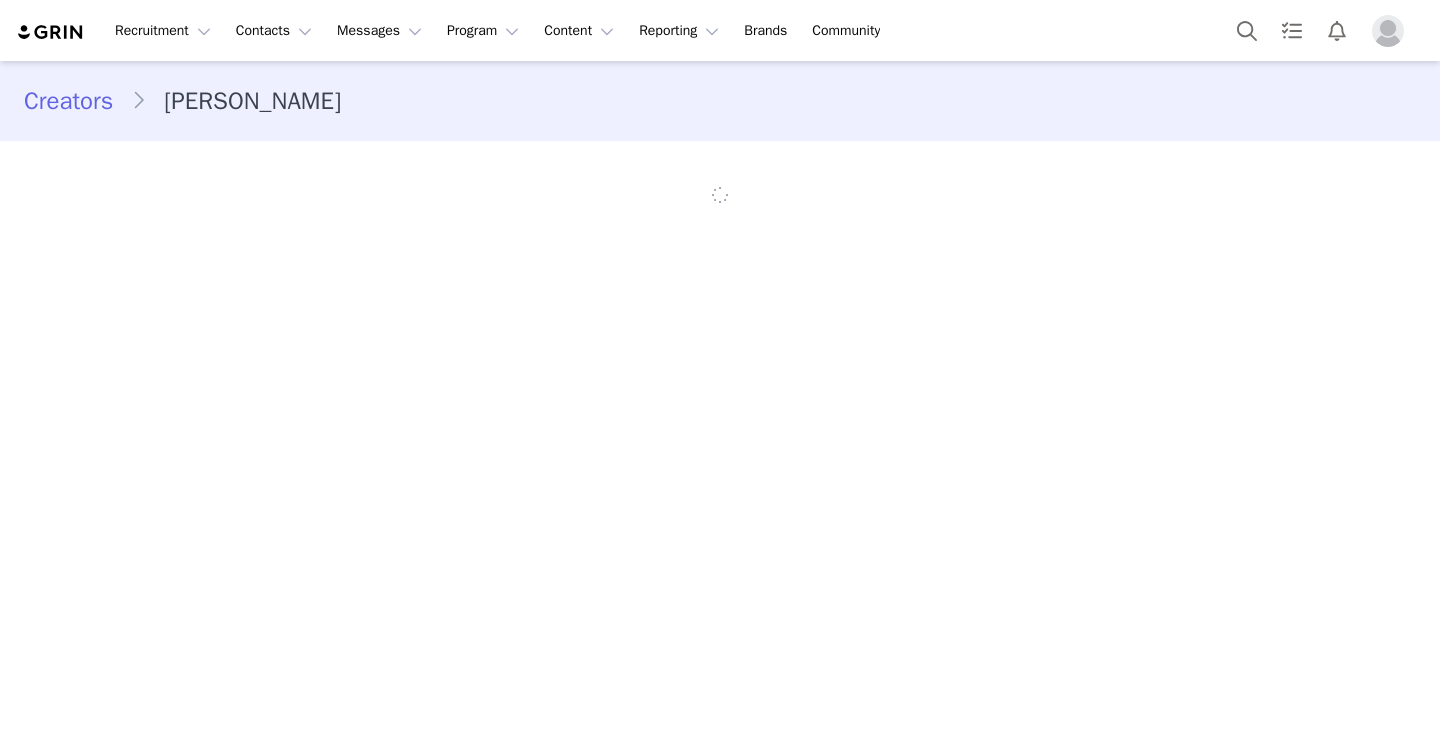 scroll, scrollTop: 0, scrollLeft: 0, axis: both 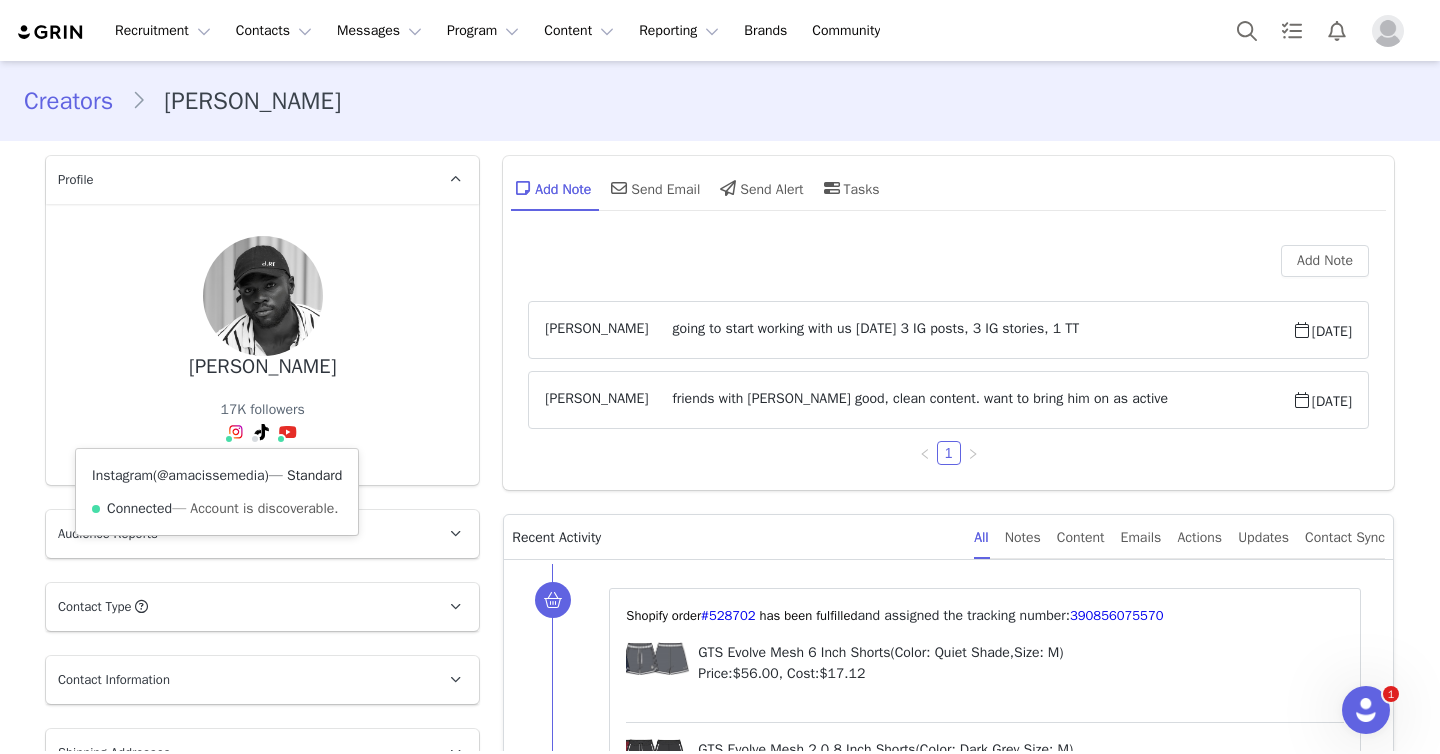 click on "@amacissemedia" at bounding box center [210, 475] 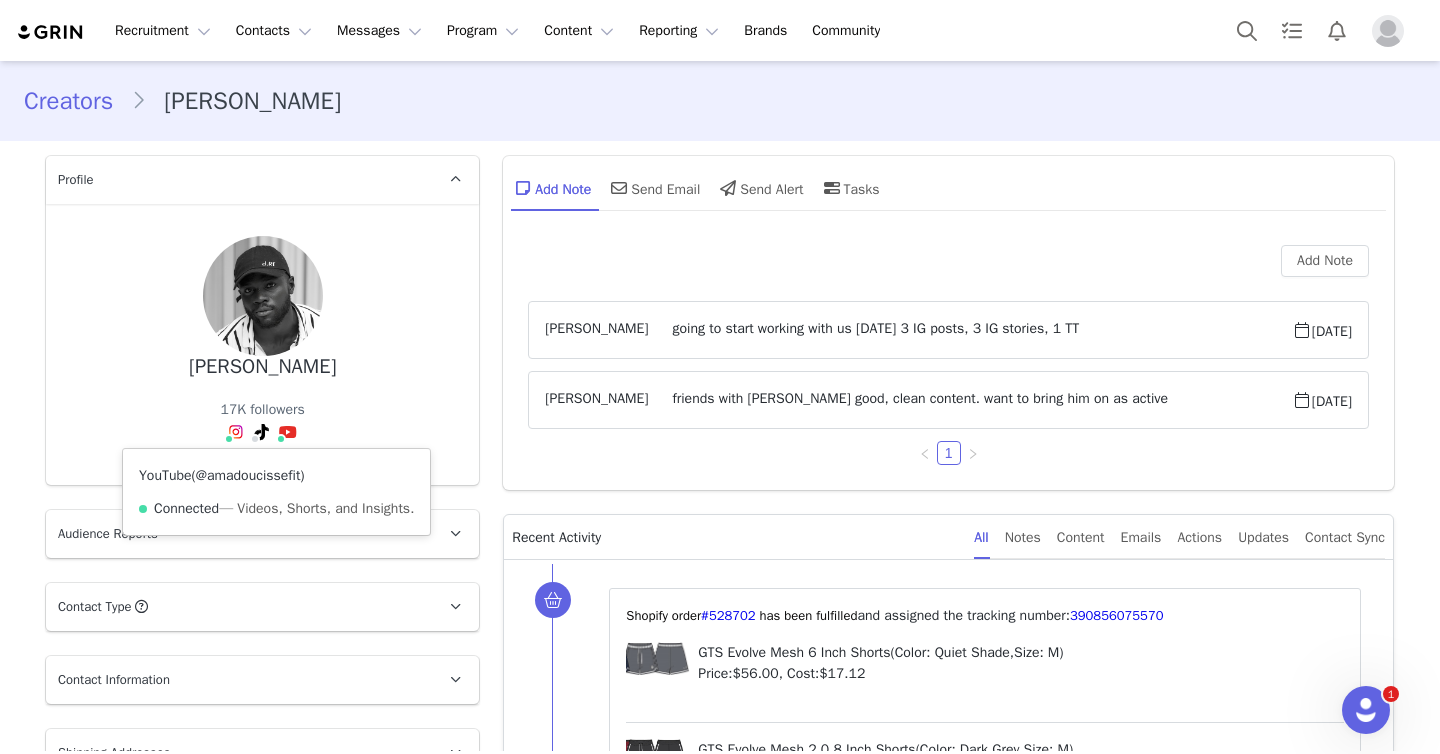 click on "@amadoucissefit" at bounding box center [248, 475] 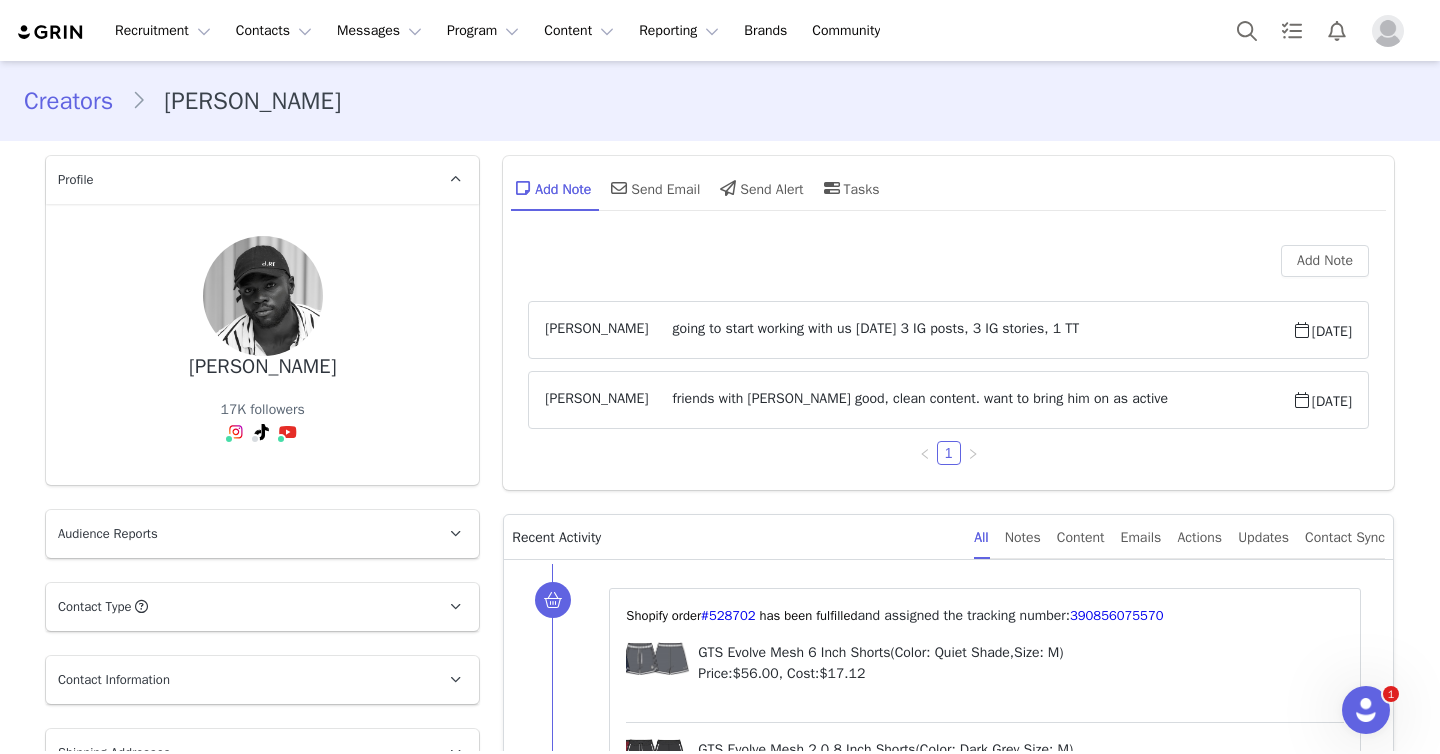 click on "Amadou Cisse" at bounding box center (262, 367) 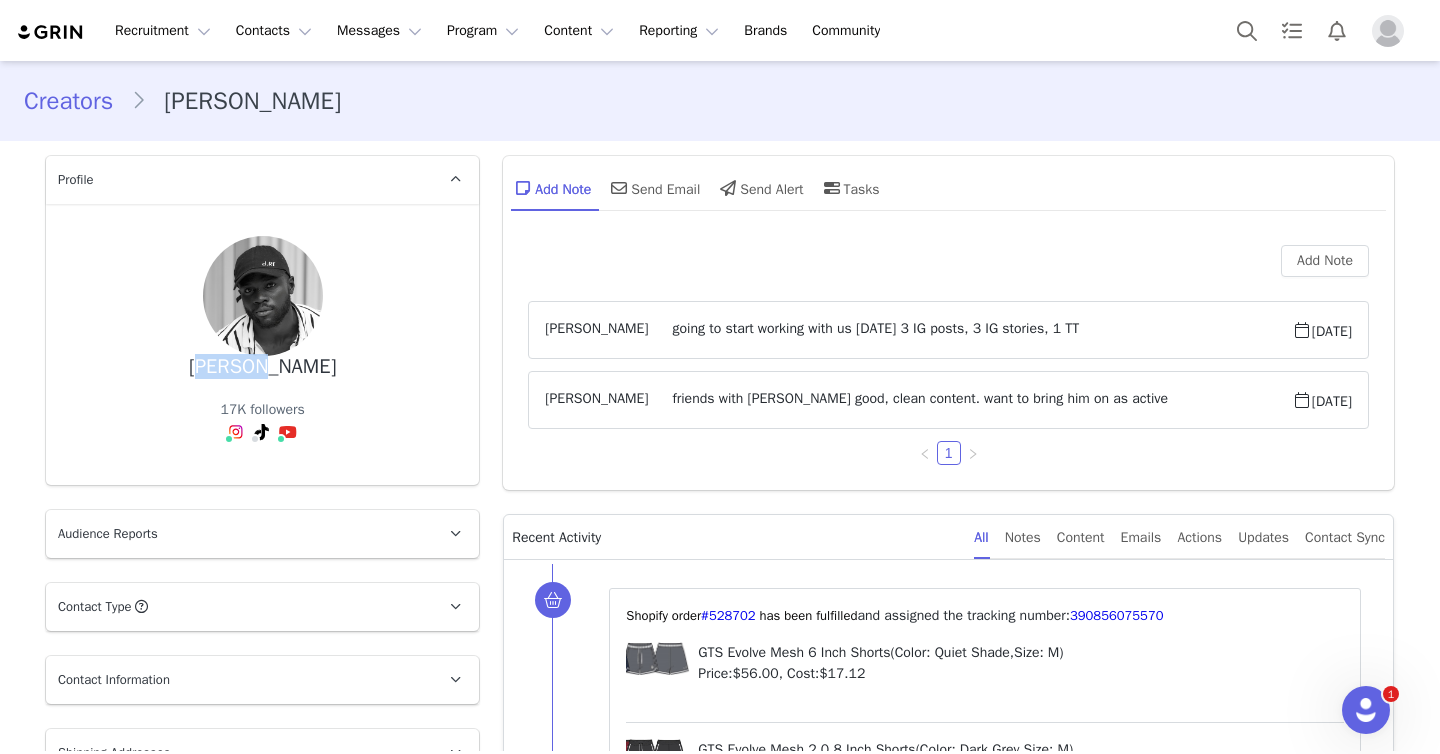 click on "Amadou Cisse" at bounding box center (262, 367) 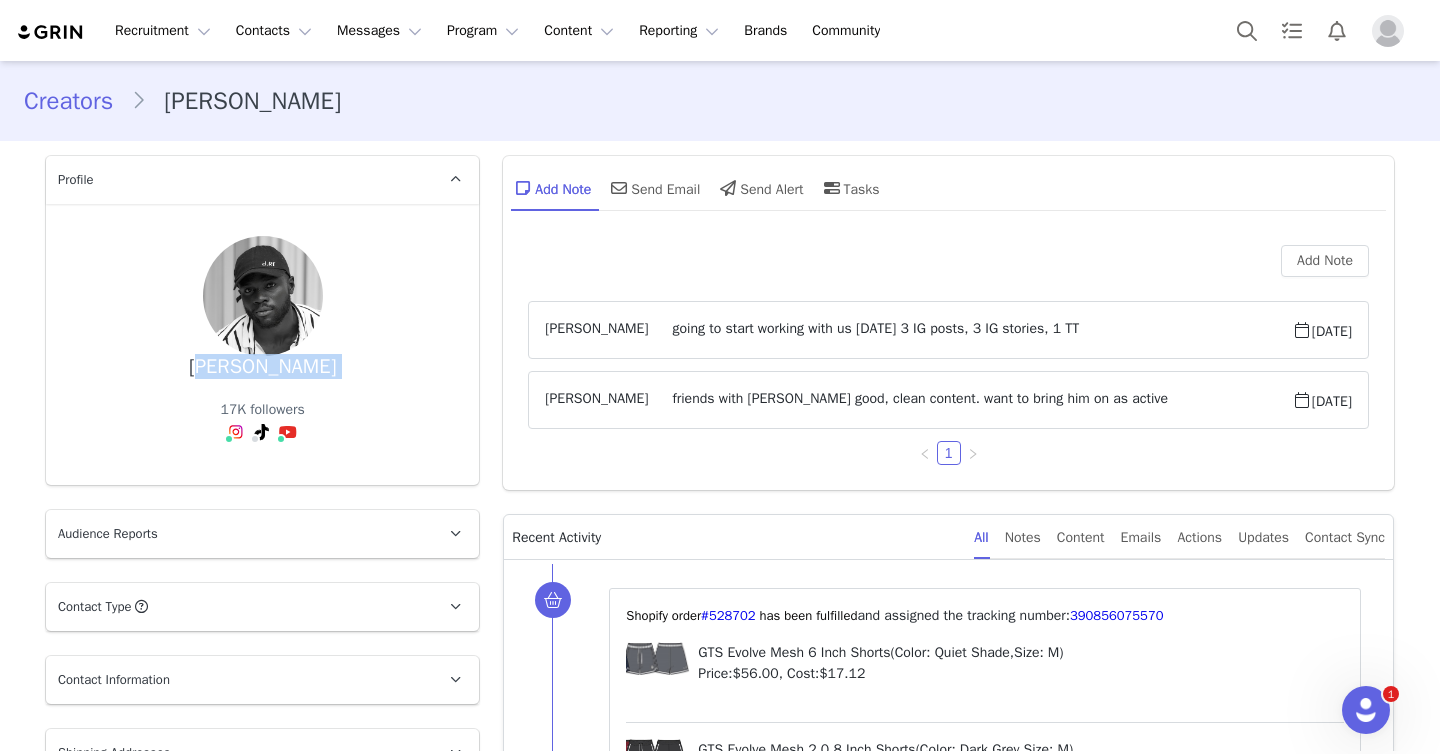 click on "Amadou Cisse" at bounding box center [262, 367] 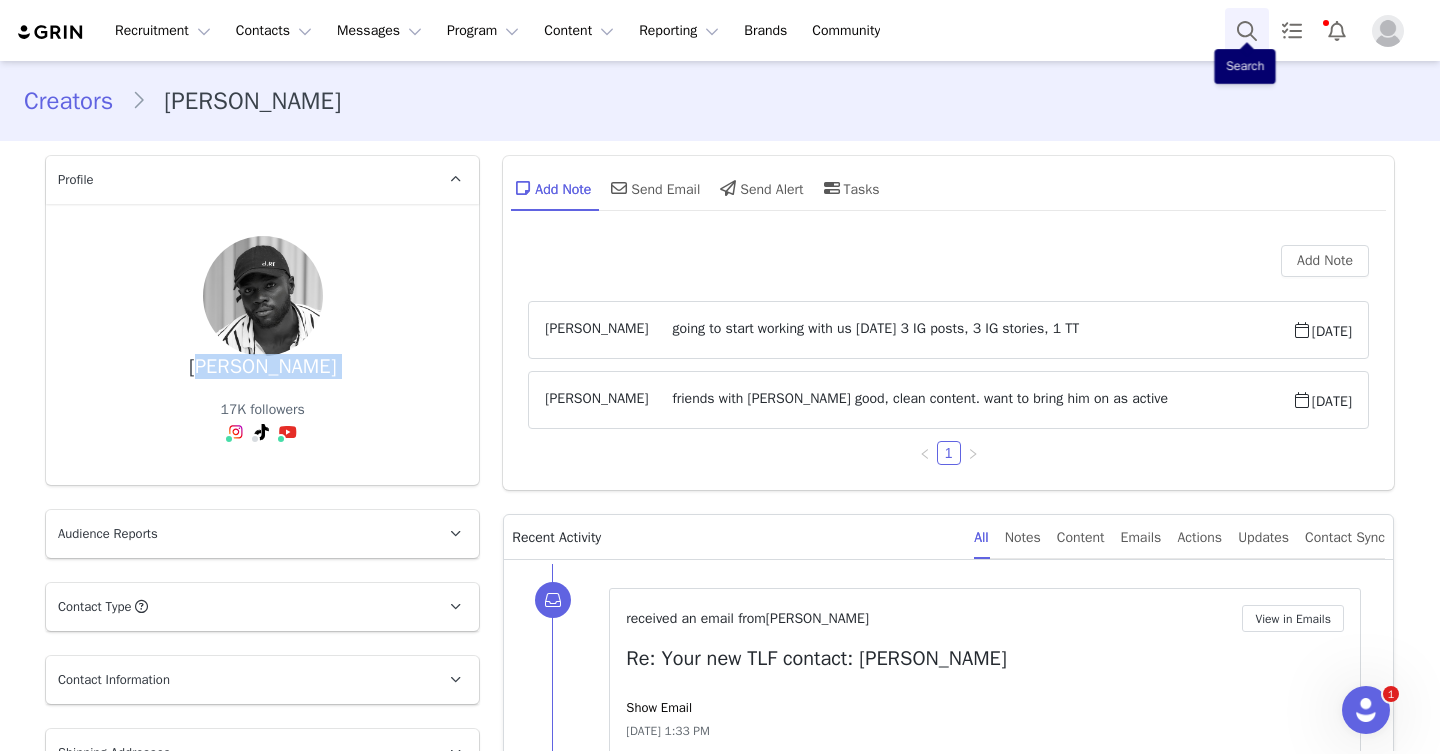 click at bounding box center [1247, 30] 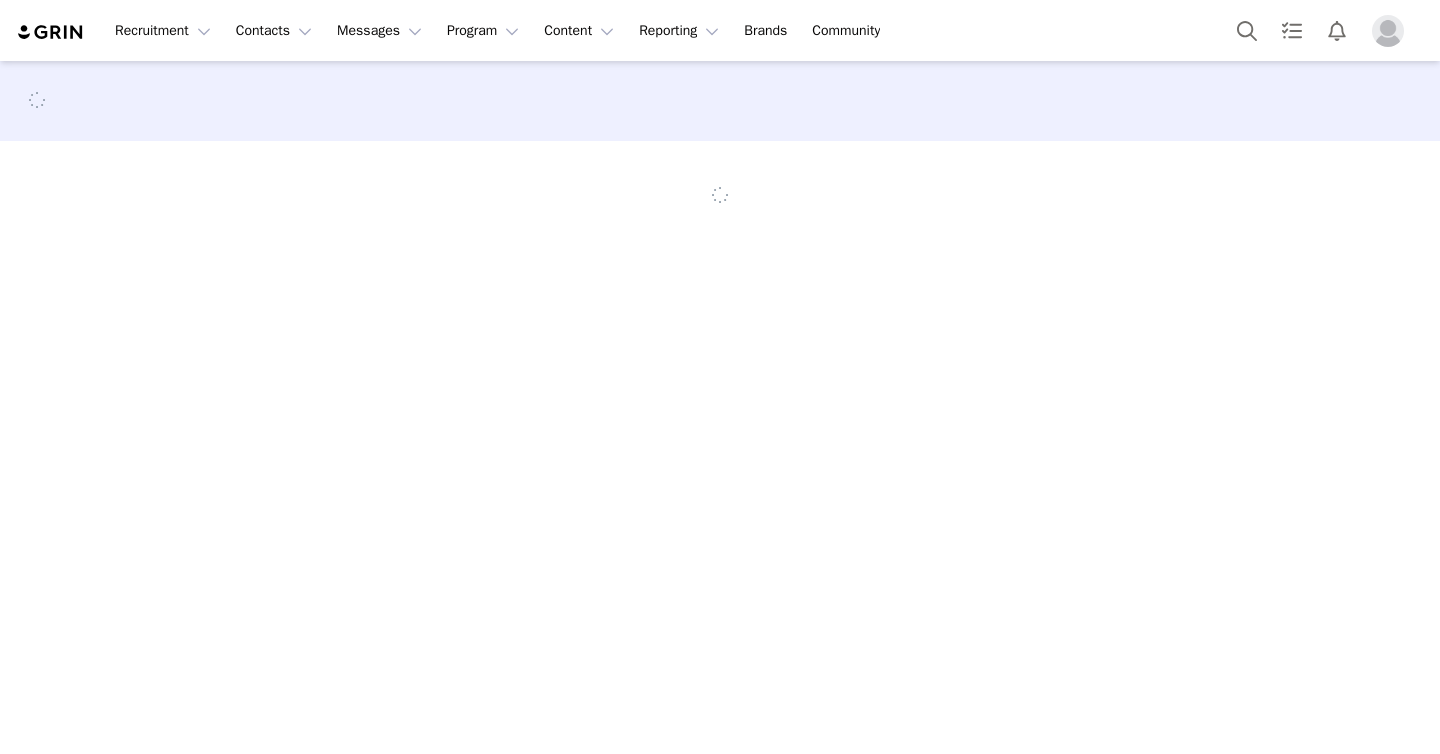 scroll, scrollTop: 0, scrollLeft: 0, axis: both 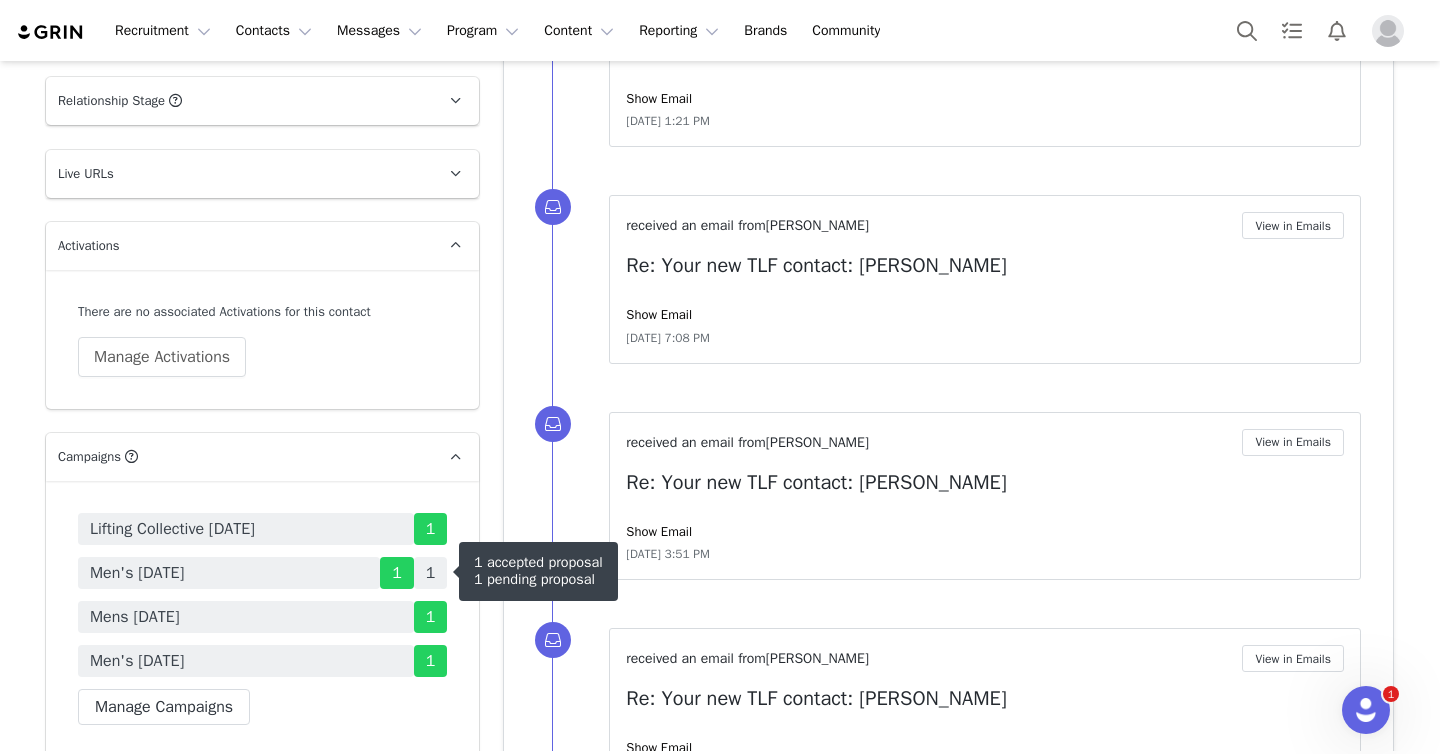 click on "Men's [DATE]" at bounding box center [229, 573] 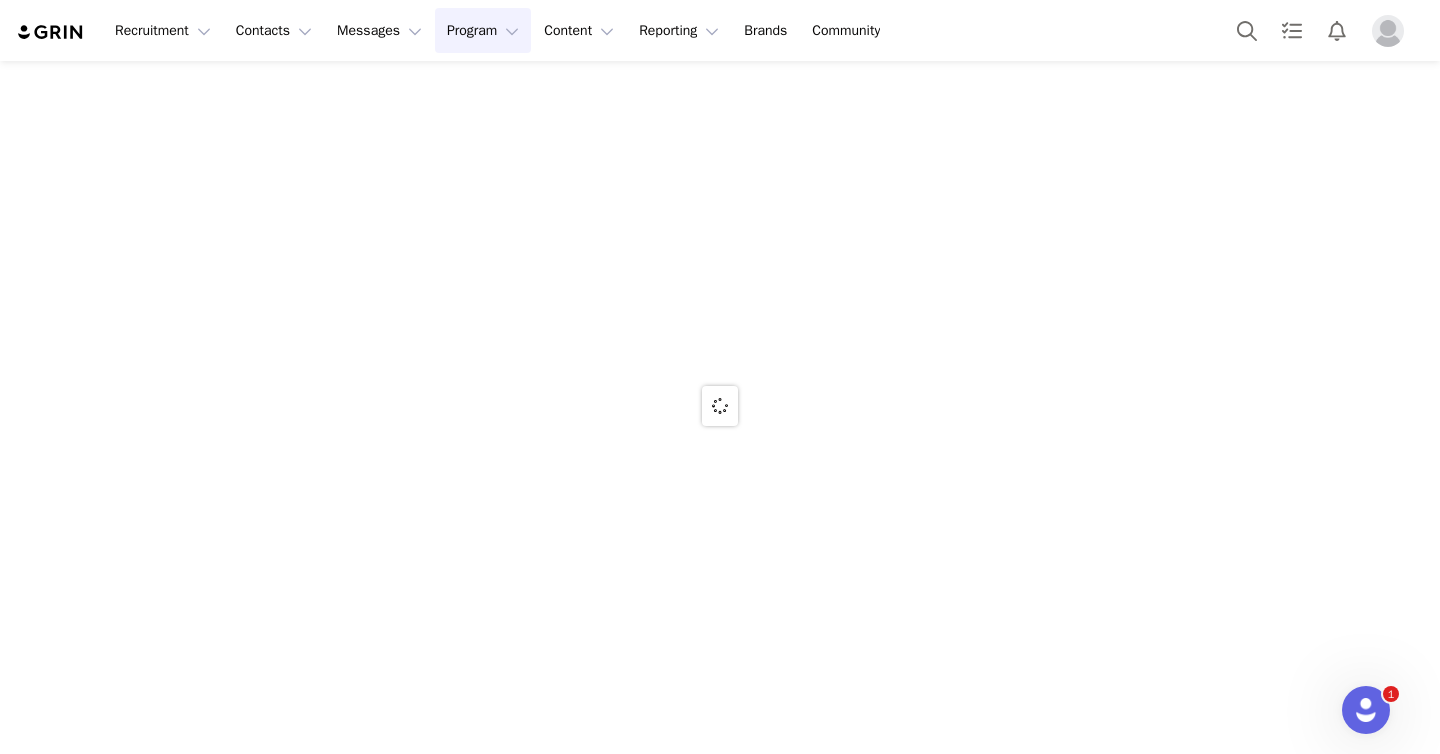 scroll, scrollTop: 0, scrollLeft: 0, axis: both 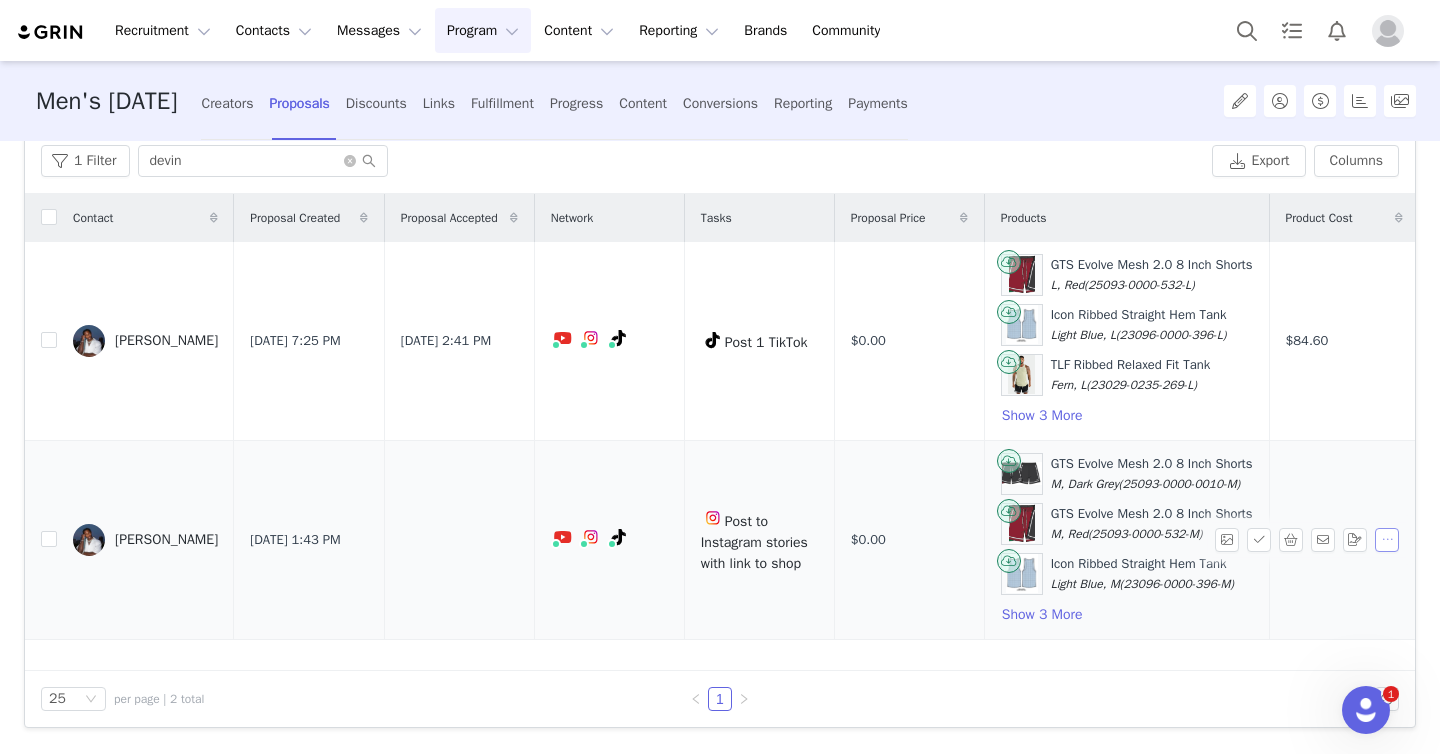 click at bounding box center [1387, 540] 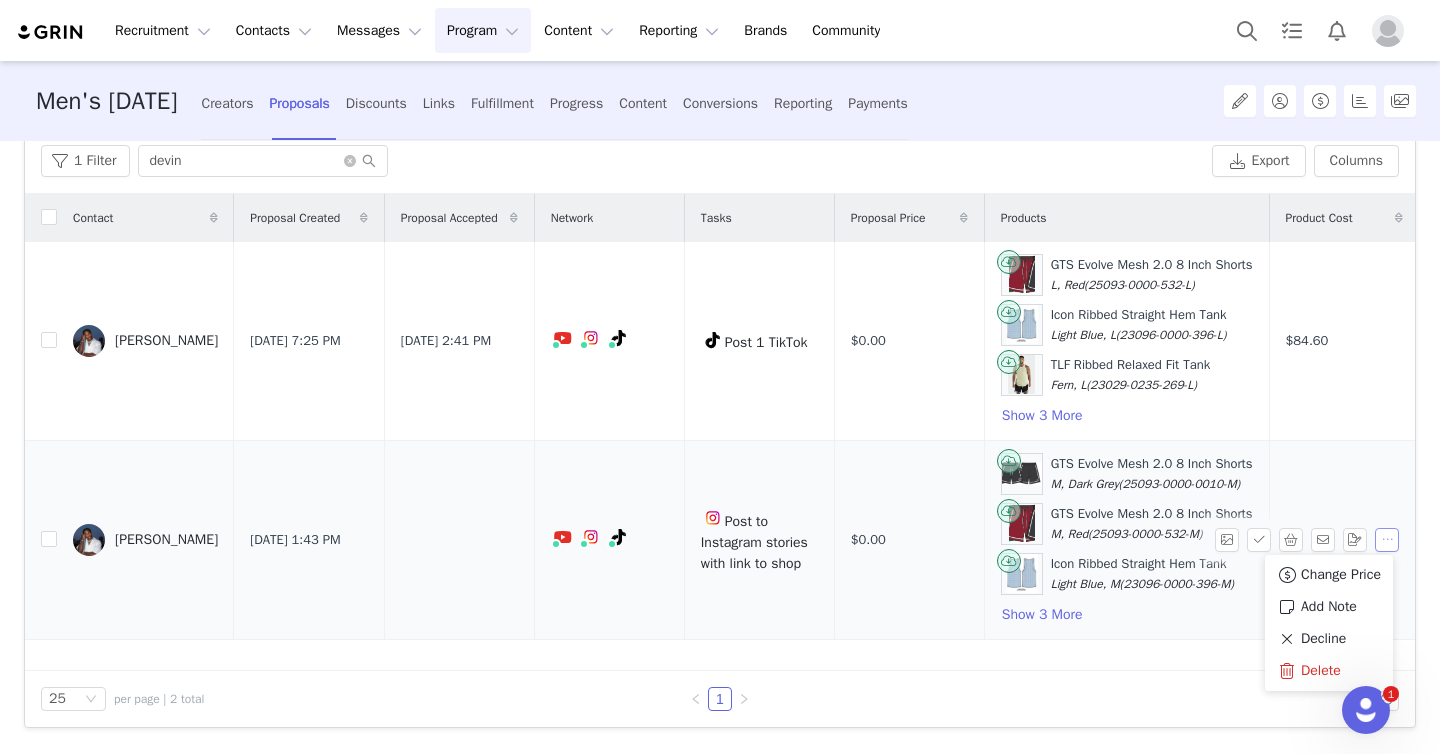 click at bounding box center (1387, 540) 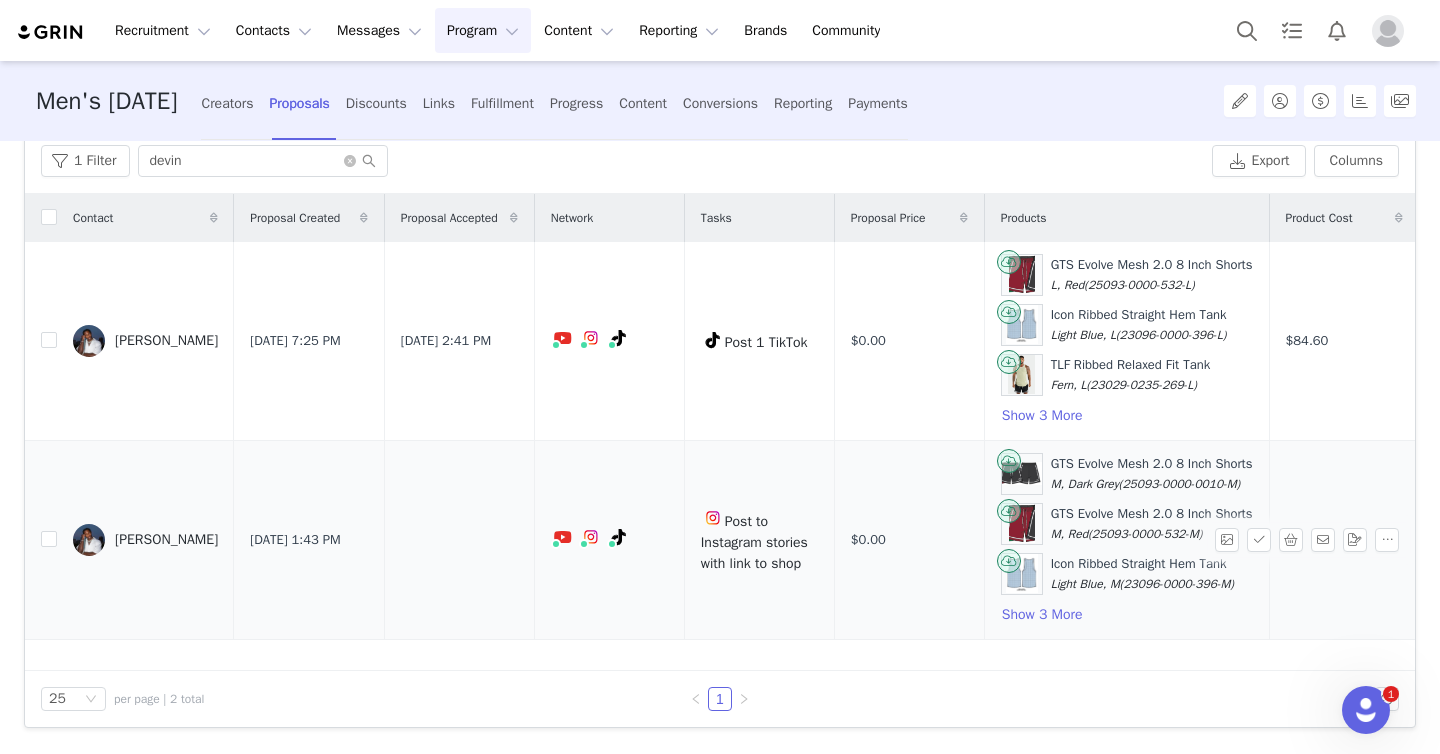 click on "$84.46" at bounding box center [1344, 539] 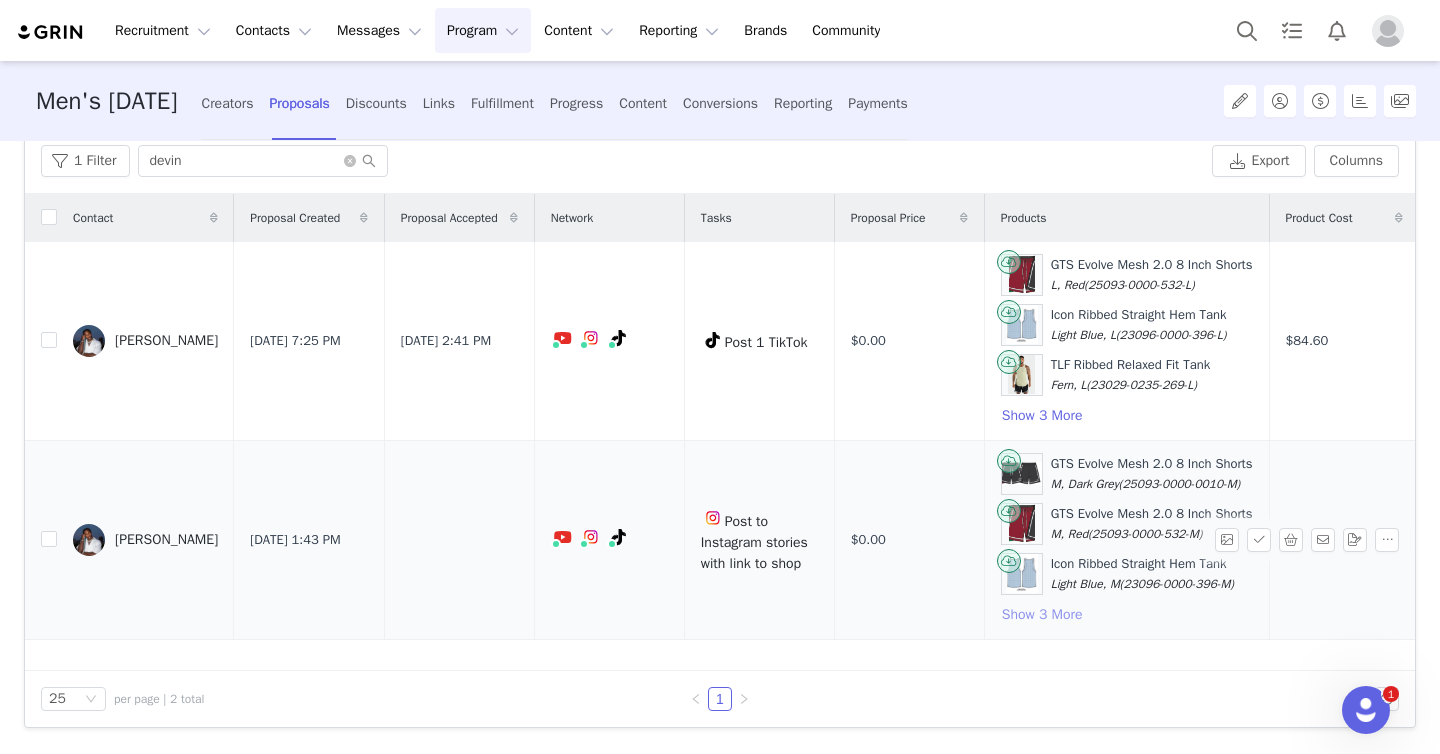 click on "Show 3 More" at bounding box center [1042, 615] 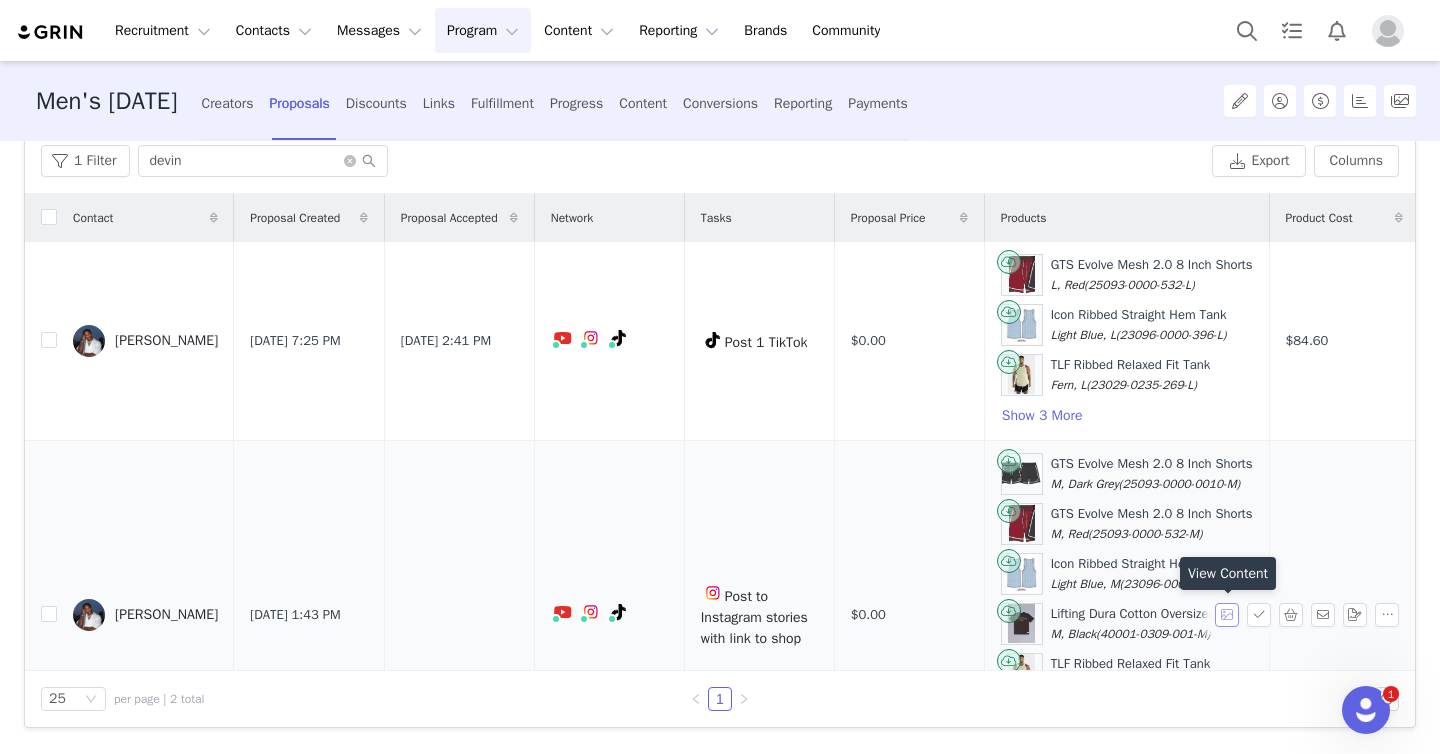 click at bounding box center [1227, 615] 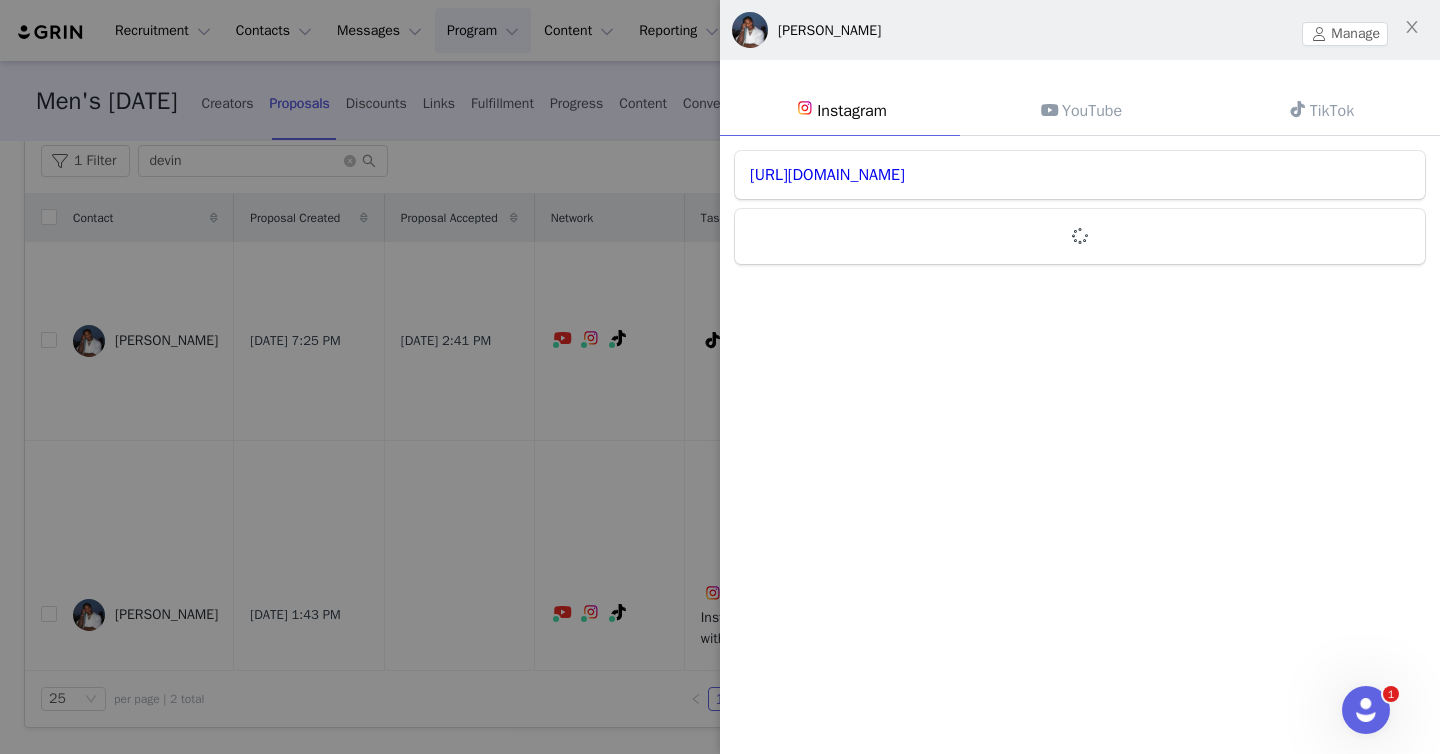 click at bounding box center (720, 377) 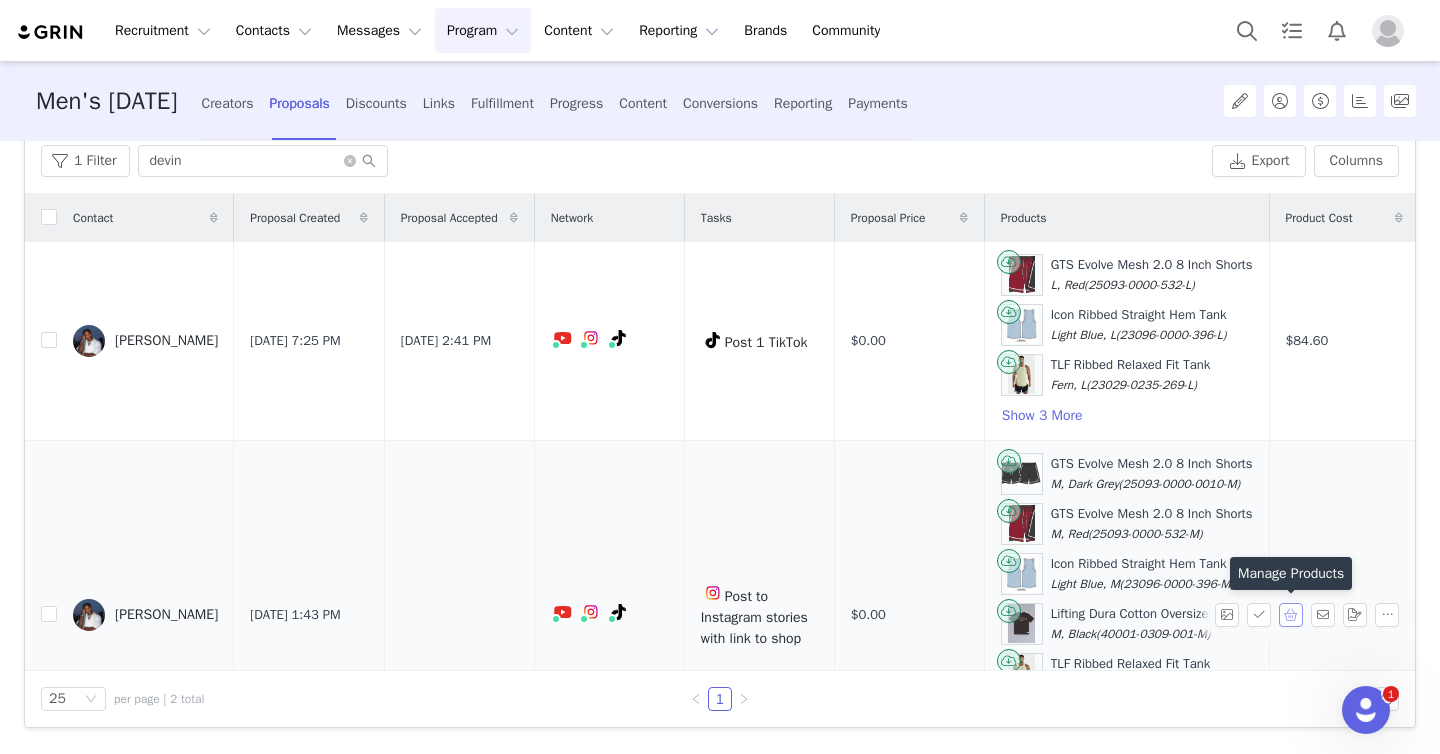 click at bounding box center [1291, 615] 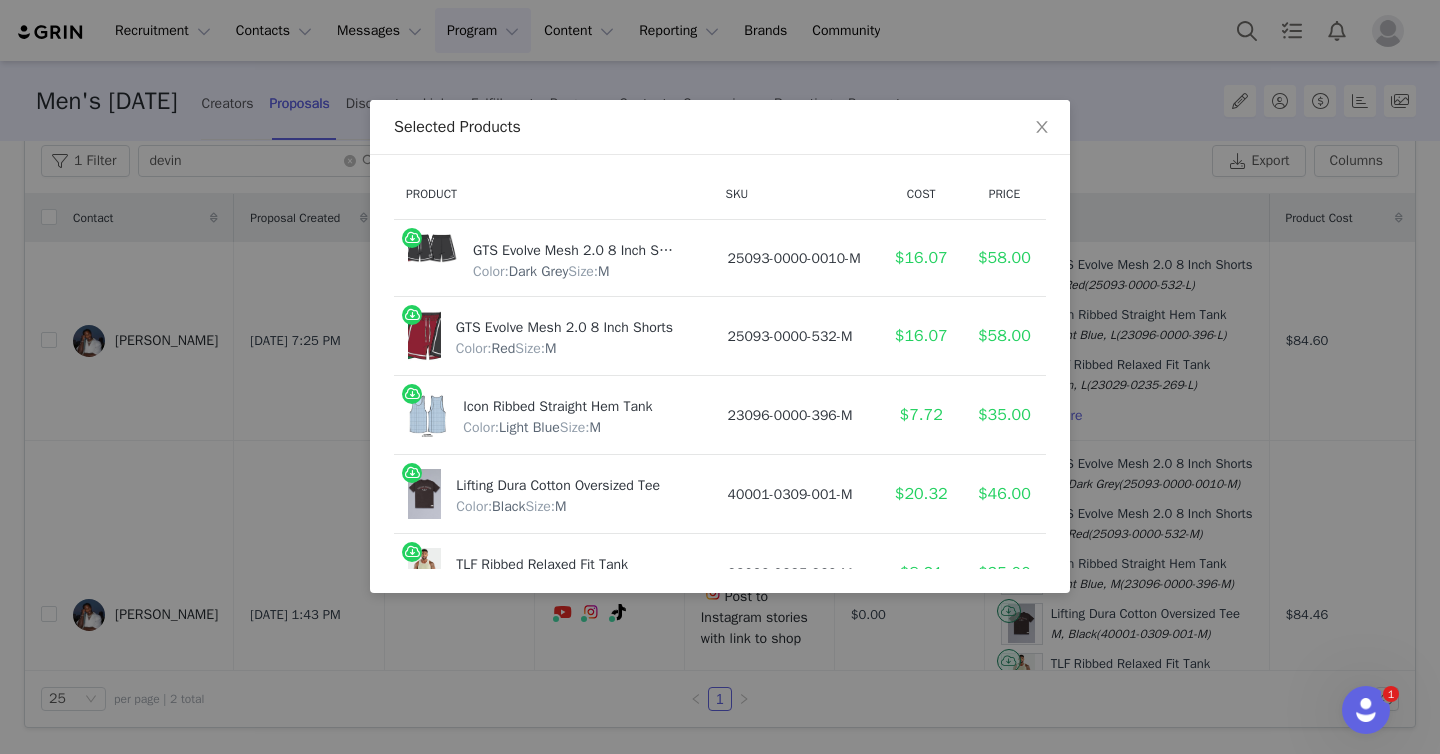scroll, scrollTop: 158, scrollLeft: 0, axis: vertical 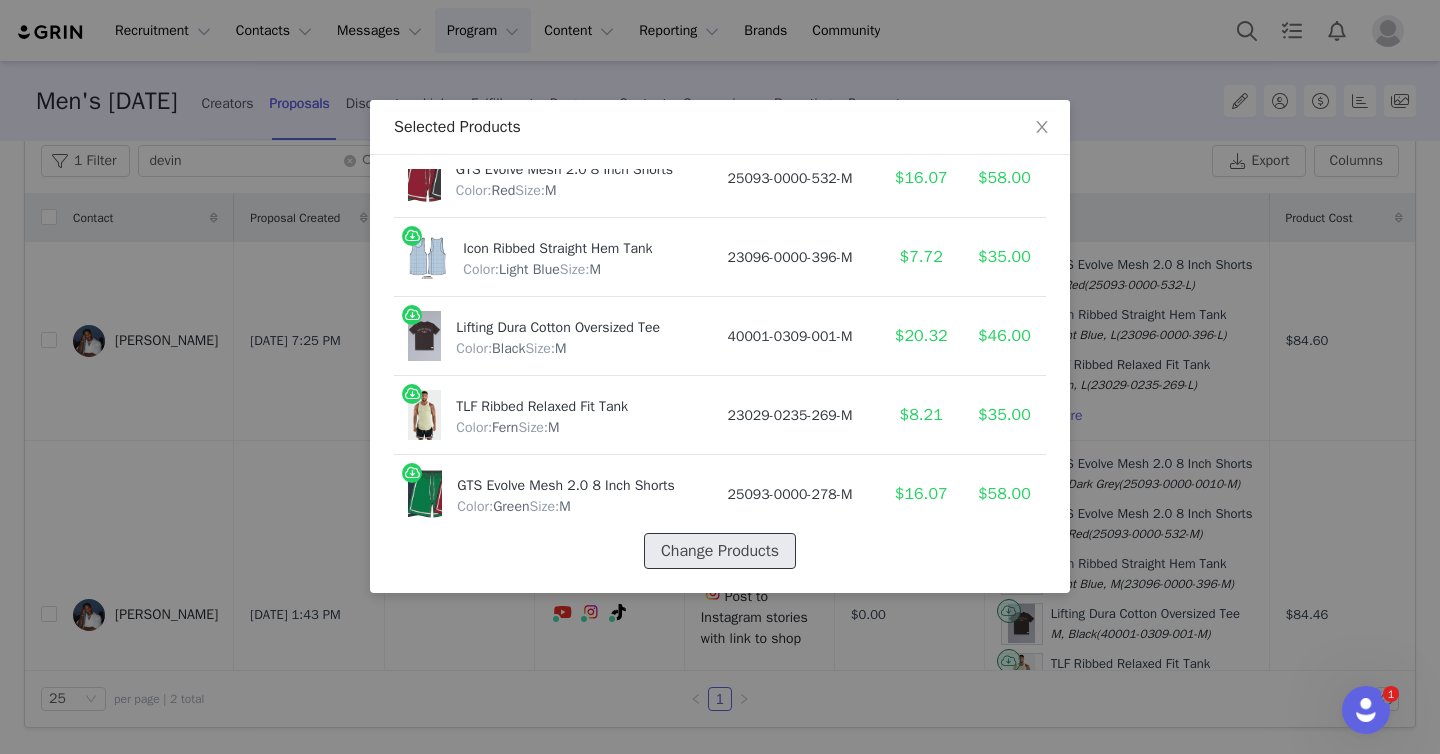 click on "Change Products" at bounding box center [720, 551] 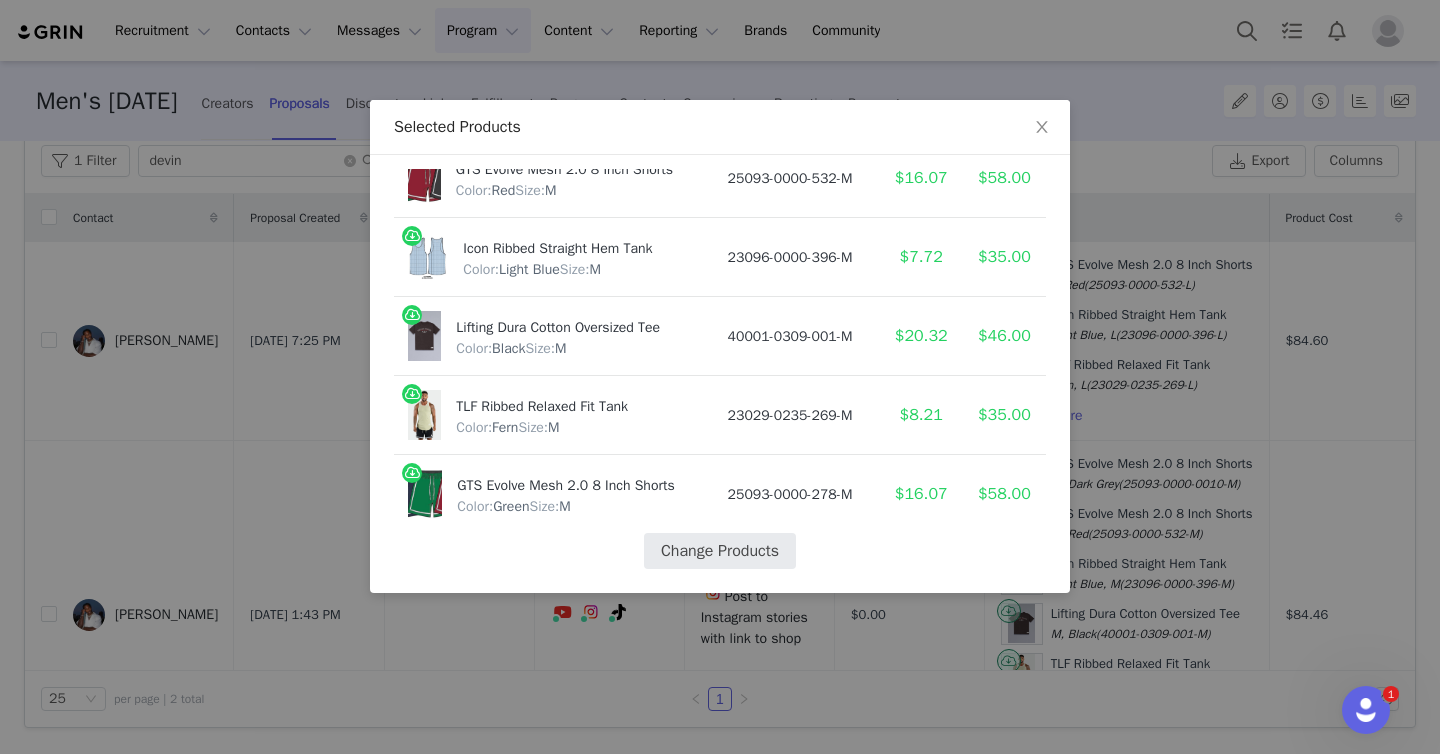 select on "28050990" 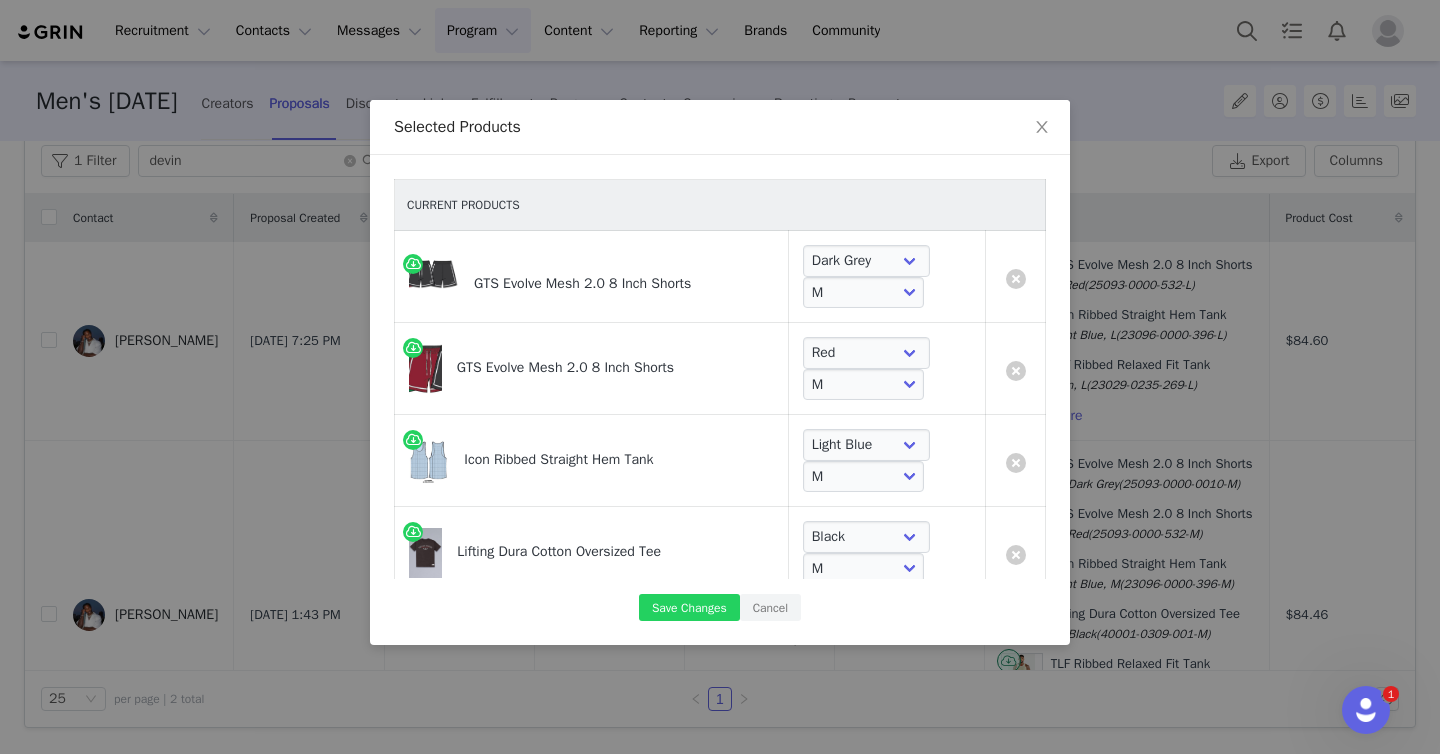scroll, scrollTop: 269, scrollLeft: 0, axis: vertical 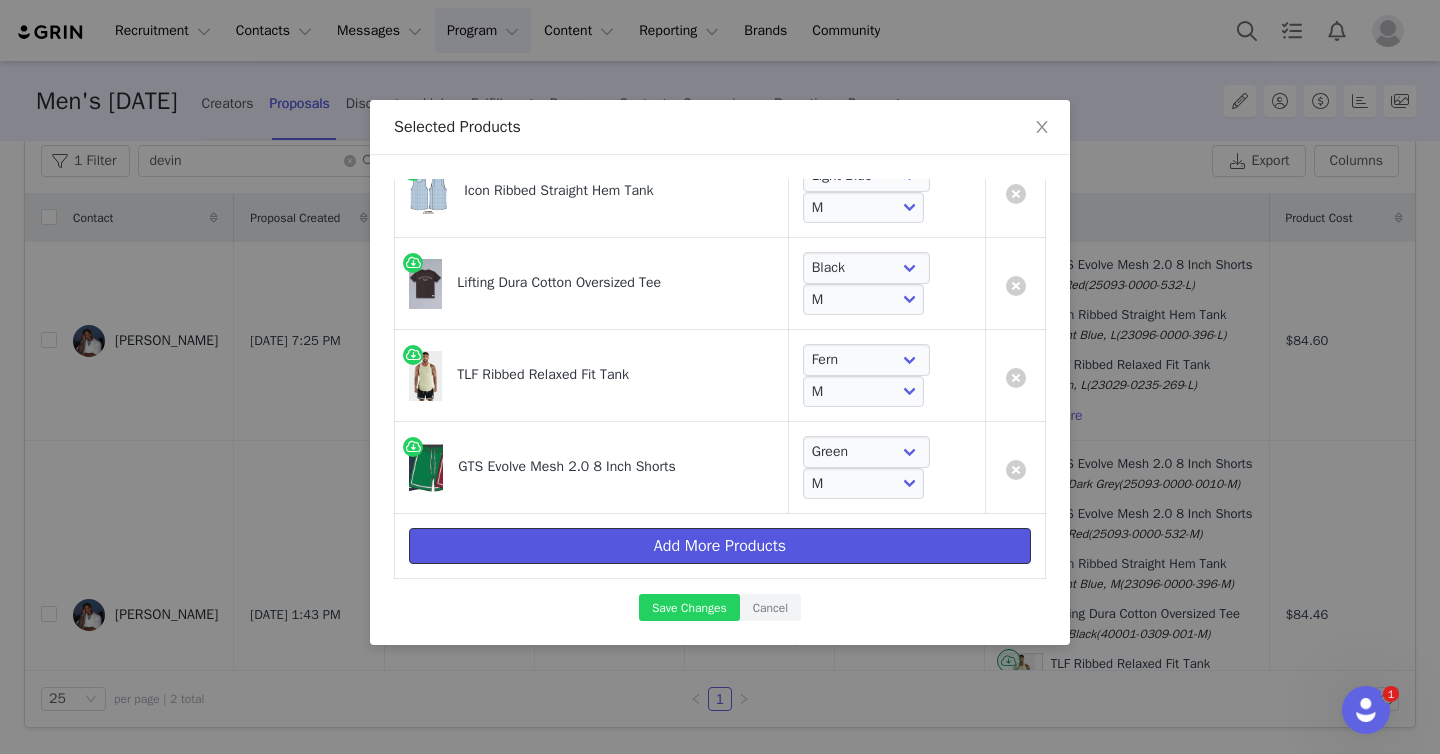 click on "Add More Products" at bounding box center [720, 546] 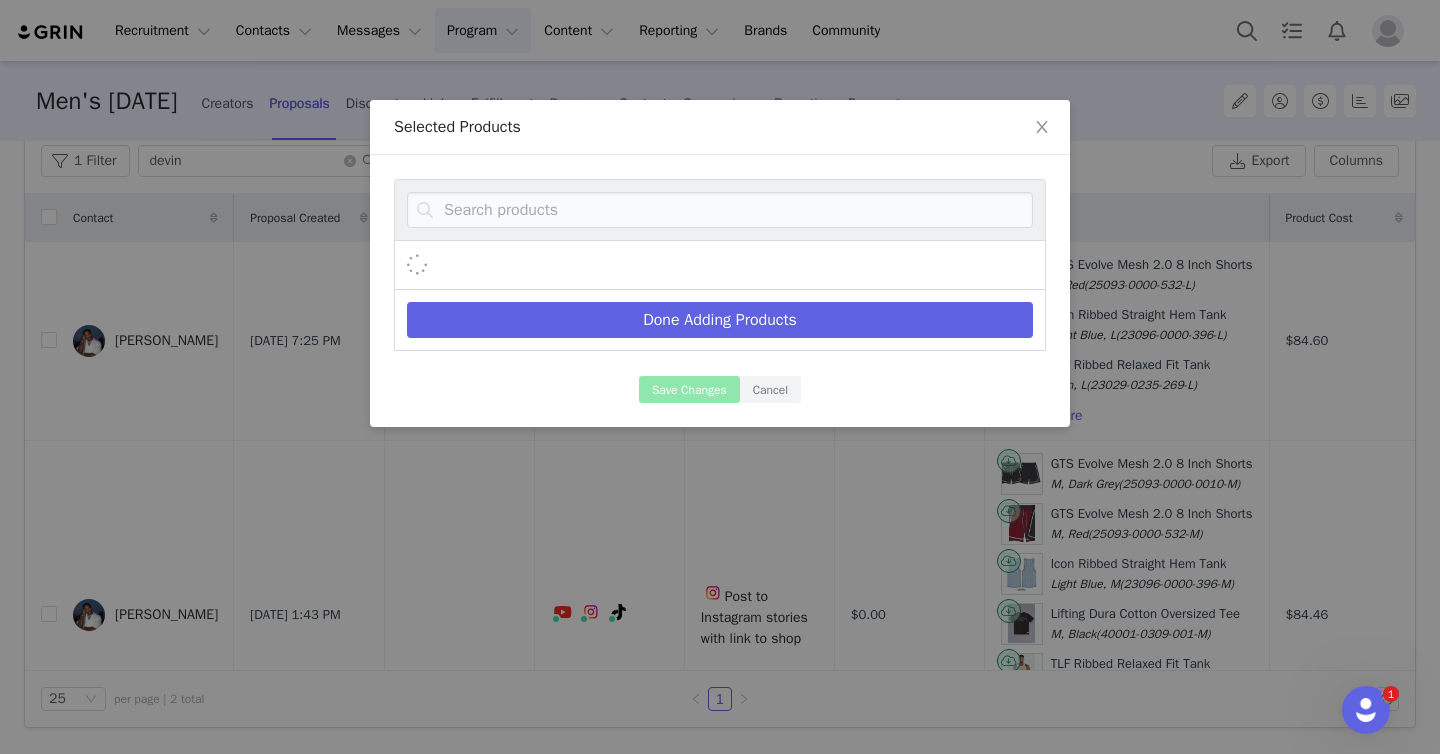 scroll, scrollTop: 0, scrollLeft: 0, axis: both 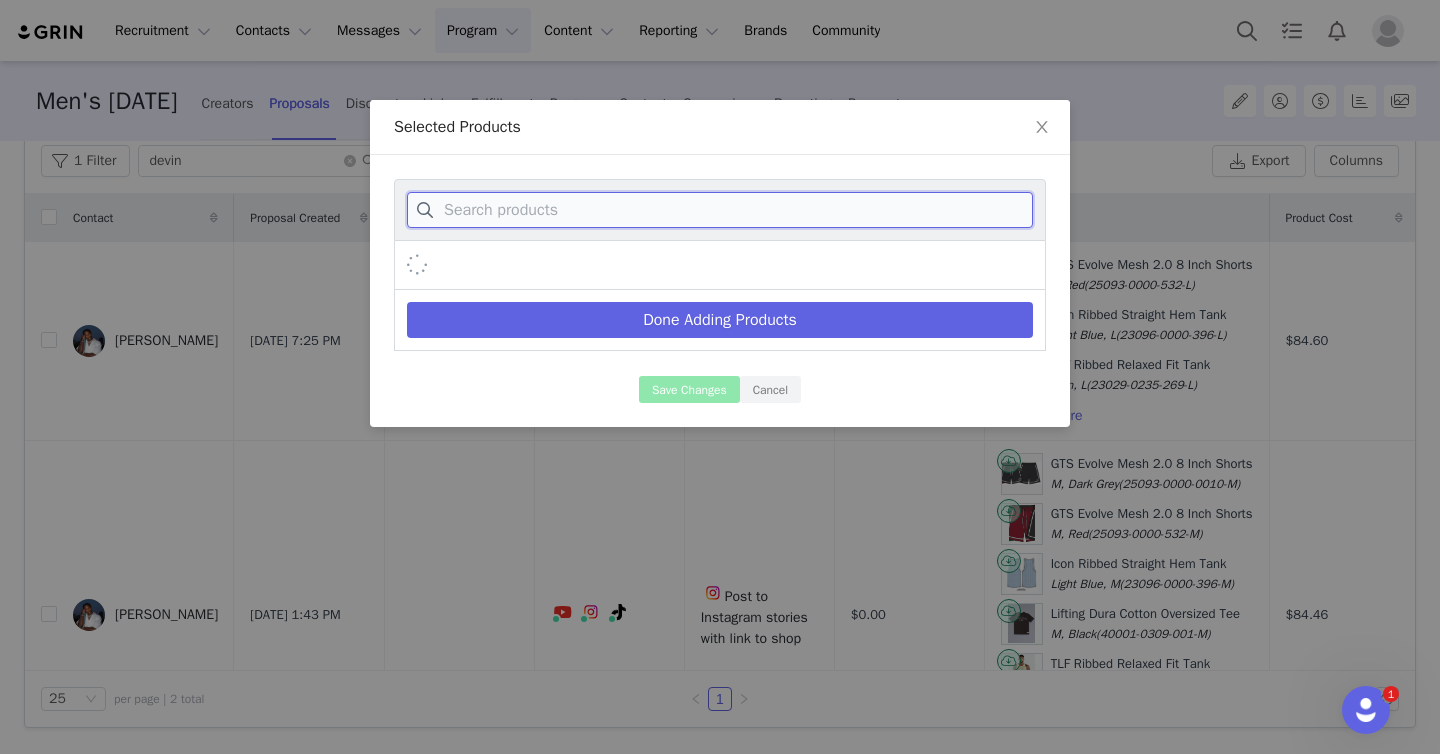 click at bounding box center (720, 210) 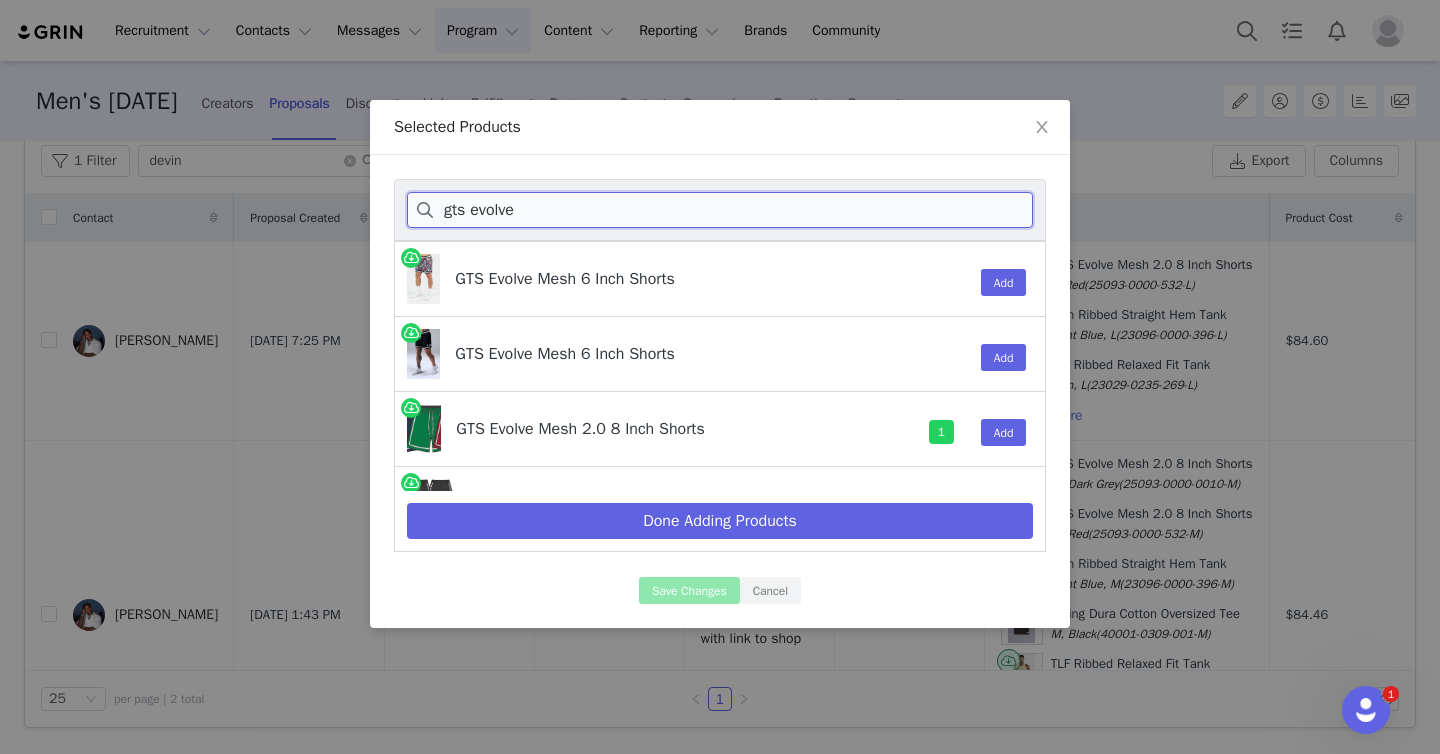 scroll, scrollTop: 1, scrollLeft: 0, axis: vertical 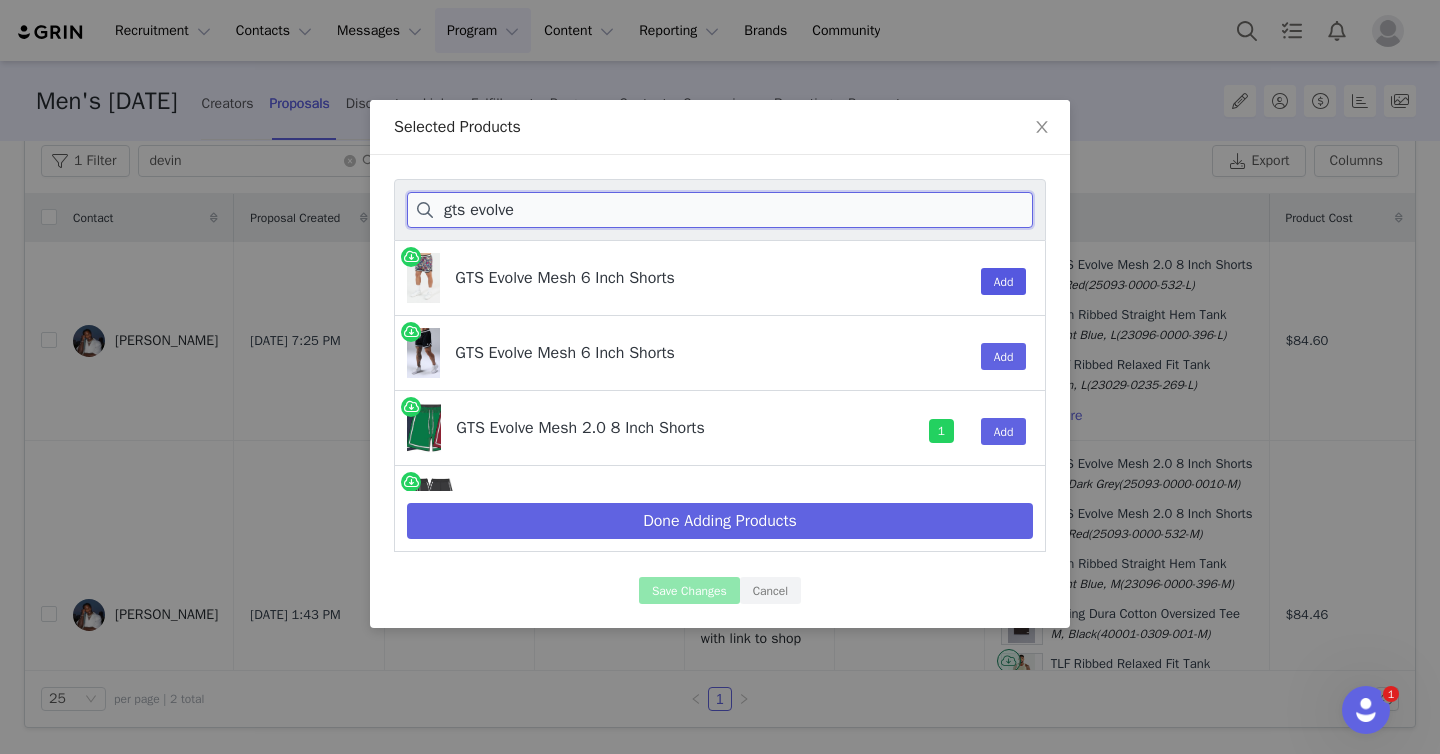 type on "gts evolve" 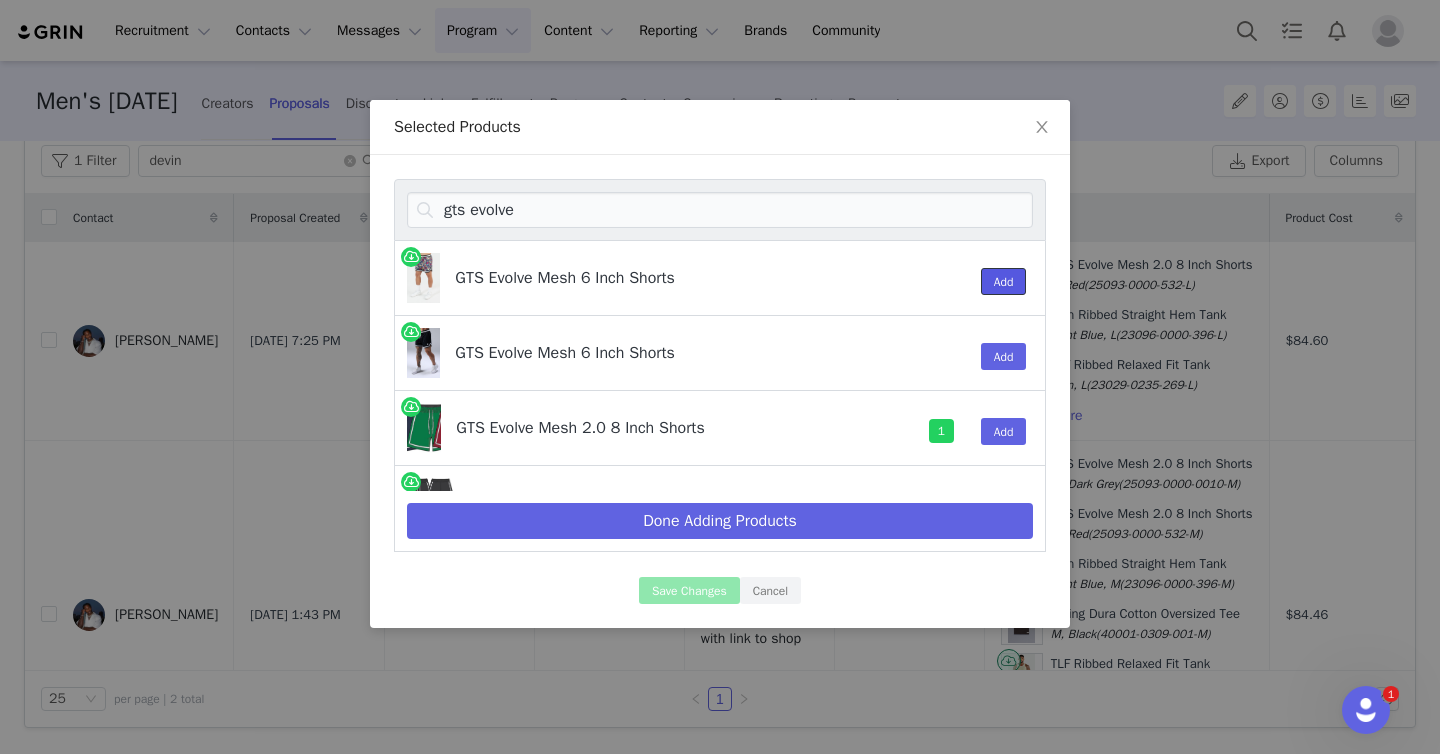 click on "Add" at bounding box center [1004, 281] 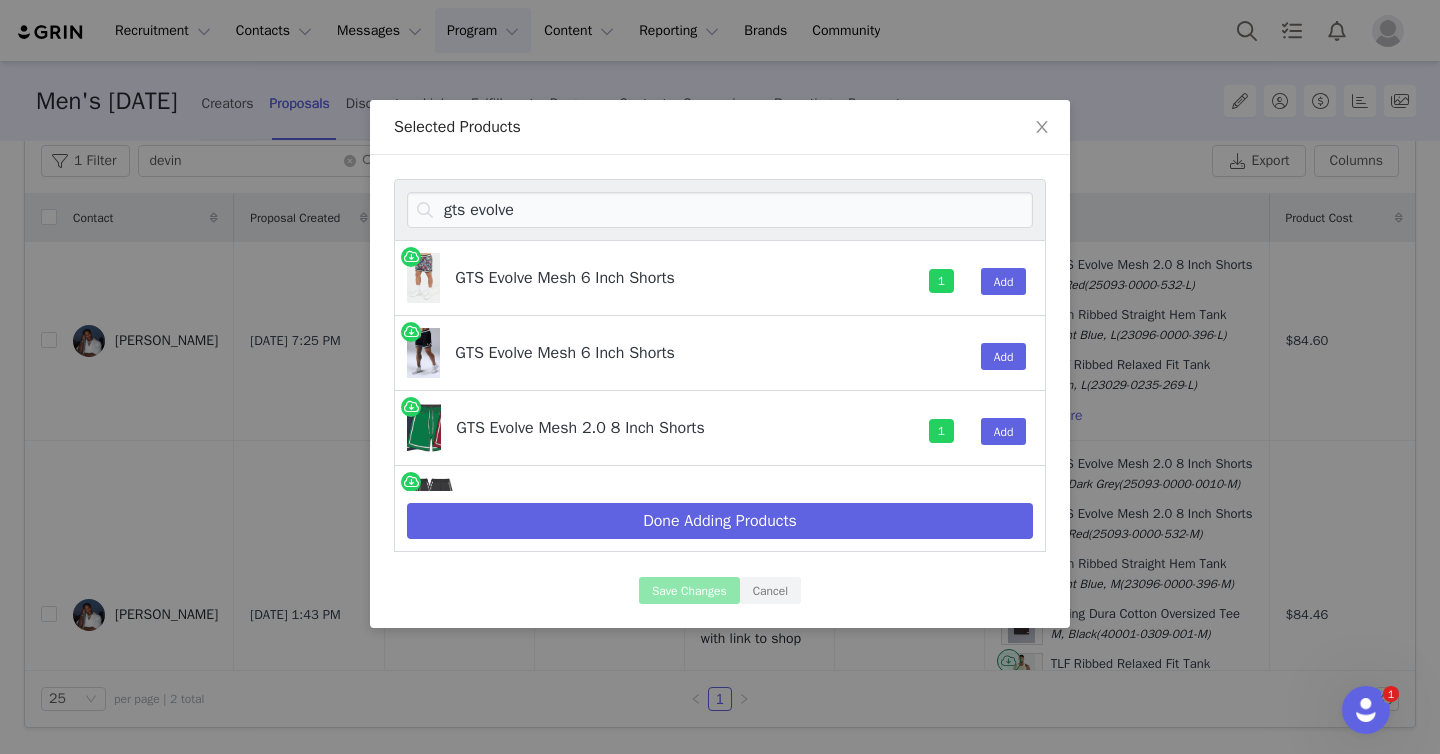 click on "Add" at bounding box center (995, 353) 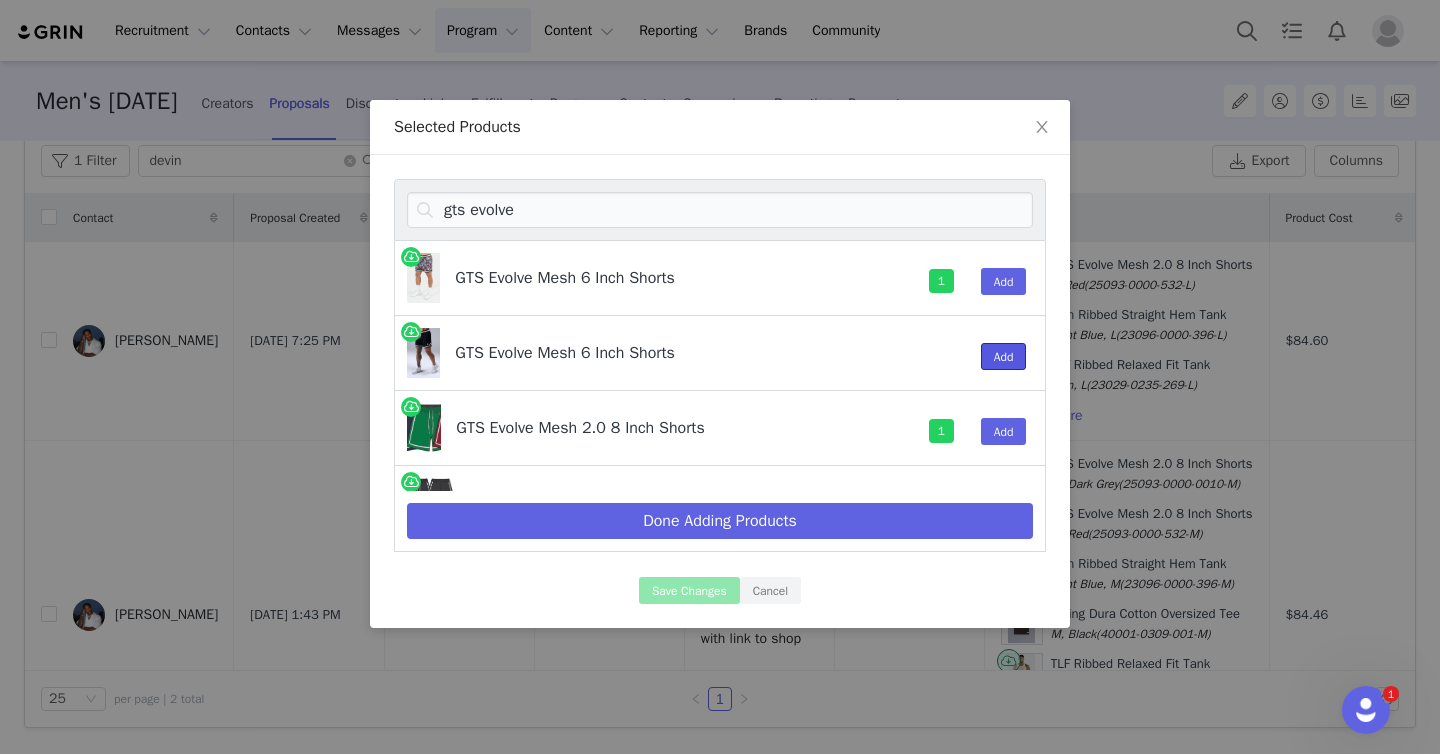 click on "Add" at bounding box center [1004, 356] 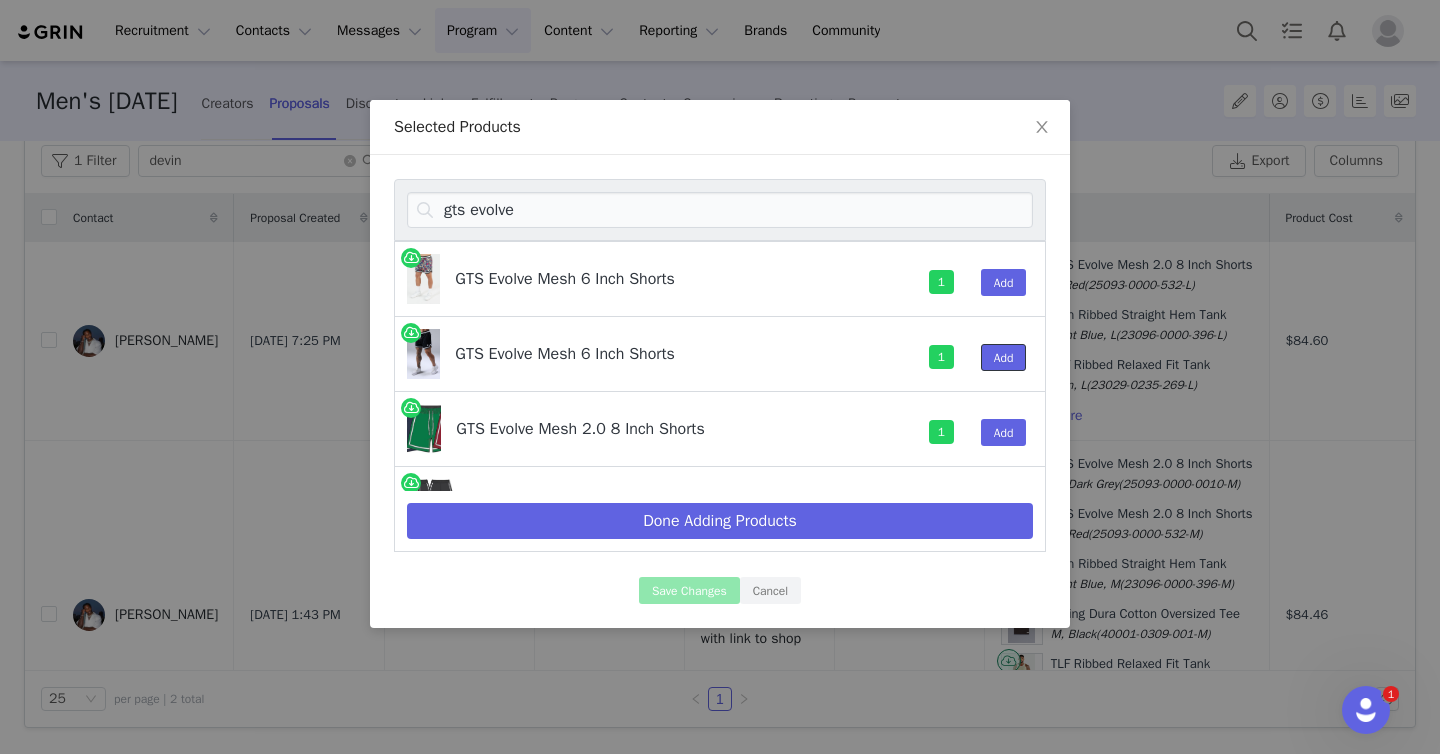scroll, scrollTop: 1052, scrollLeft: 0, axis: vertical 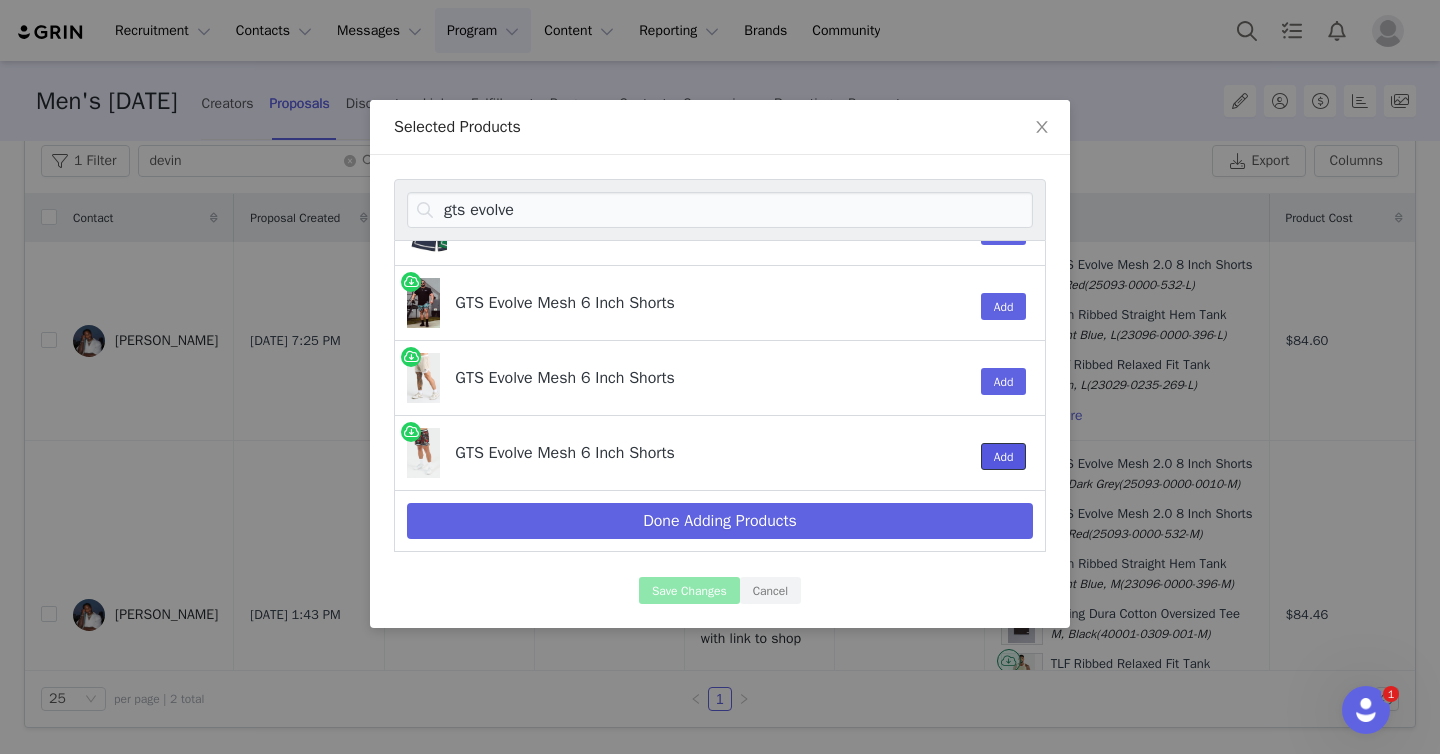 click on "Add" at bounding box center (1004, 456) 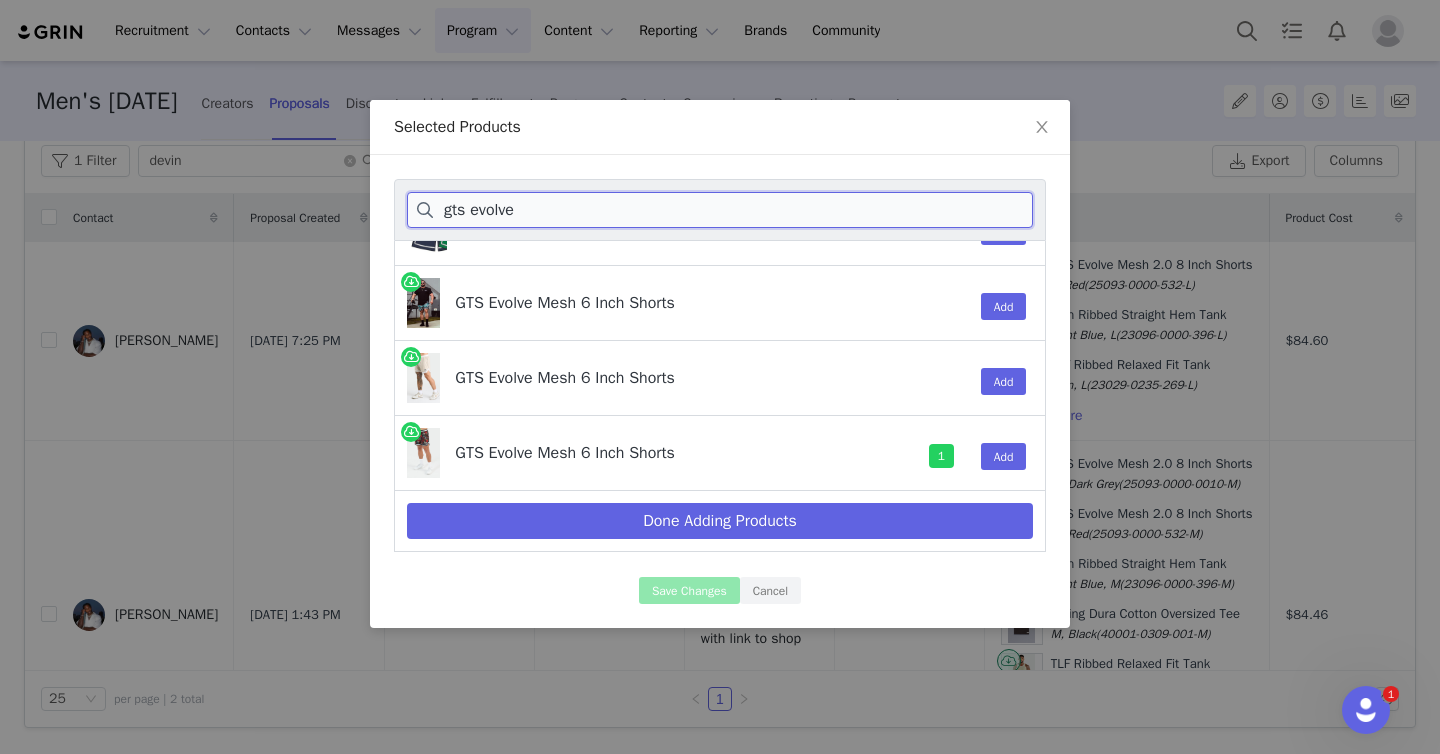 click on "gts evolve" at bounding box center [720, 210] 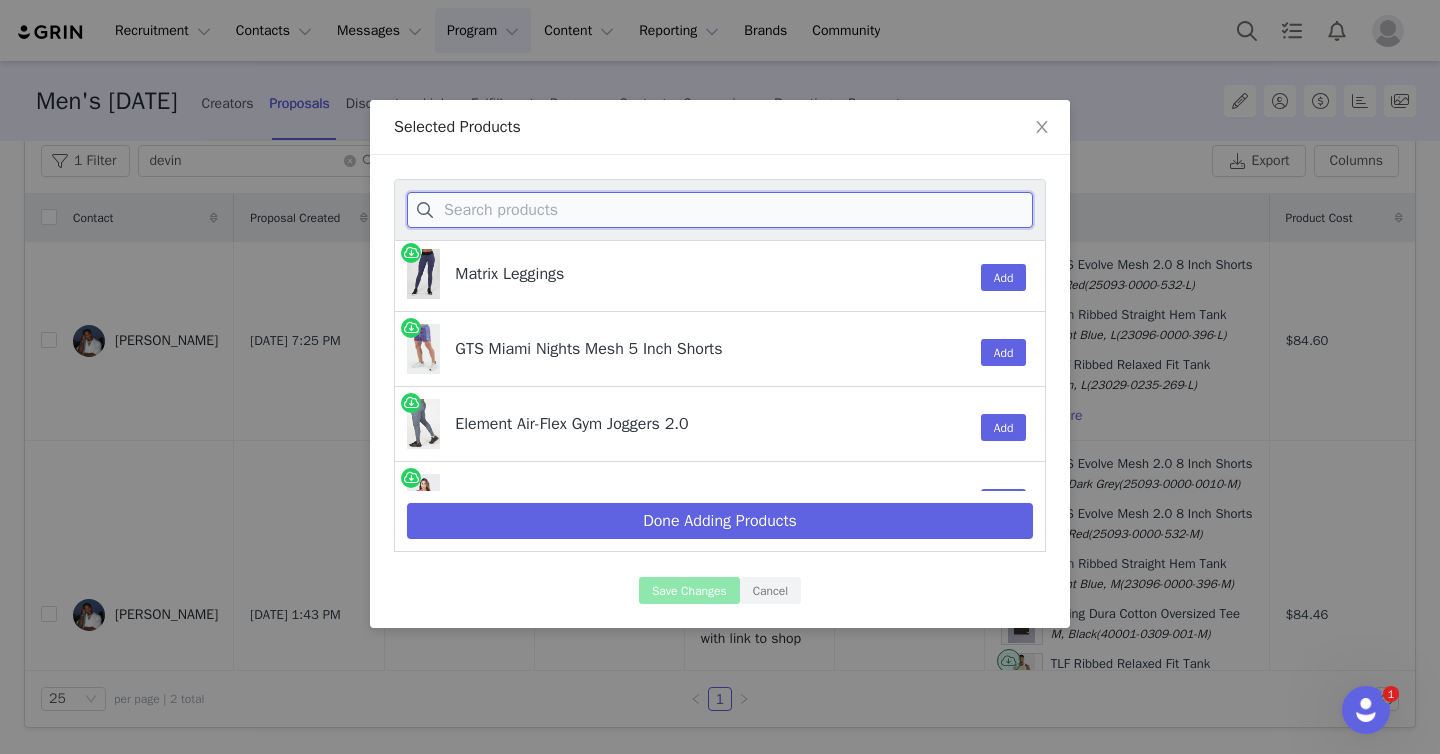 scroll, scrollTop: 0, scrollLeft: 0, axis: both 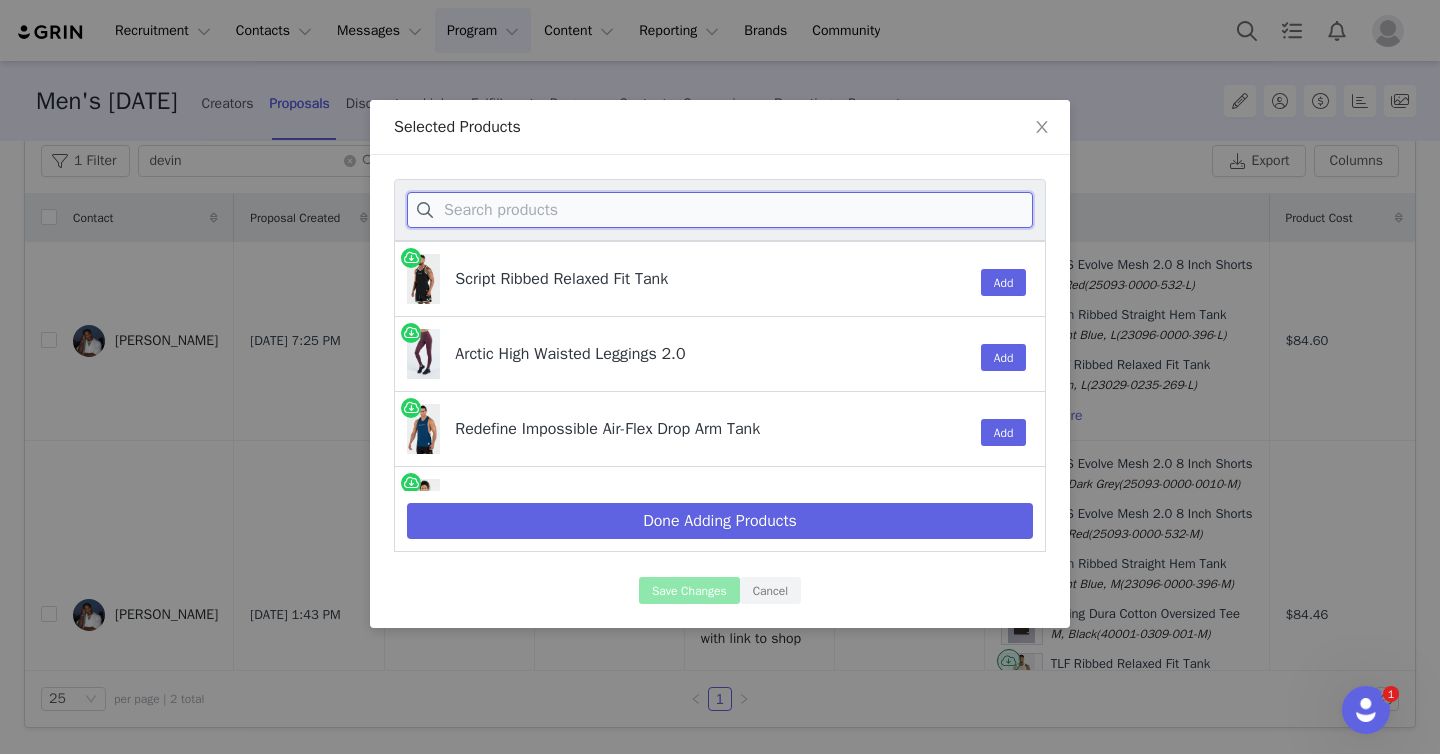 type on "g" 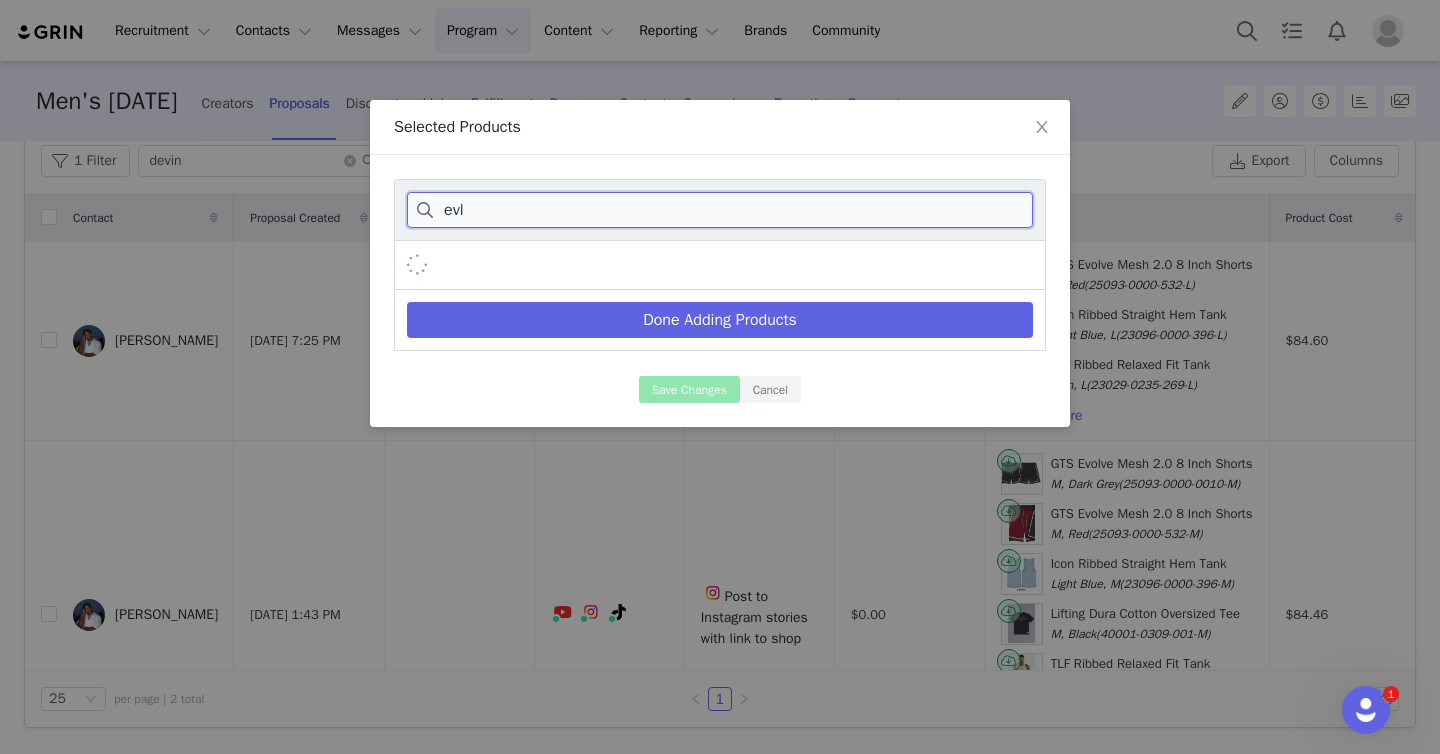 type on "ev" 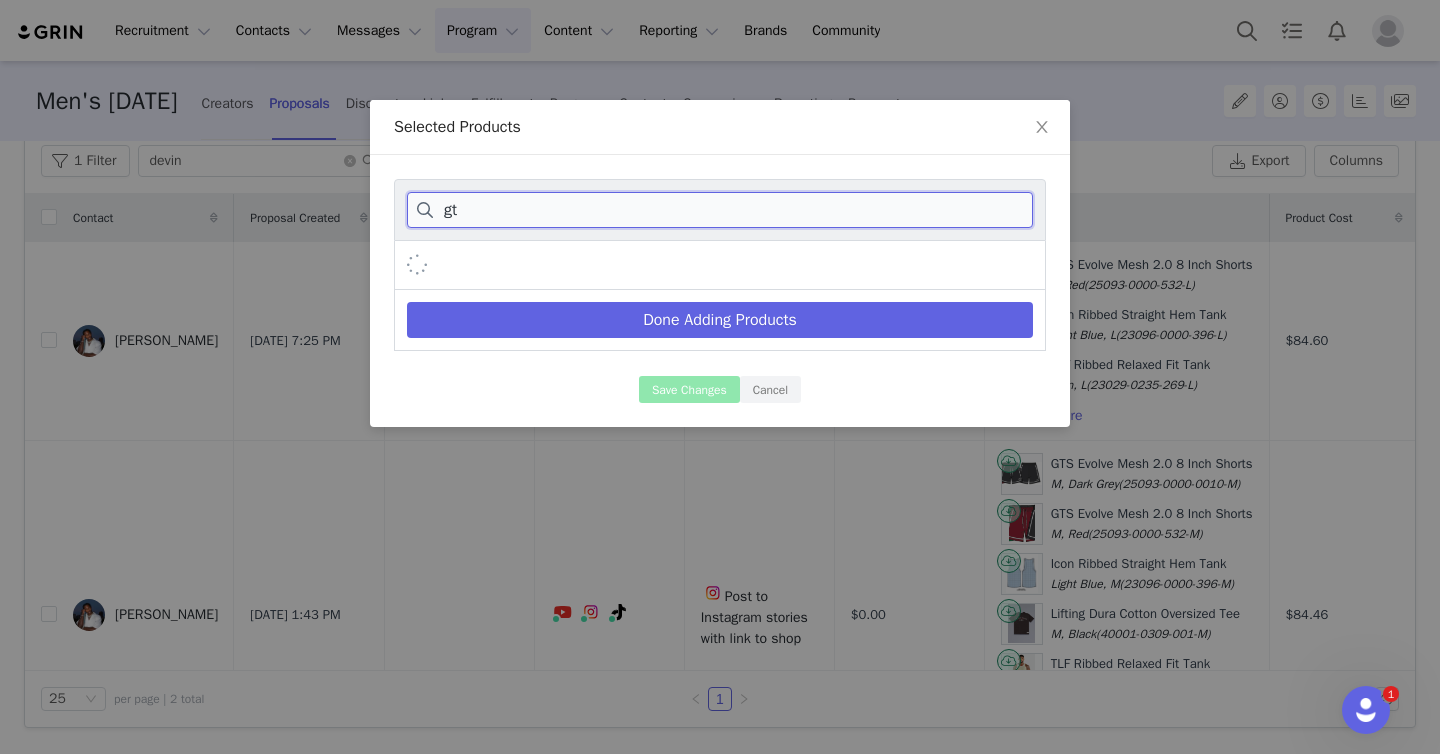 type on "gts" 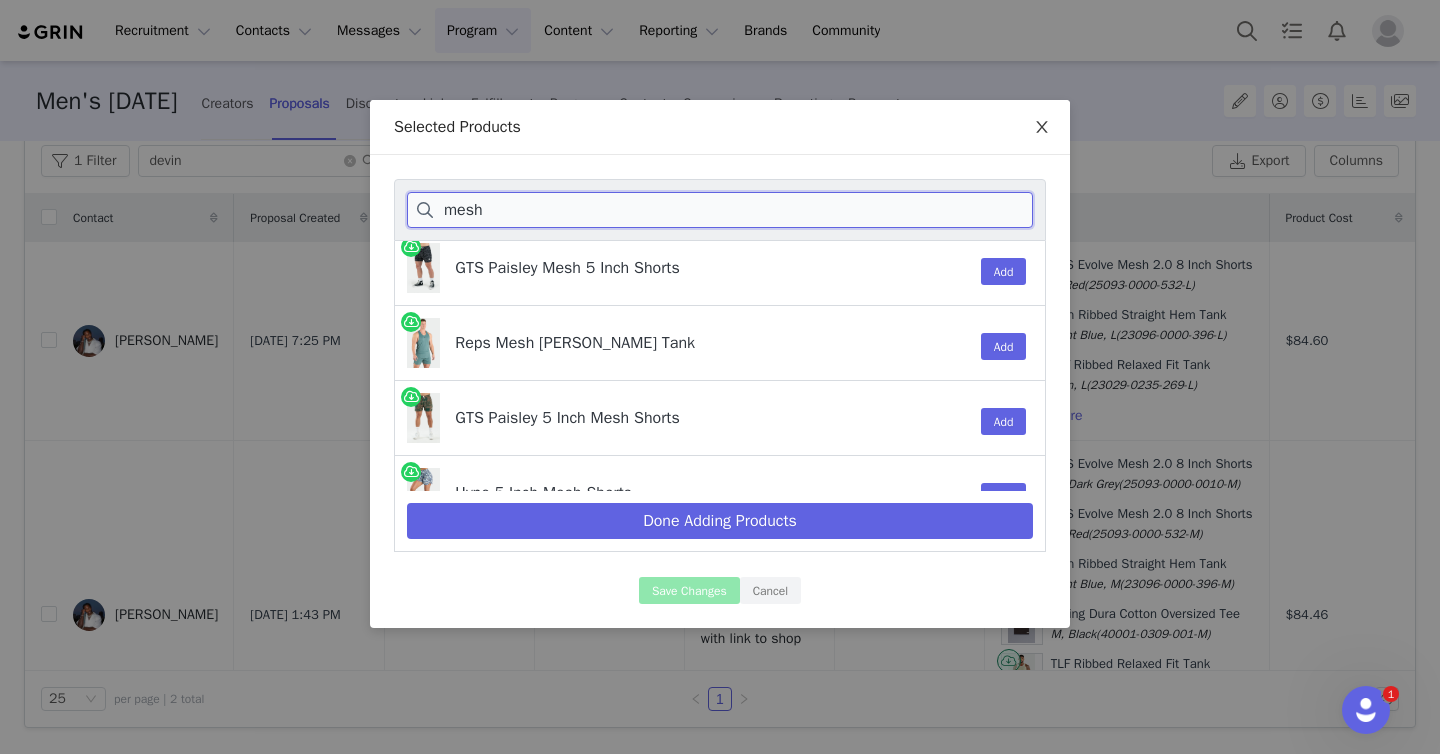 scroll, scrollTop: 1586, scrollLeft: 0, axis: vertical 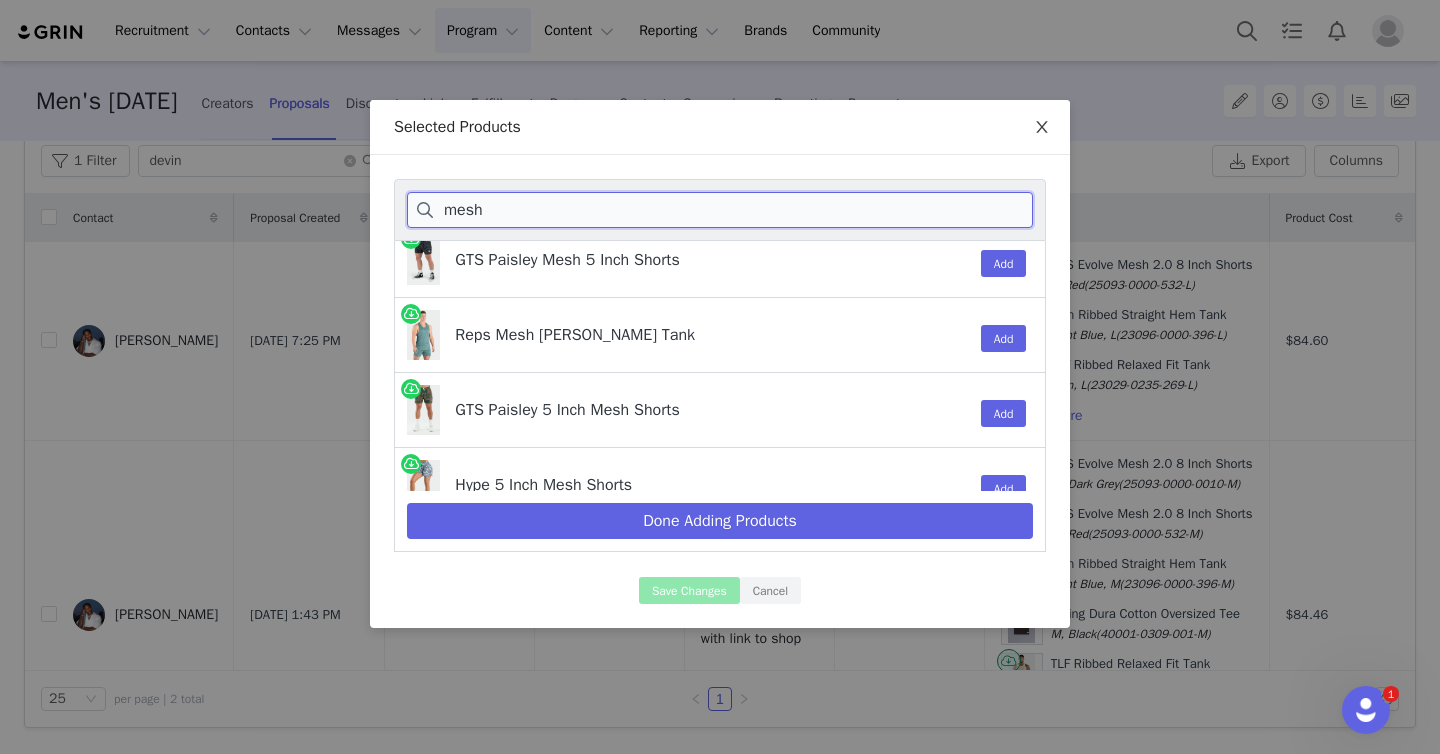 type on "mesh" 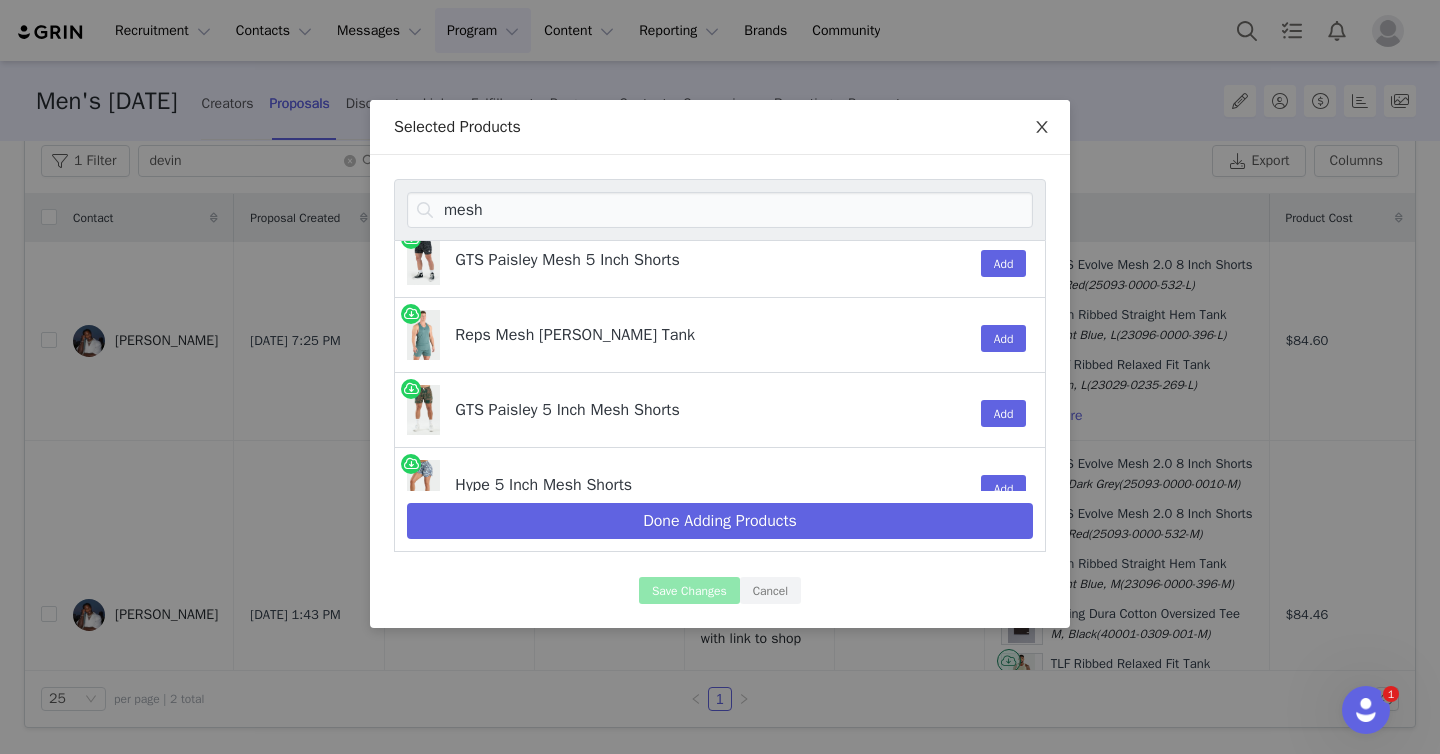 click at bounding box center (1042, 128) 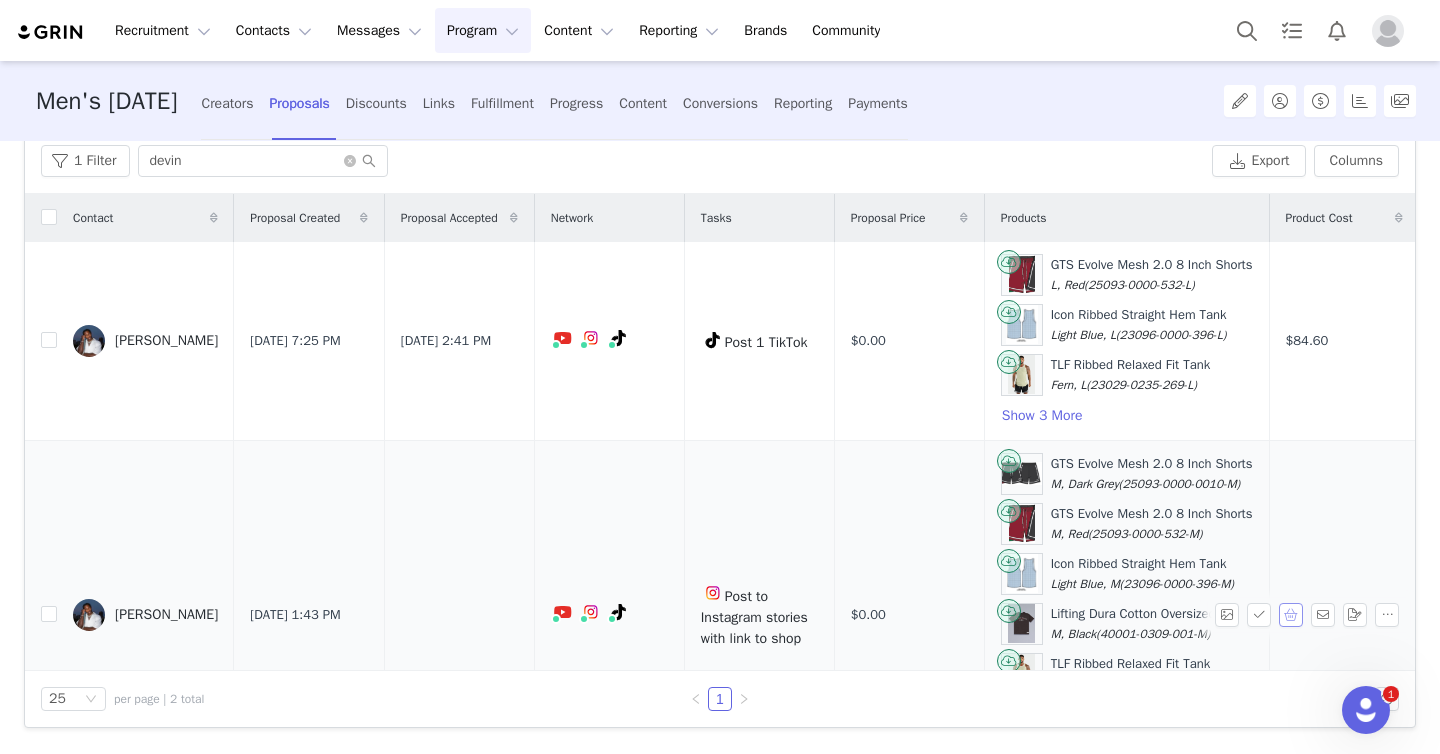 click at bounding box center [1291, 615] 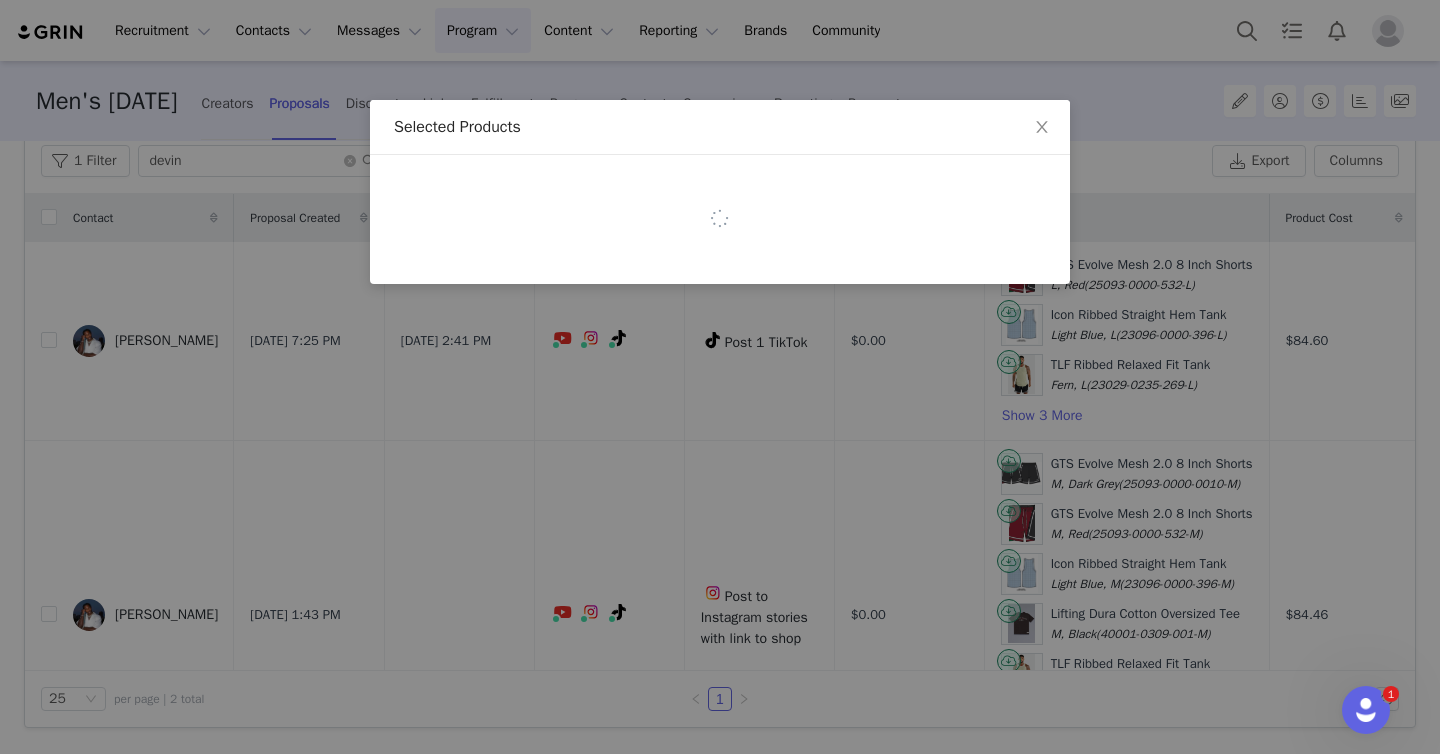 select on "28050990" 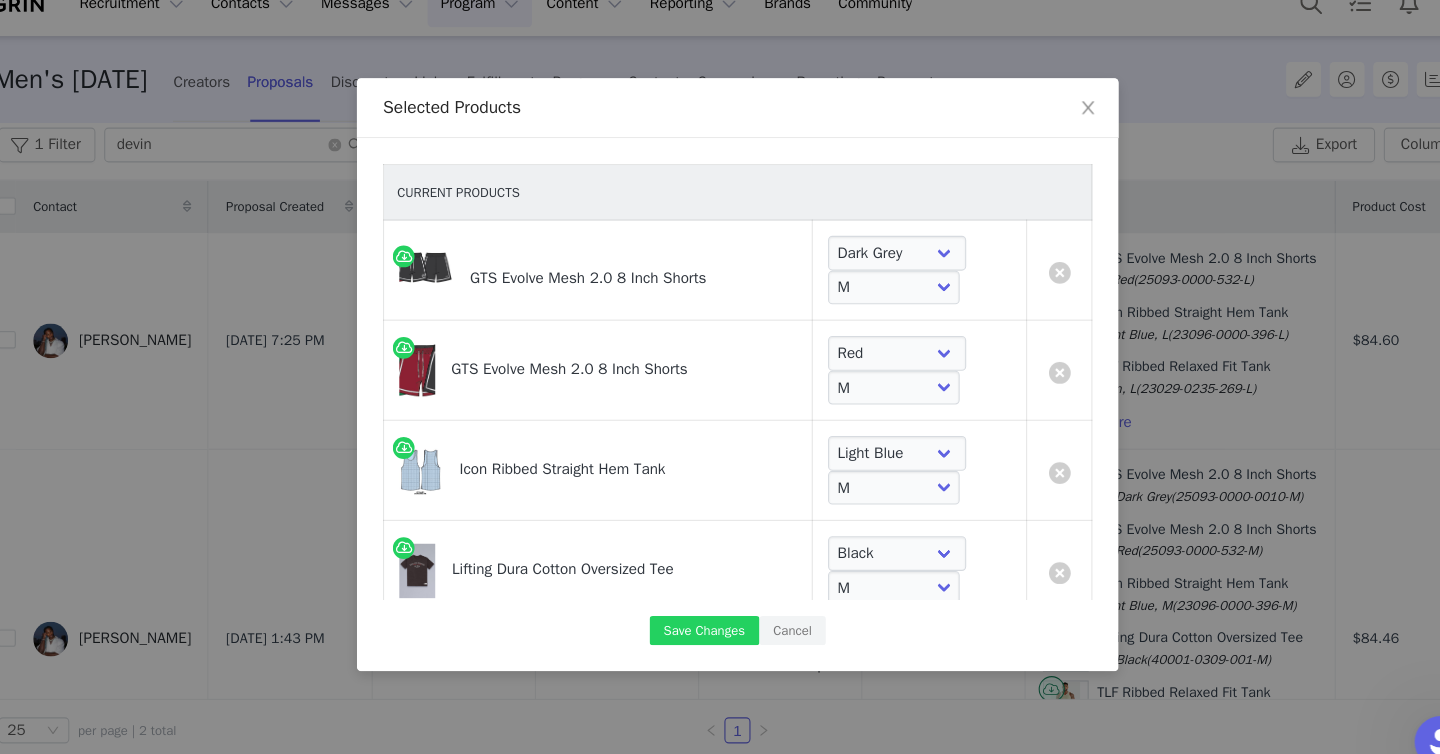 scroll, scrollTop: 269, scrollLeft: 0, axis: vertical 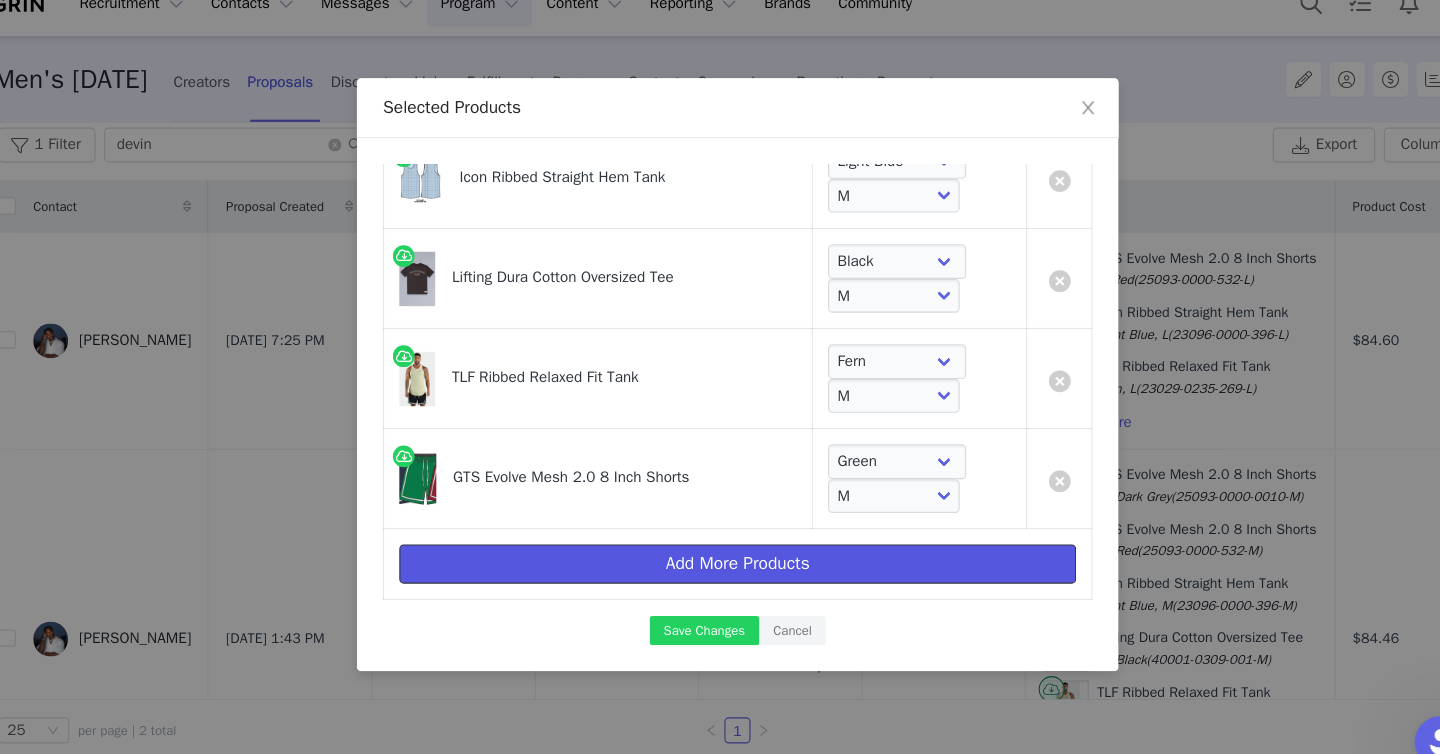 click on "Add More Products" at bounding box center [720, 546] 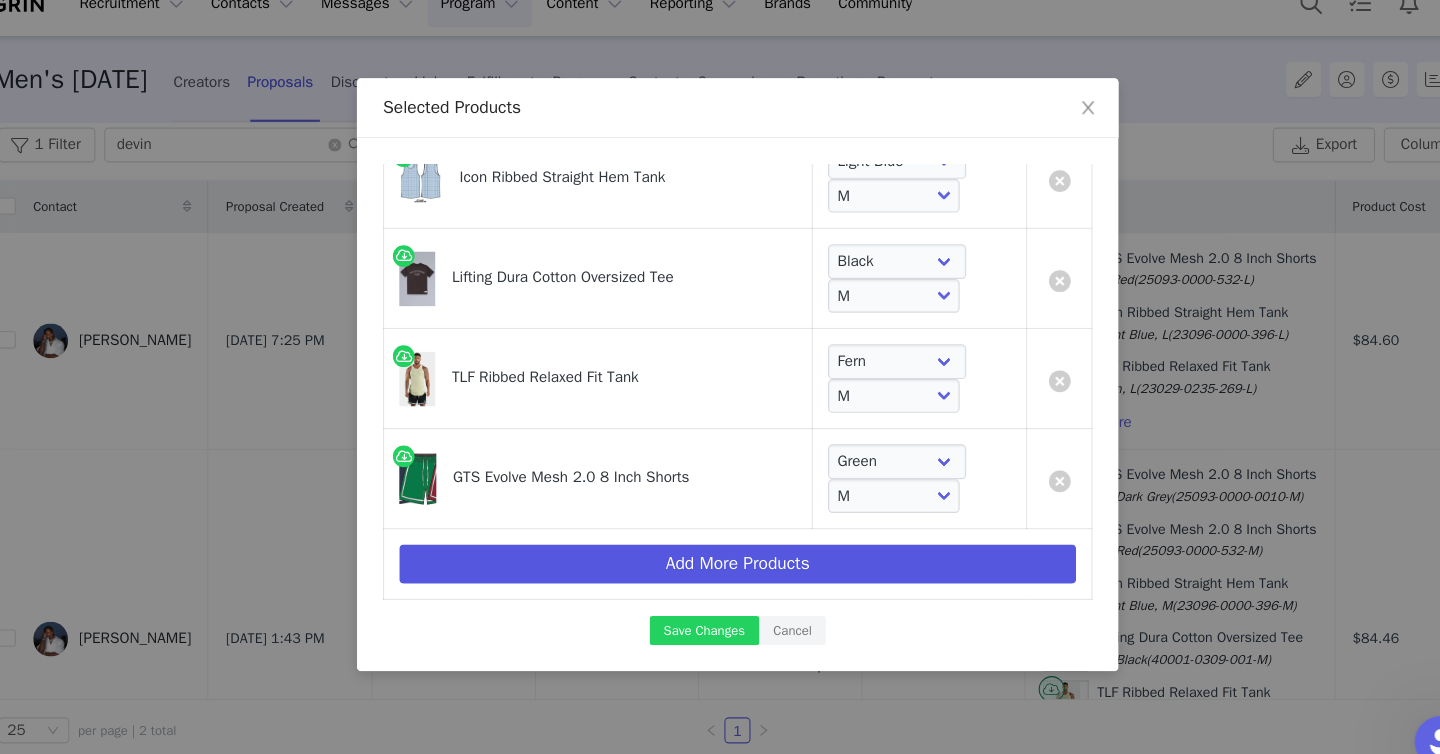 scroll, scrollTop: 0, scrollLeft: 0, axis: both 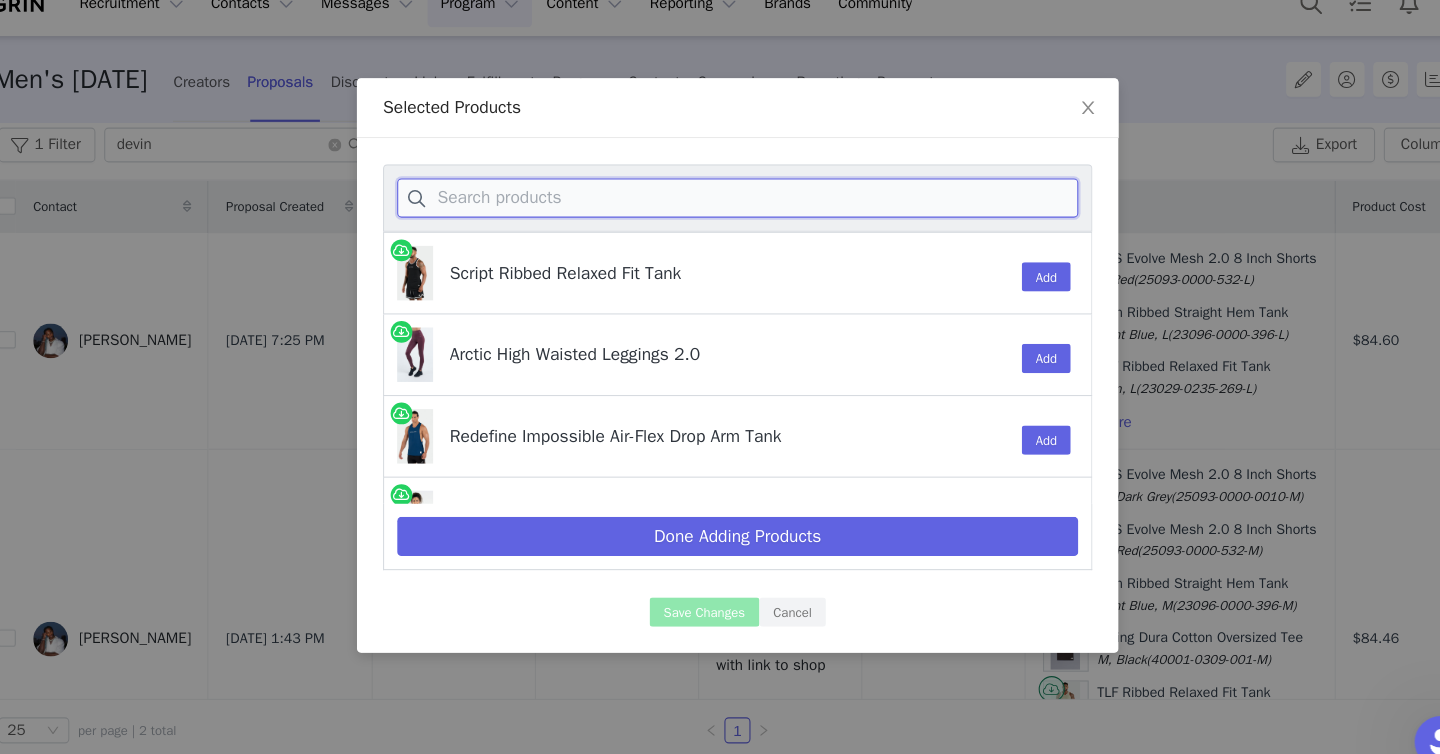 click at bounding box center (720, 210) 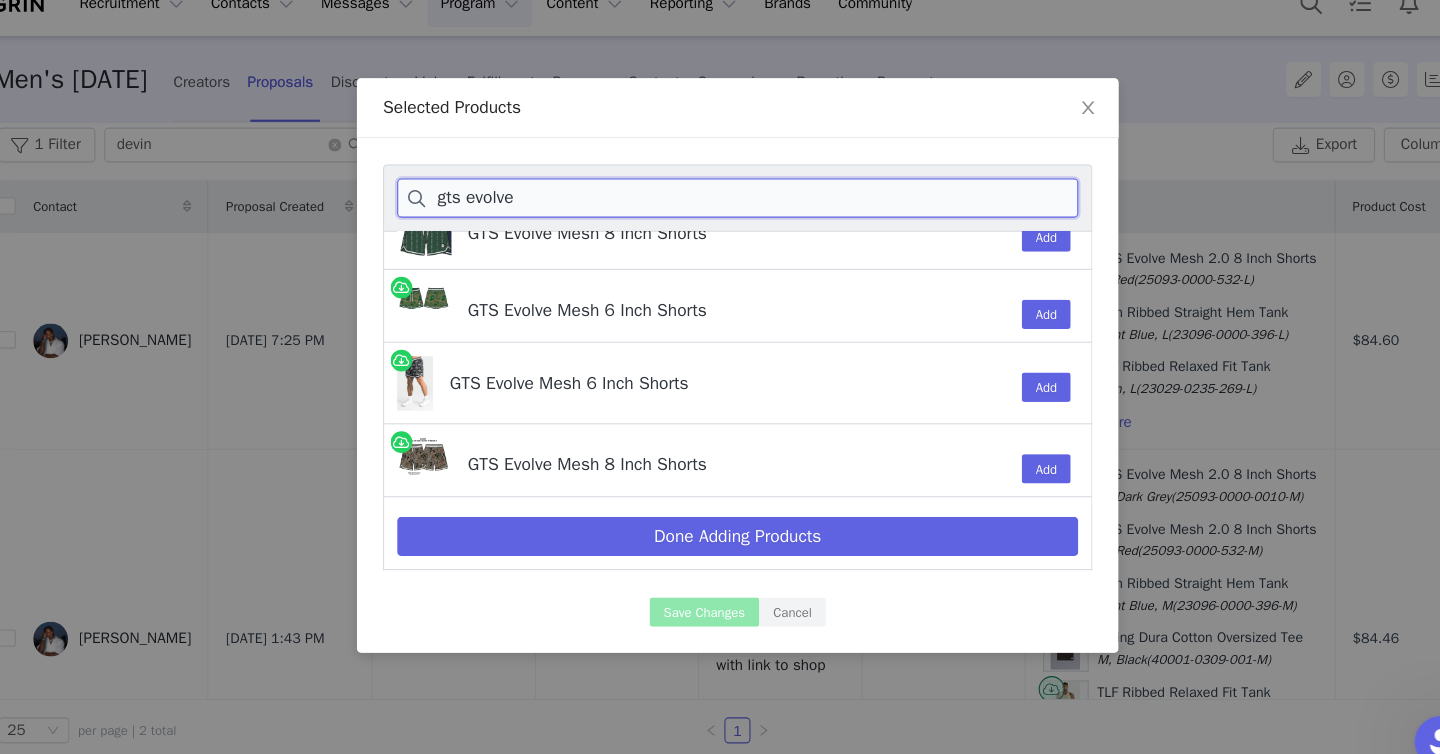 scroll, scrollTop: 424, scrollLeft: 0, axis: vertical 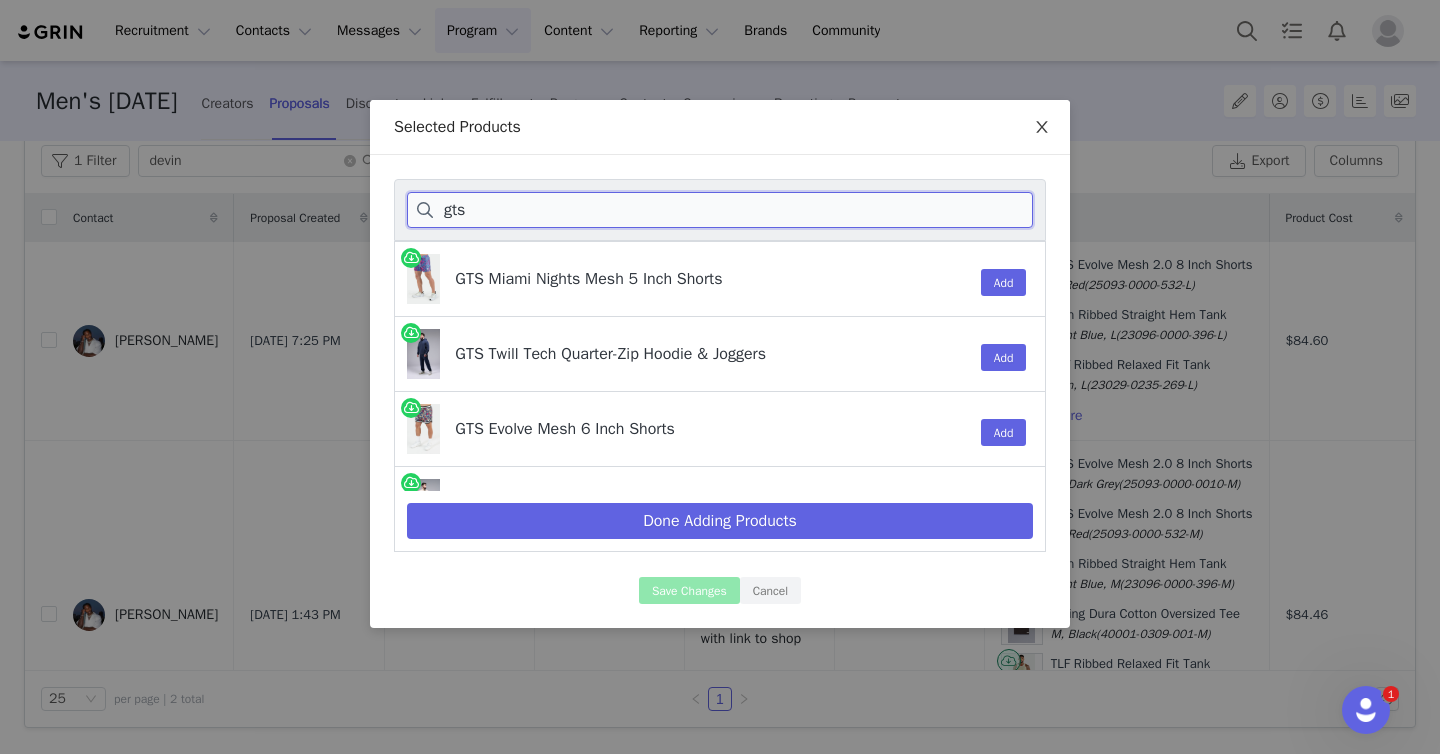 type on "gts" 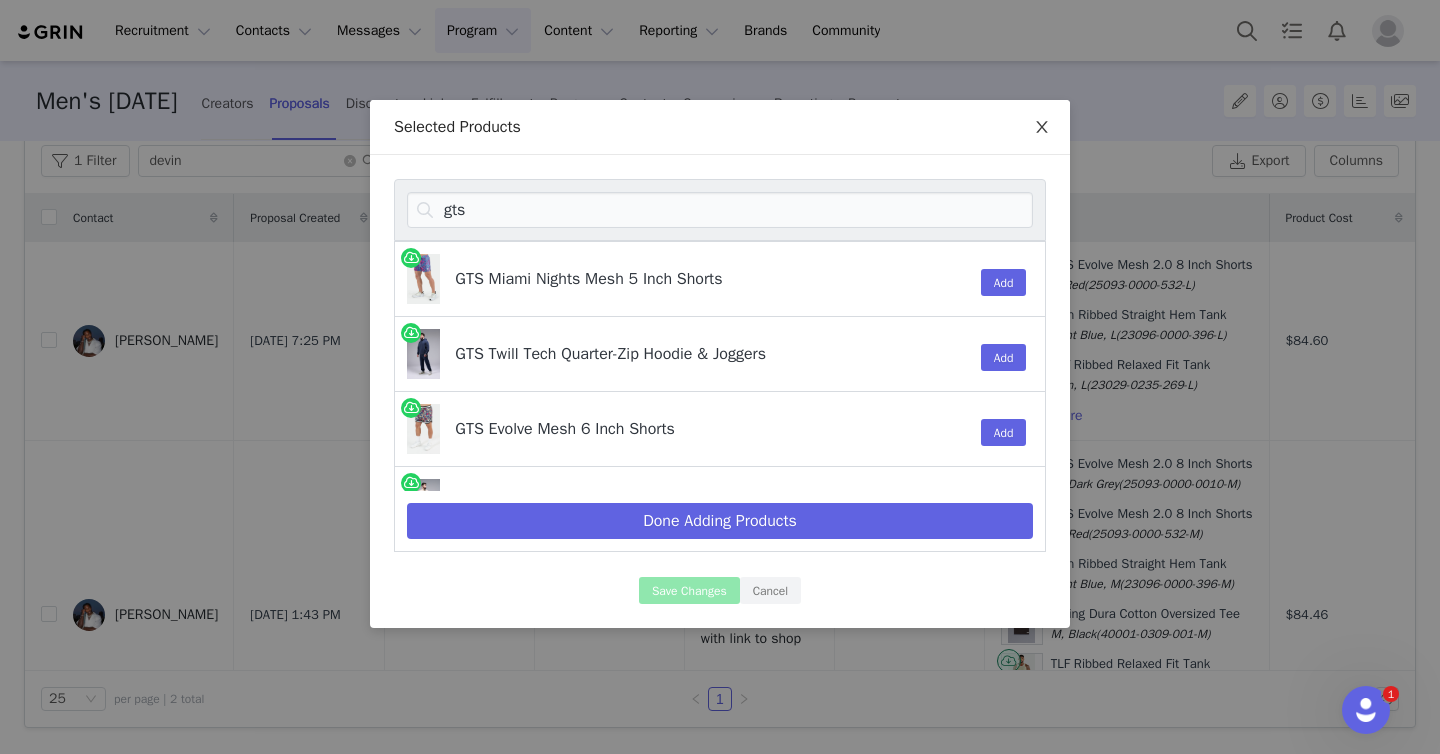 click 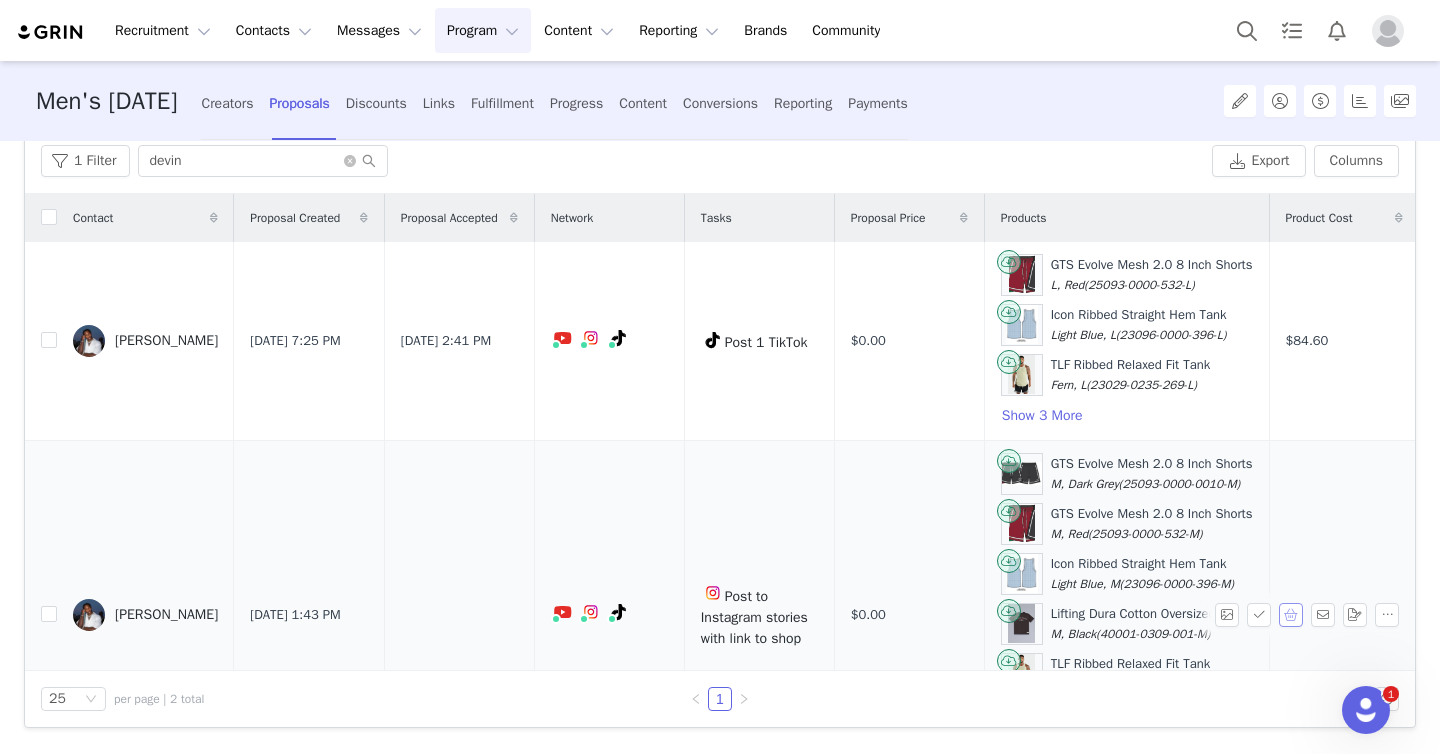click at bounding box center (1291, 615) 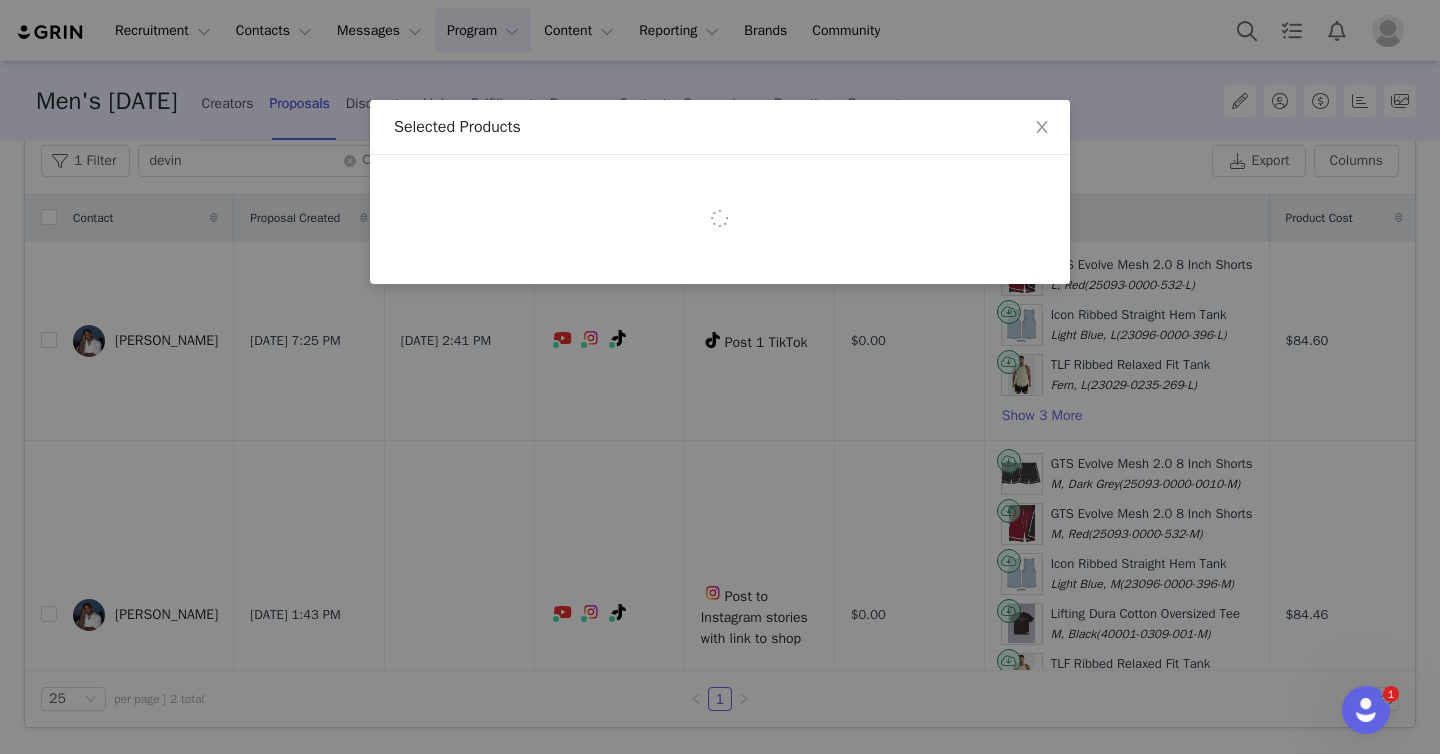 select on "28050990" 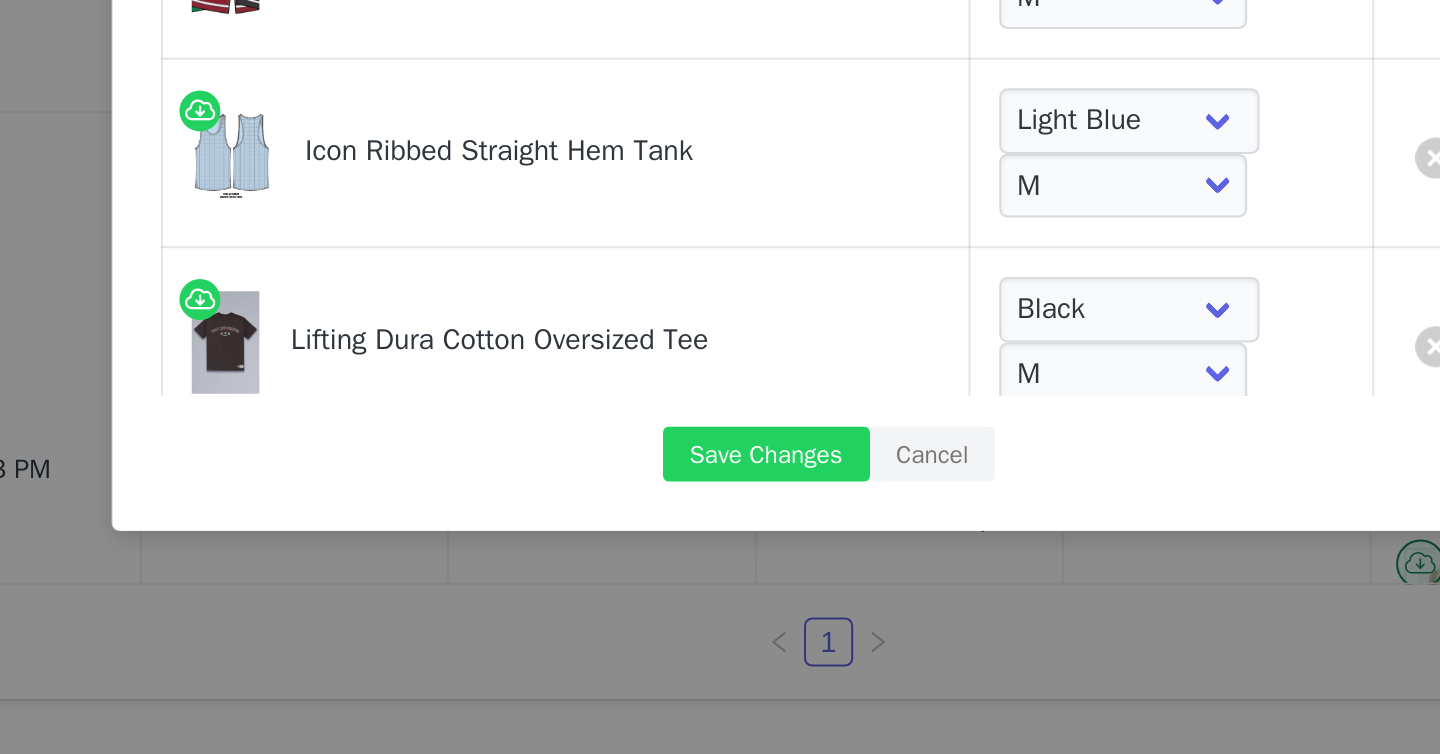 scroll, scrollTop: 0, scrollLeft: 0, axis: both 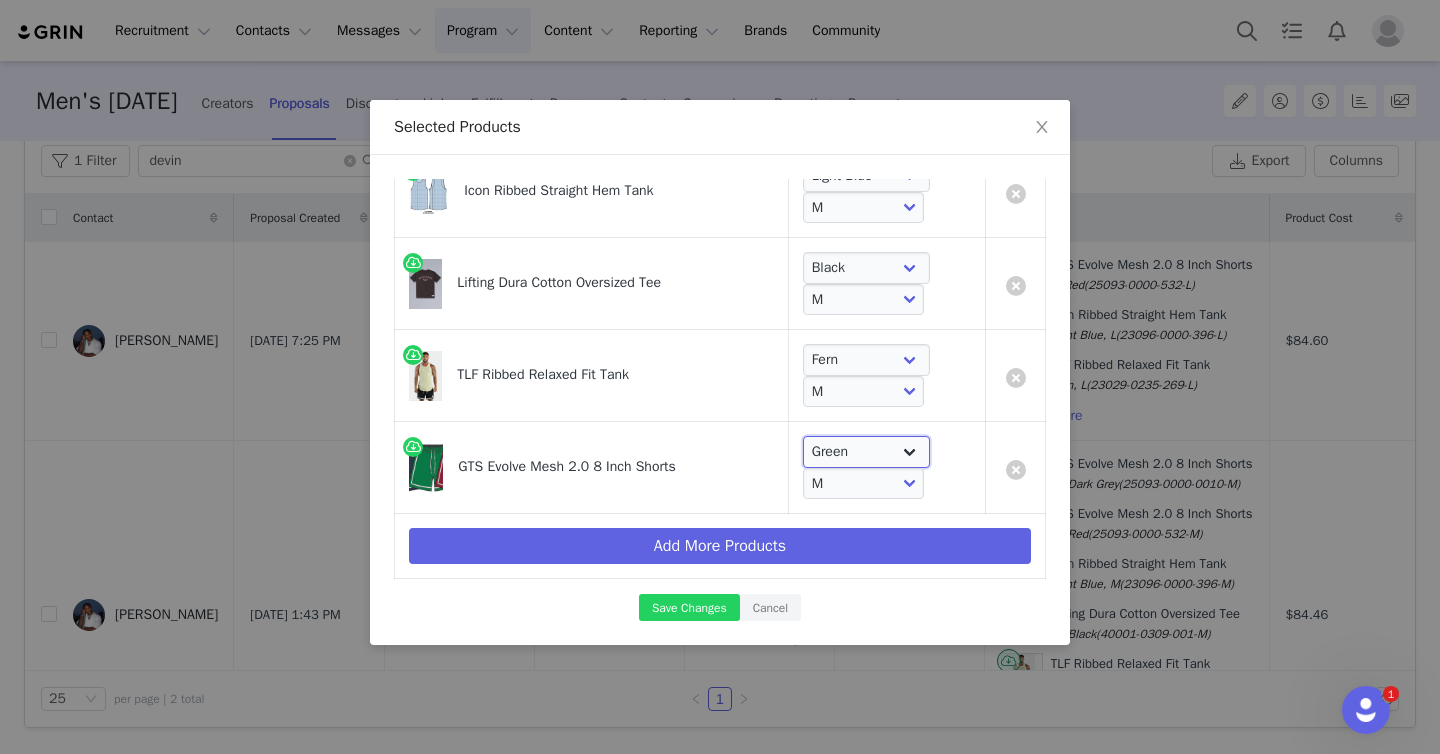 click on "Choose Color  Green" at bounding box center (866, 452) 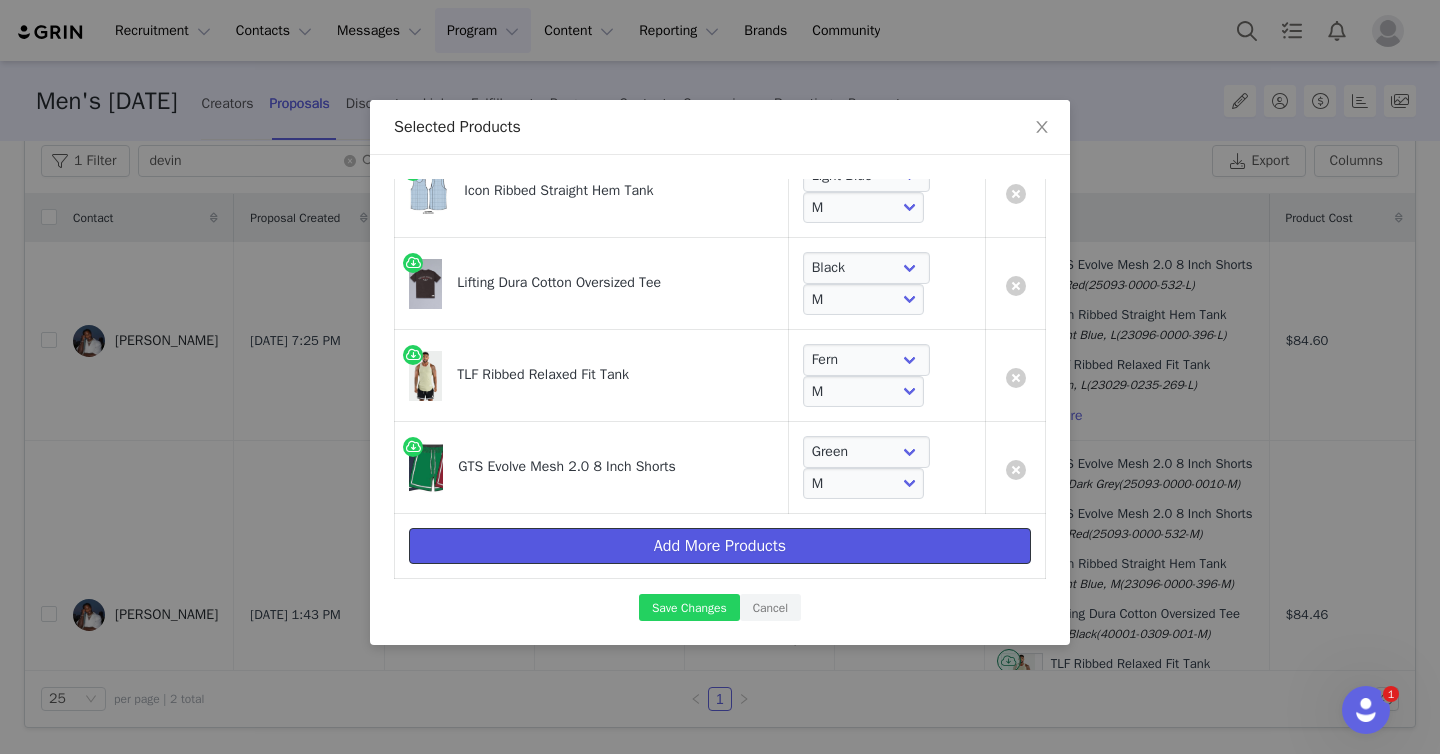 click on "Add More Products" at bounding box center [720, 546] 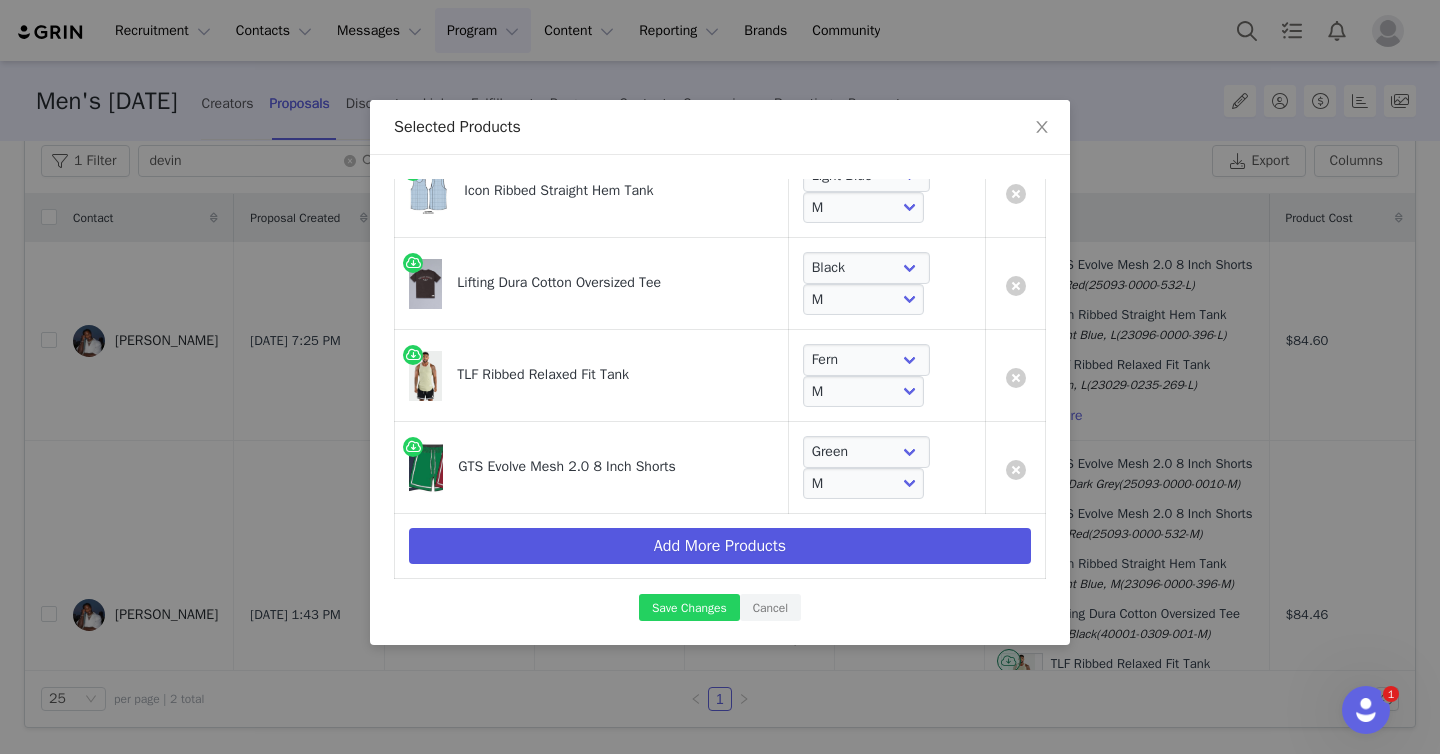 scroll, scrollTop: 0, scrollLeft: 0, axis: both 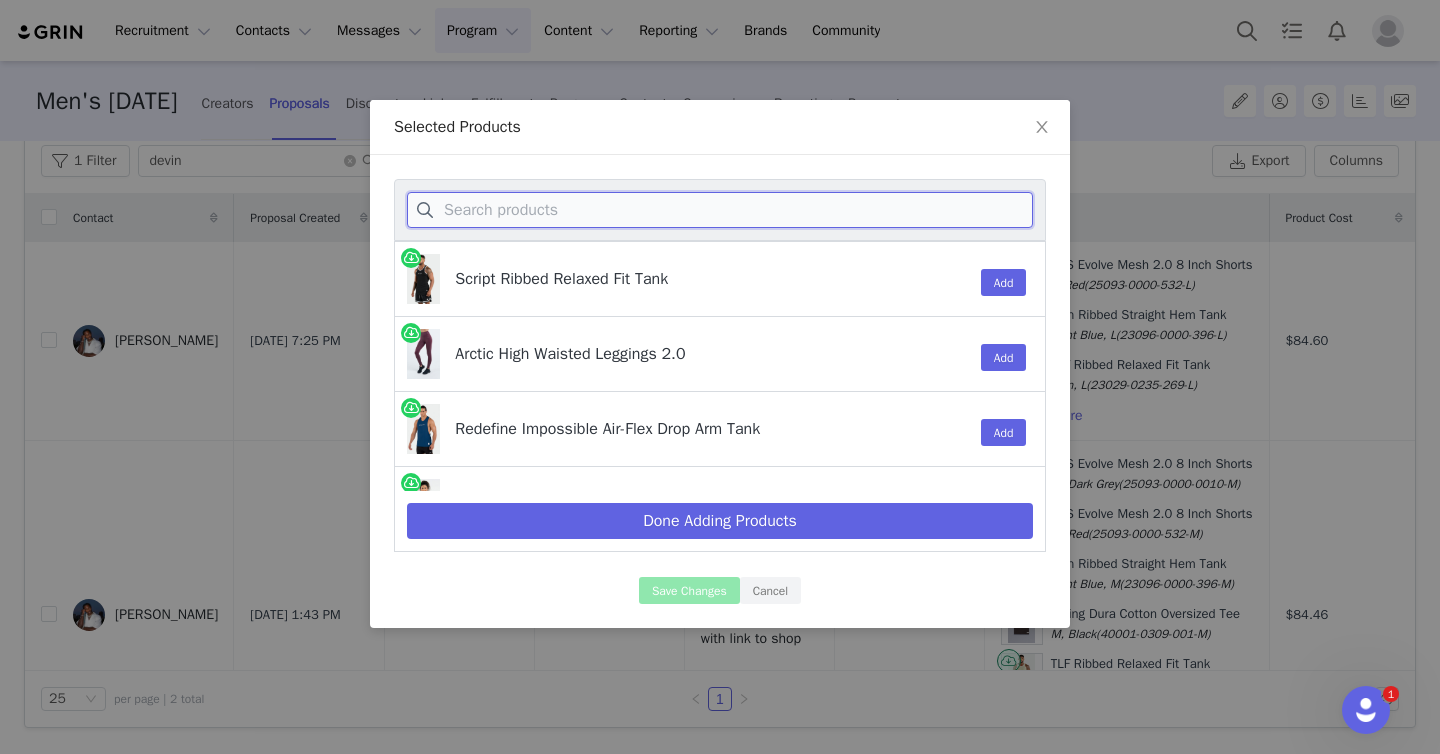 click at bounding box center [720, 210] 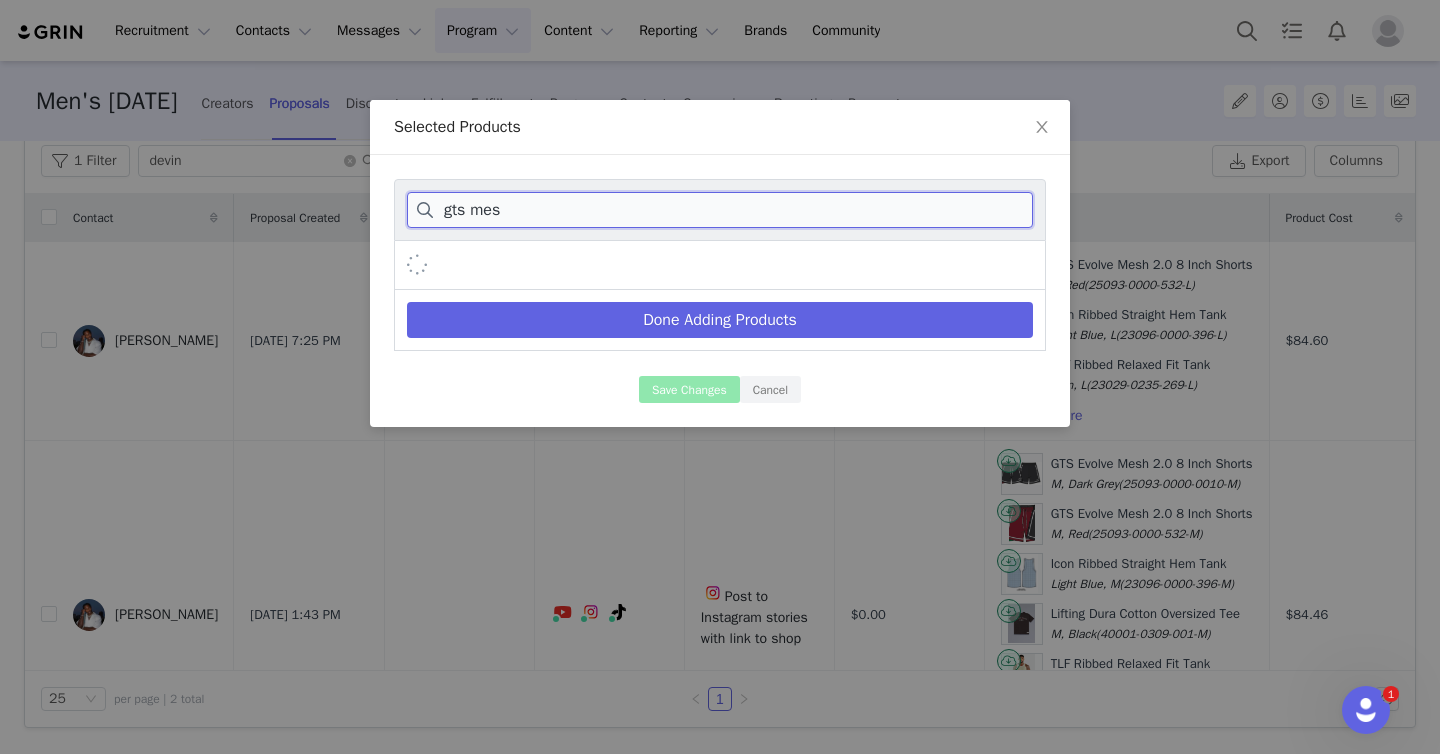 type on "gts mesh" 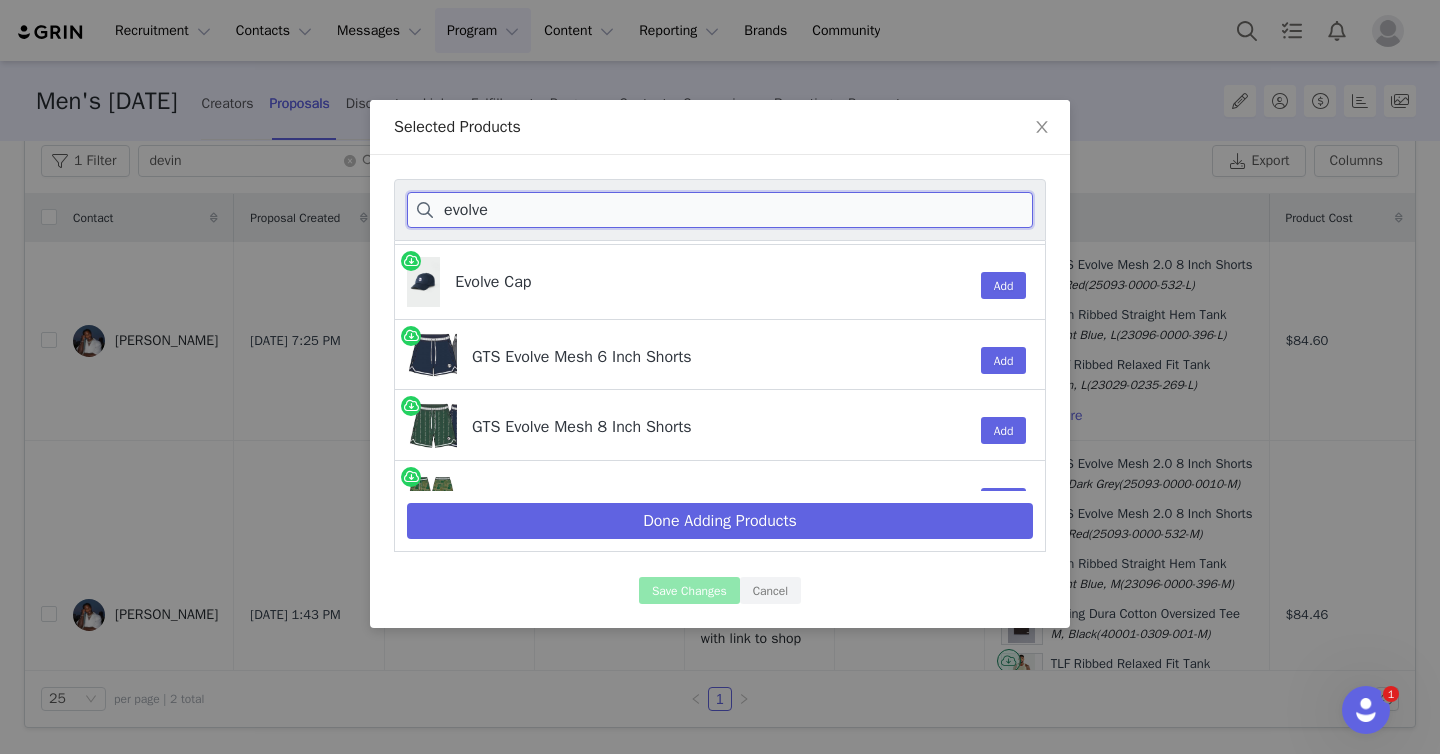 scroll, scrollTop: 373, scrollLeft: 0, axis: vertical 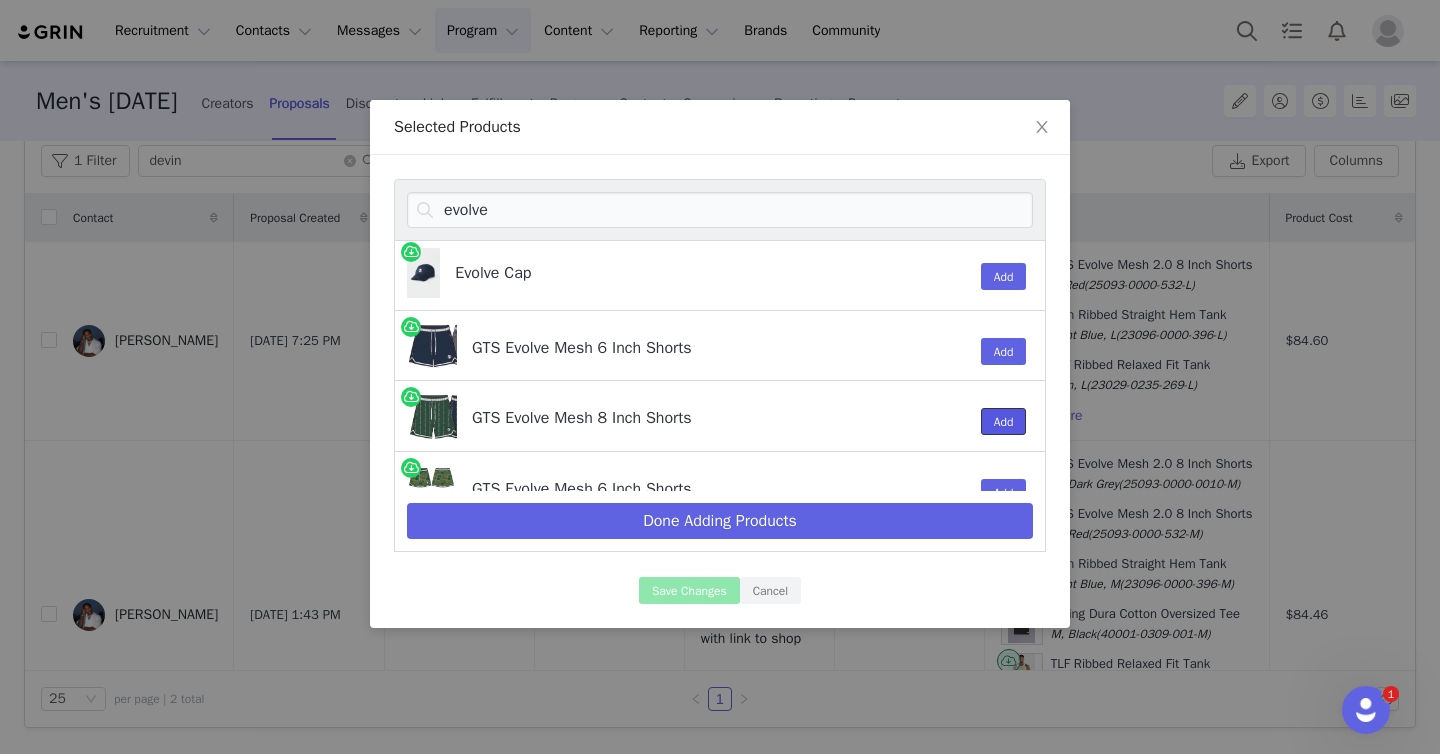 click on "Add" at bounding box center [1004, 421] 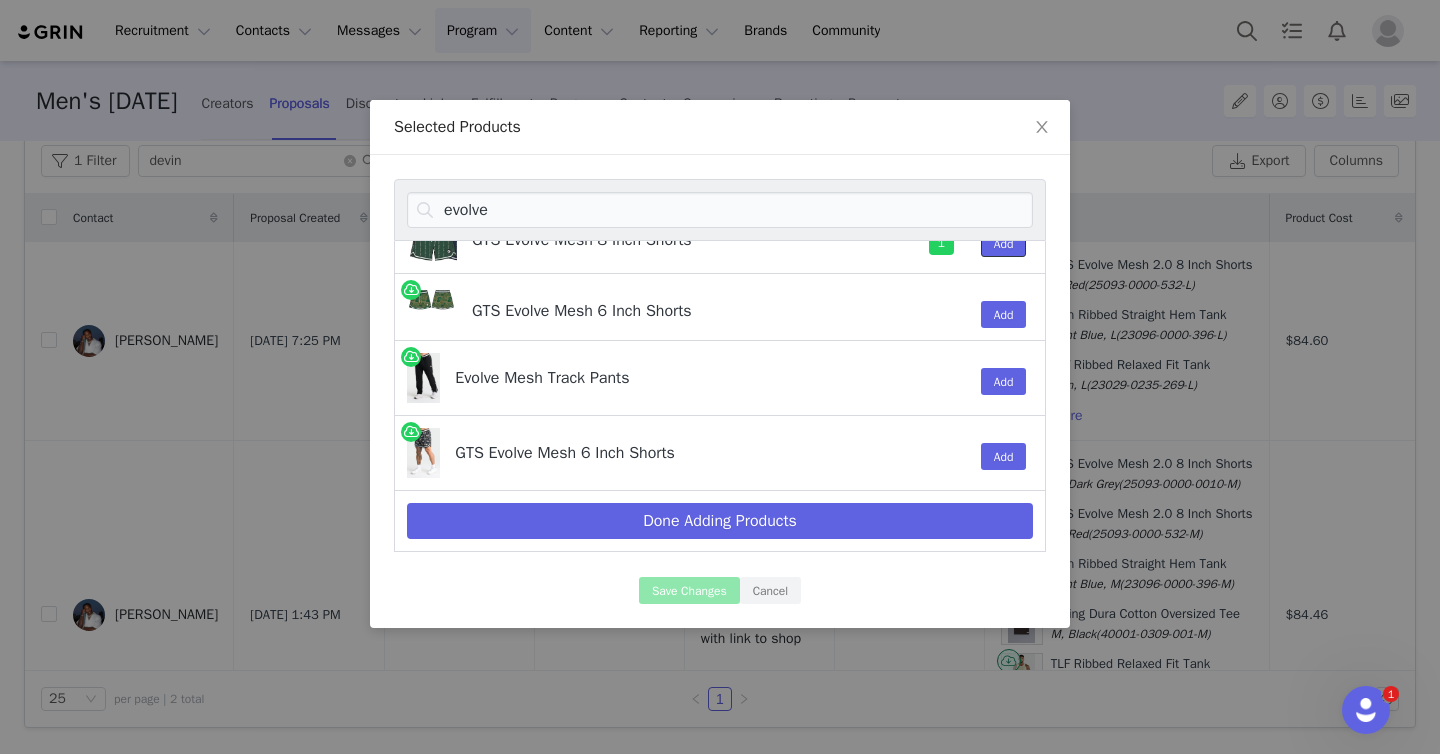 scroll, scrollTop: 535, scrollLeft: 0, axis: vertical 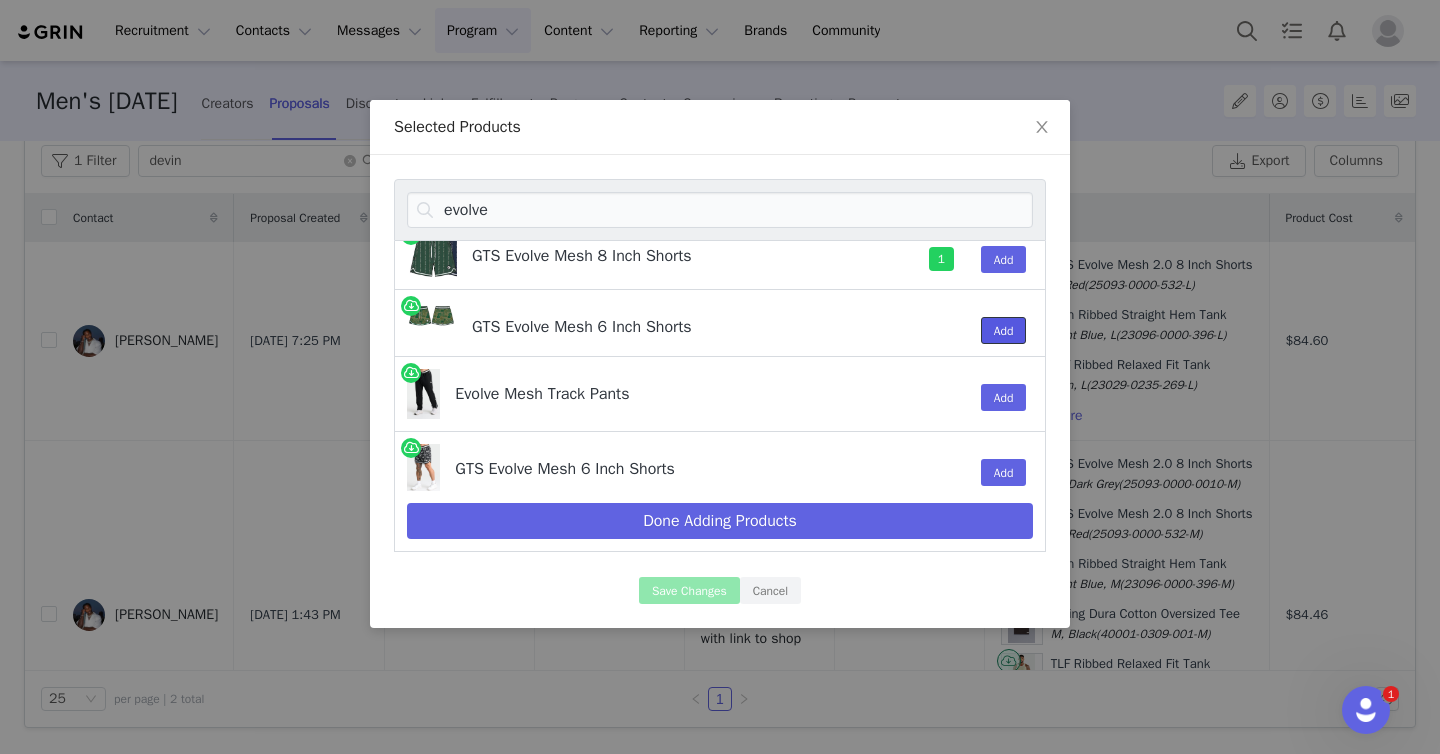 click on "Add" at bounding box center [1004, 330] 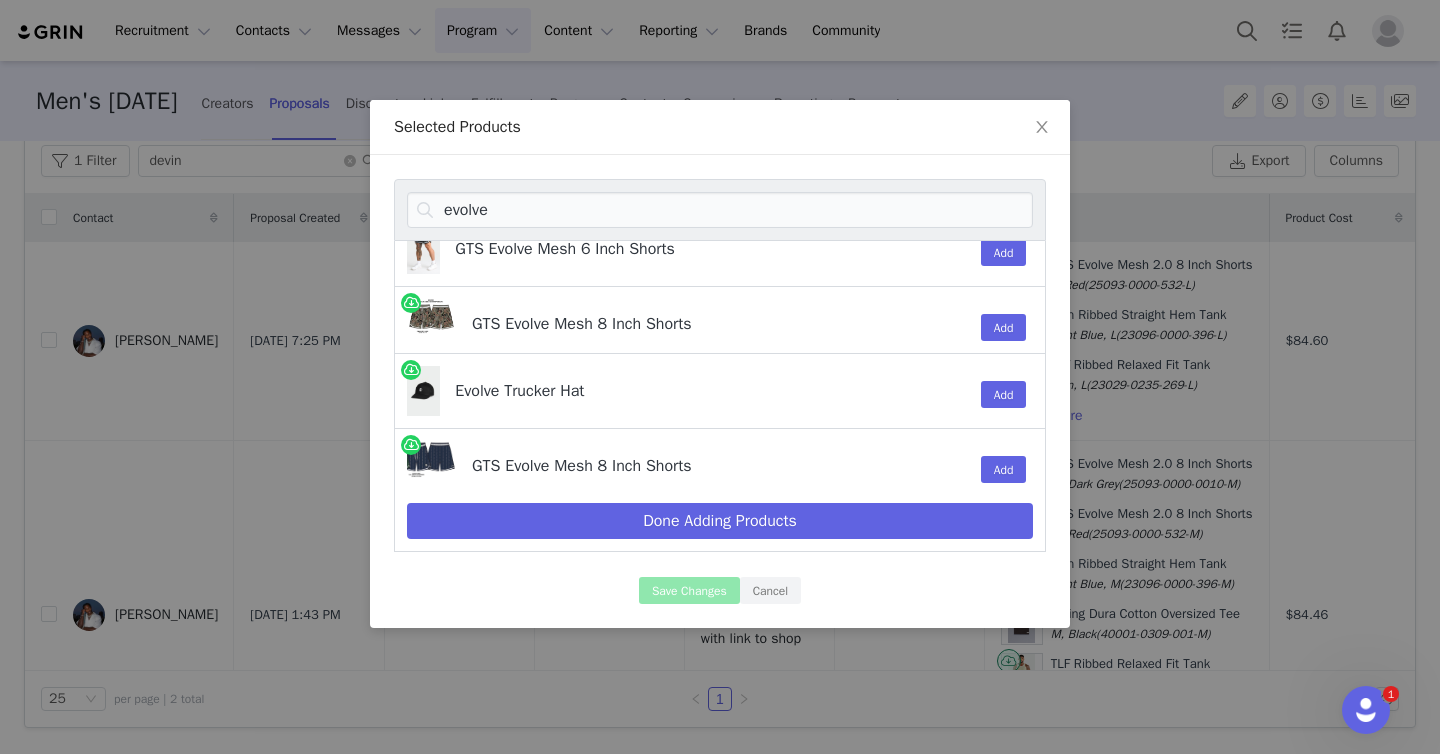 scroll, scrollTop: 768, scrollLeft: 0, axis: vertical 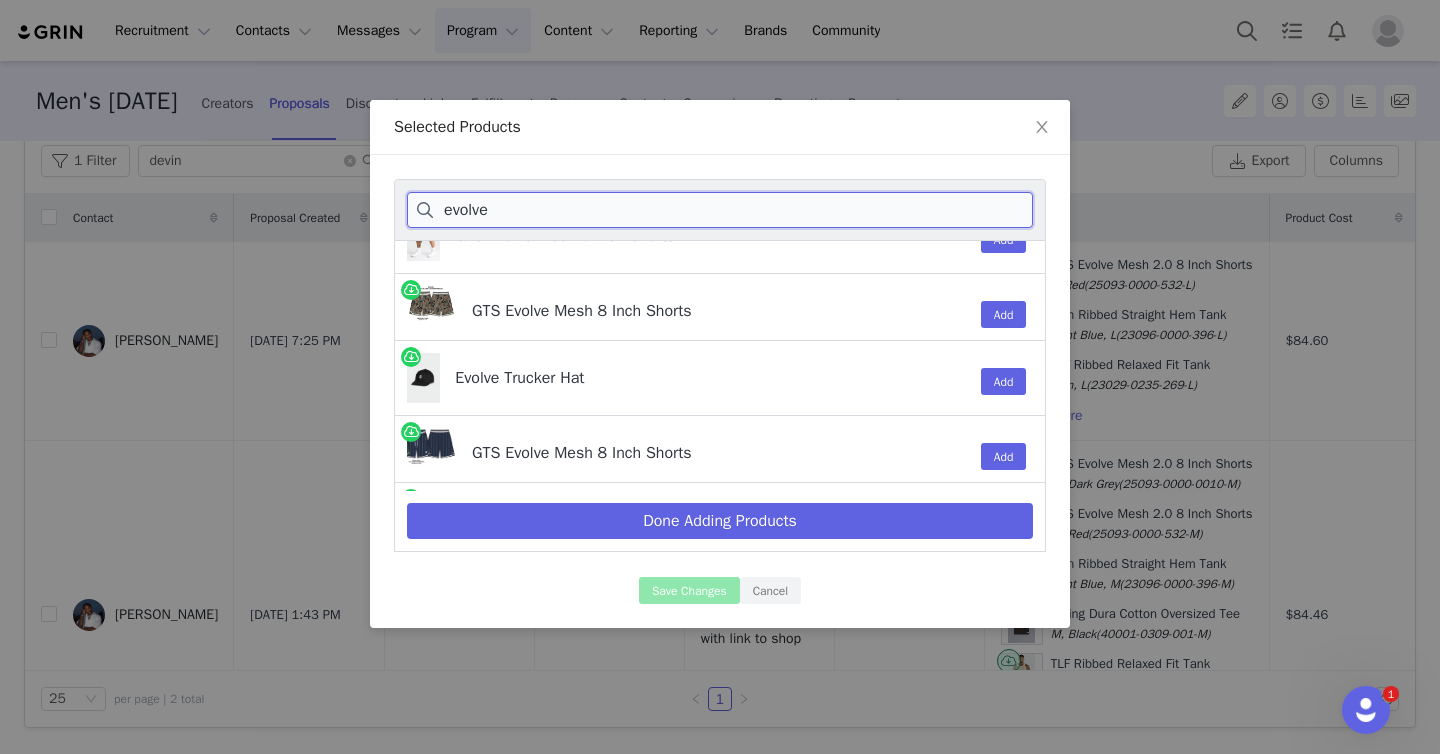 click on "evolve" at bounding box center (720, 210) 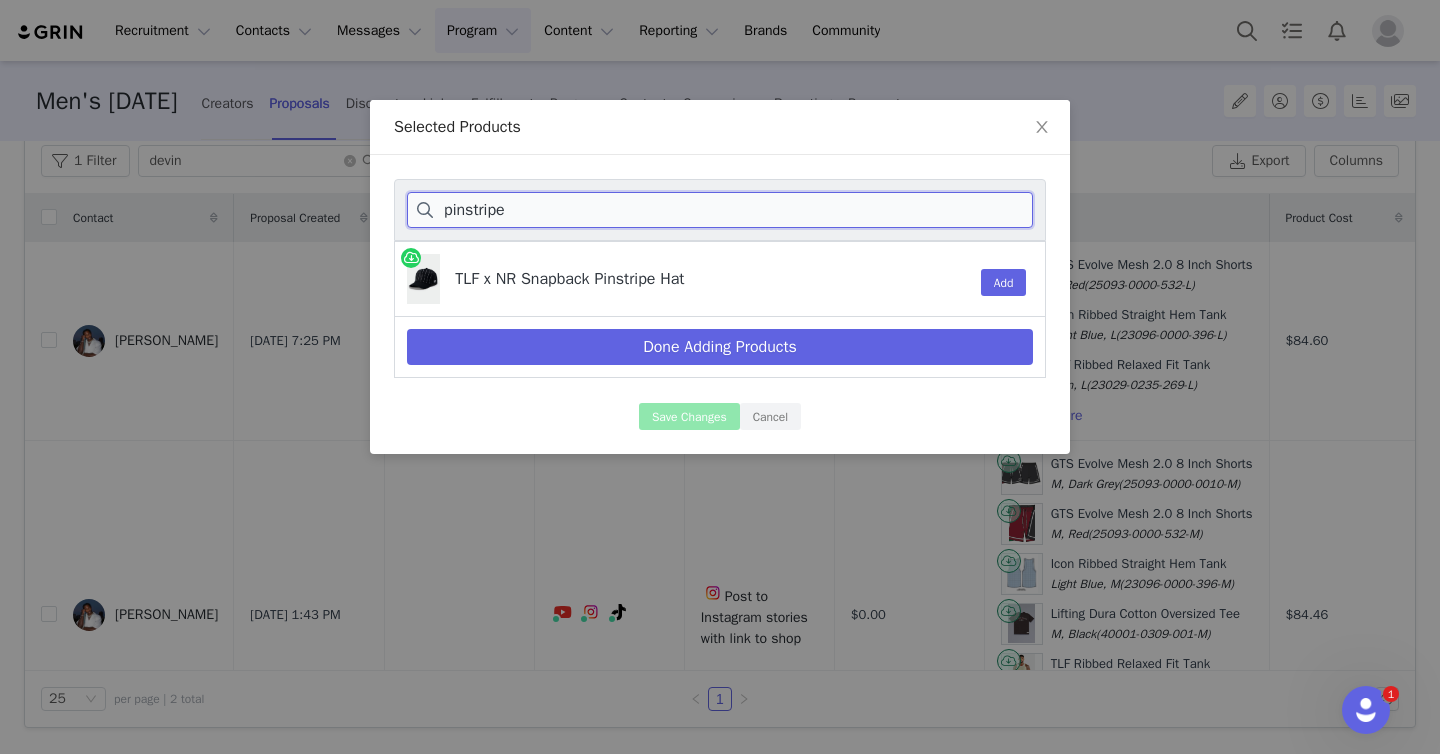 scroll, scrollTop: 0, scrollLeft: 0, axis: both 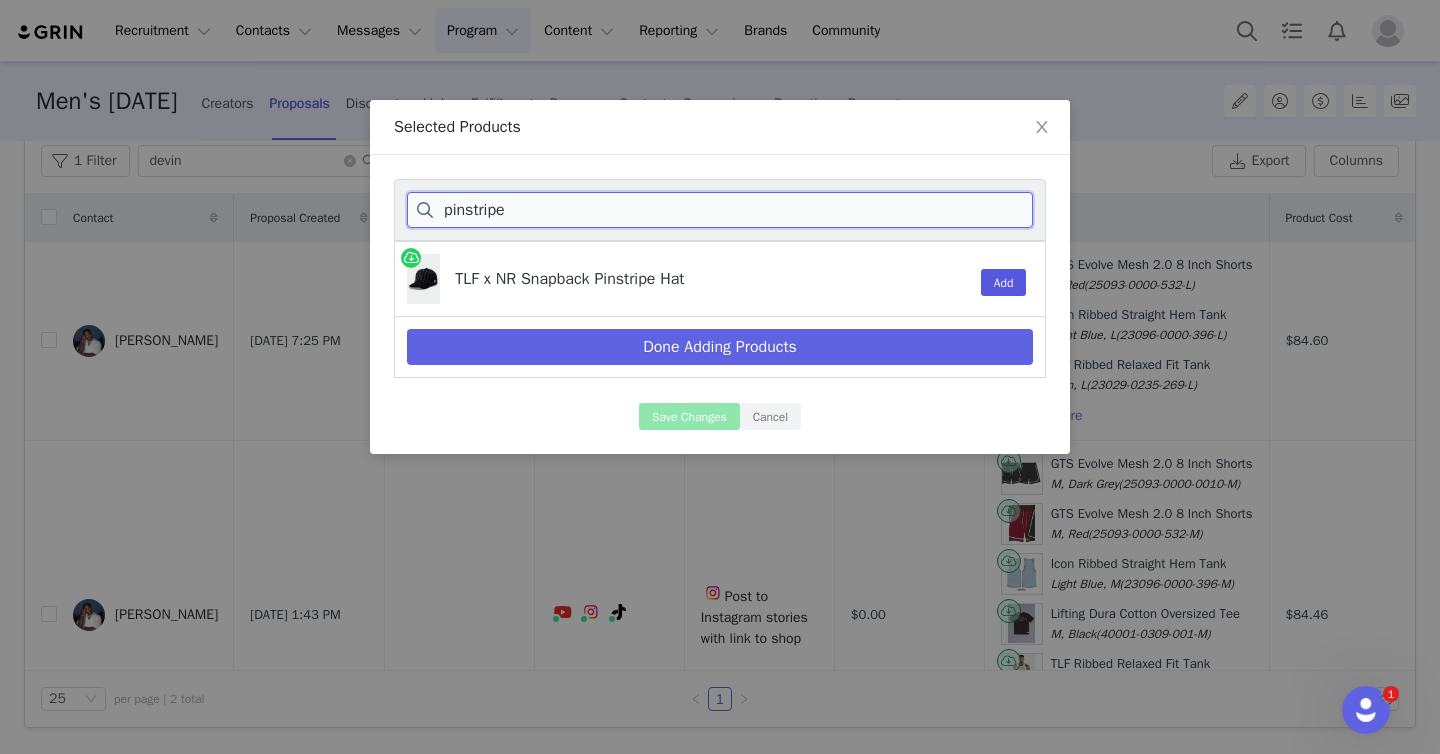 type on "pinstripe" 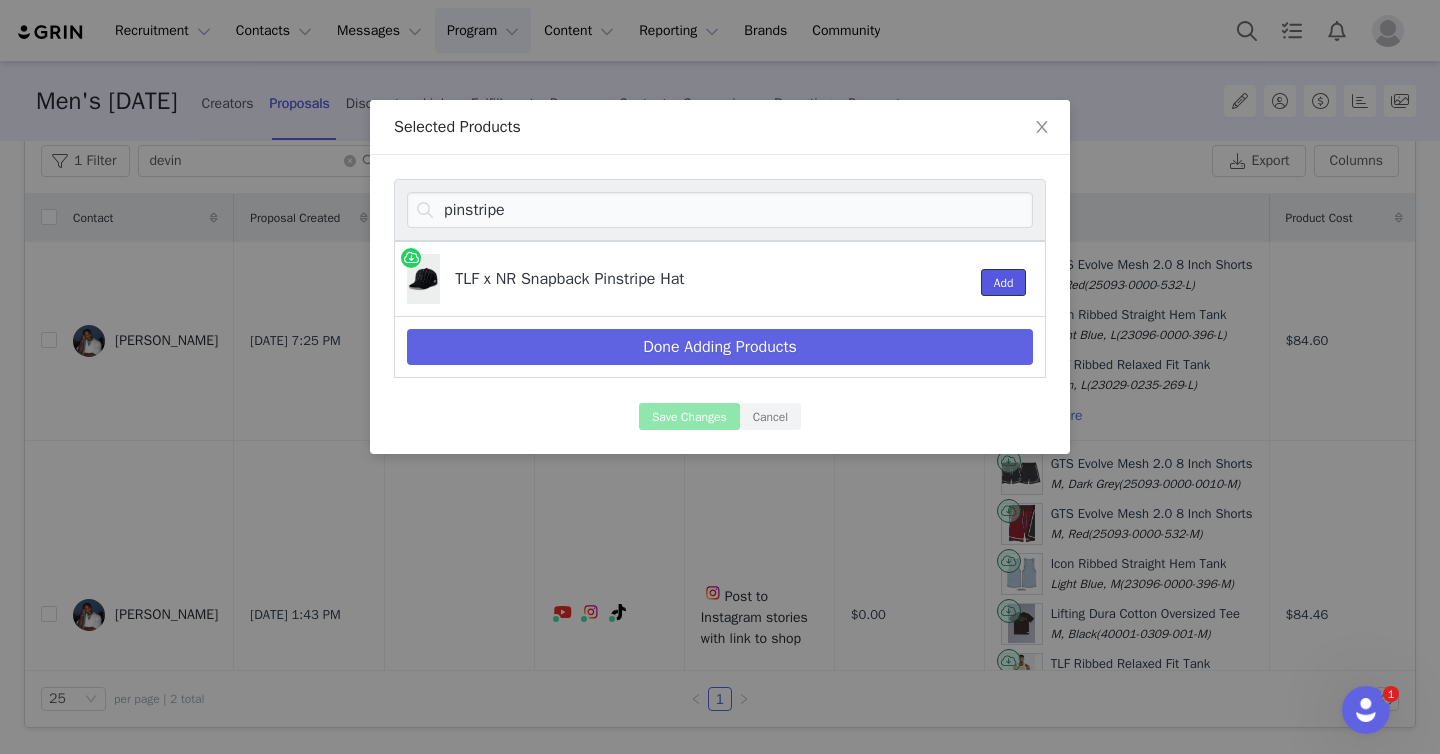 click on "Add" at bounding box center (1004, 282) 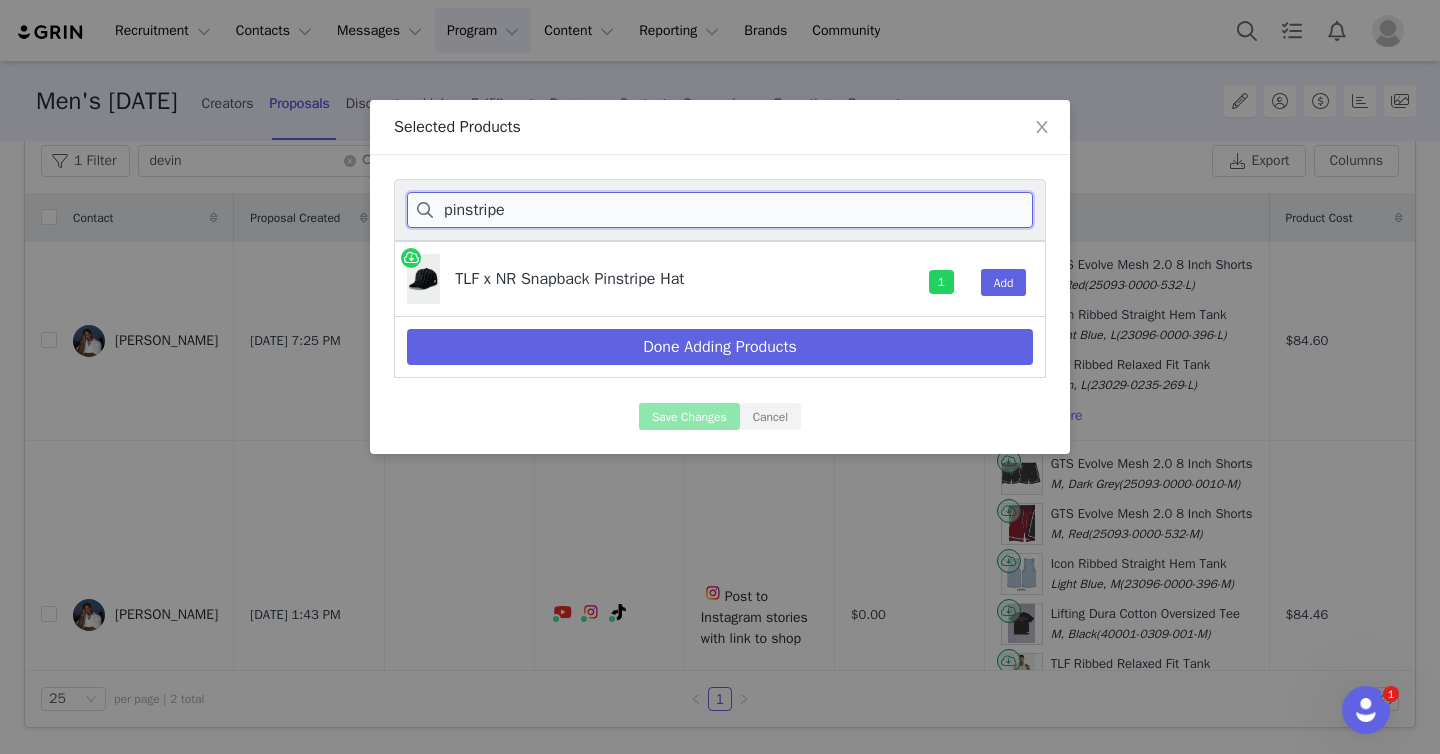 click on "pinstripe" at bounding box center [720, 210] 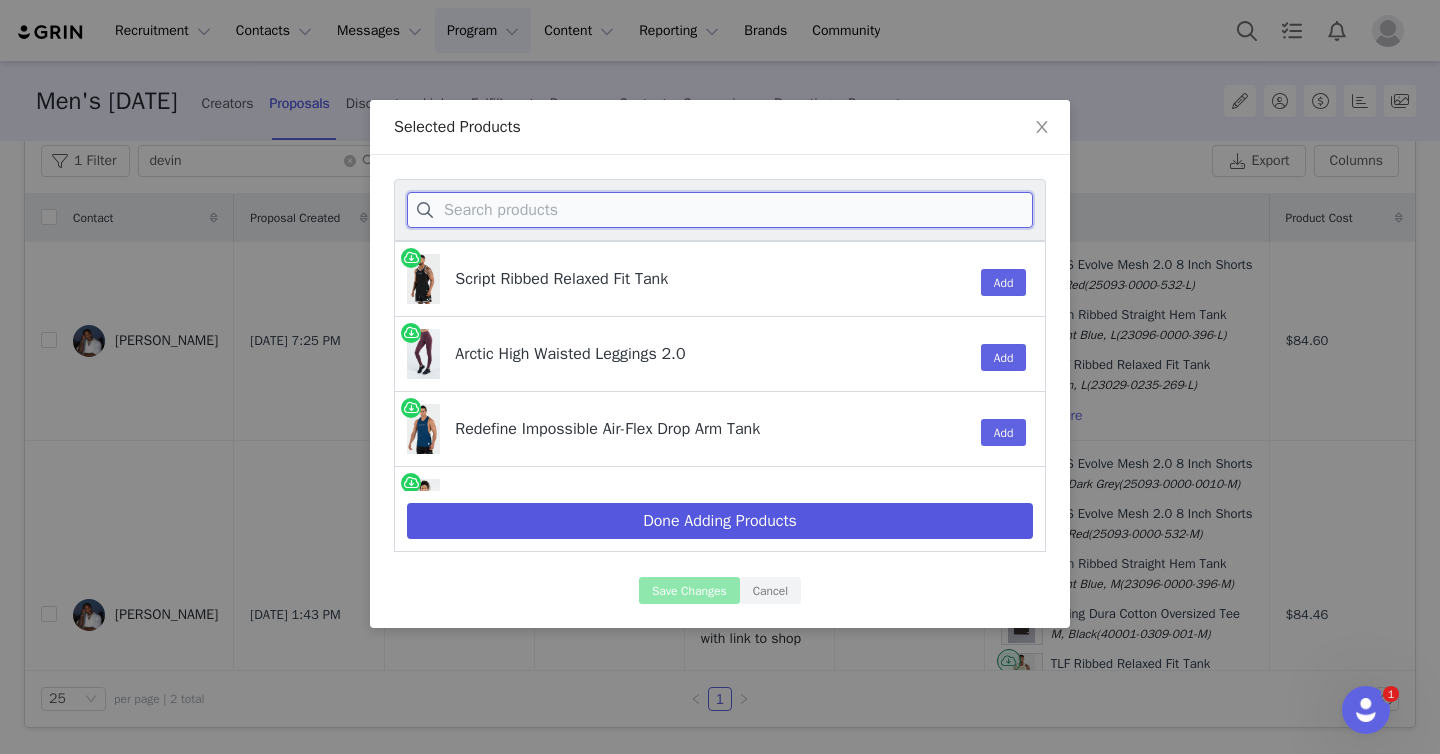 type 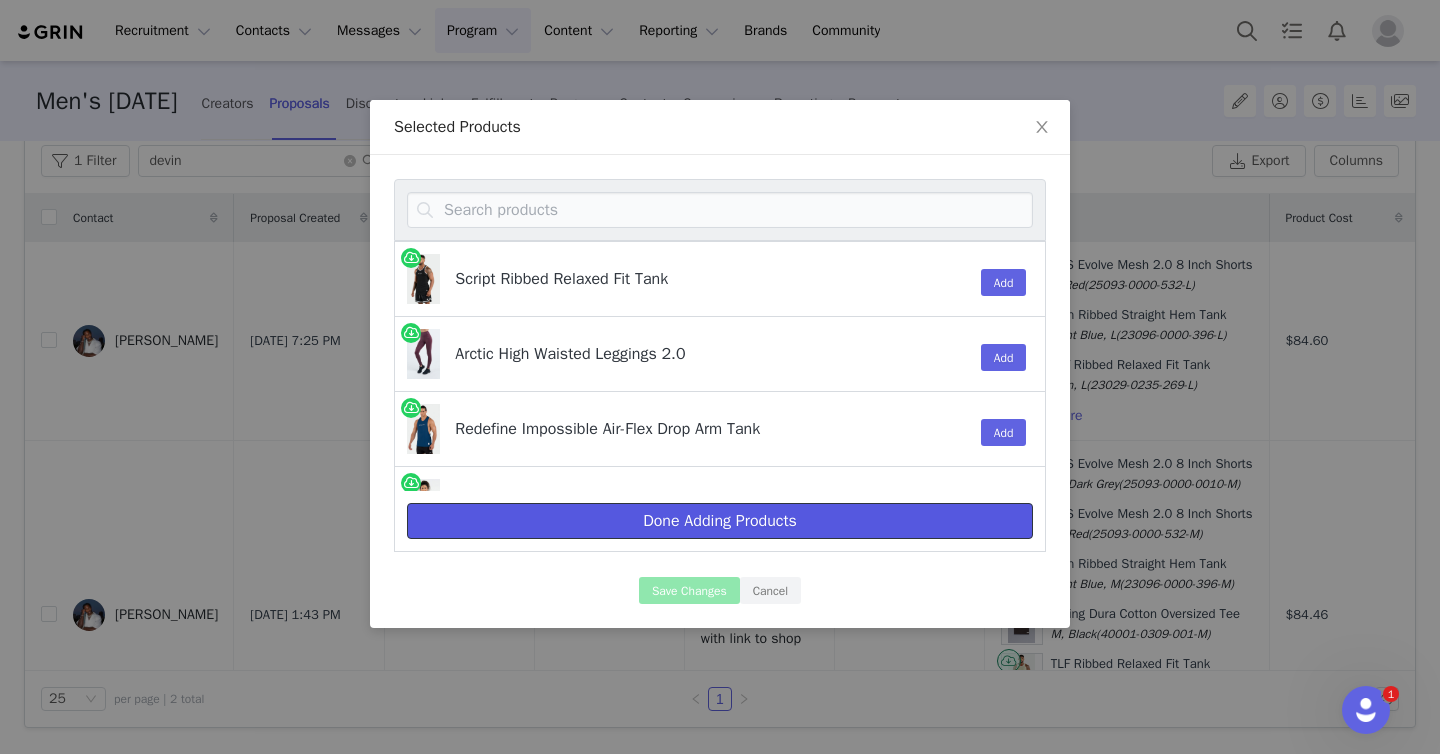 click on "Done Adding Products" at bounding box center [720, 521] 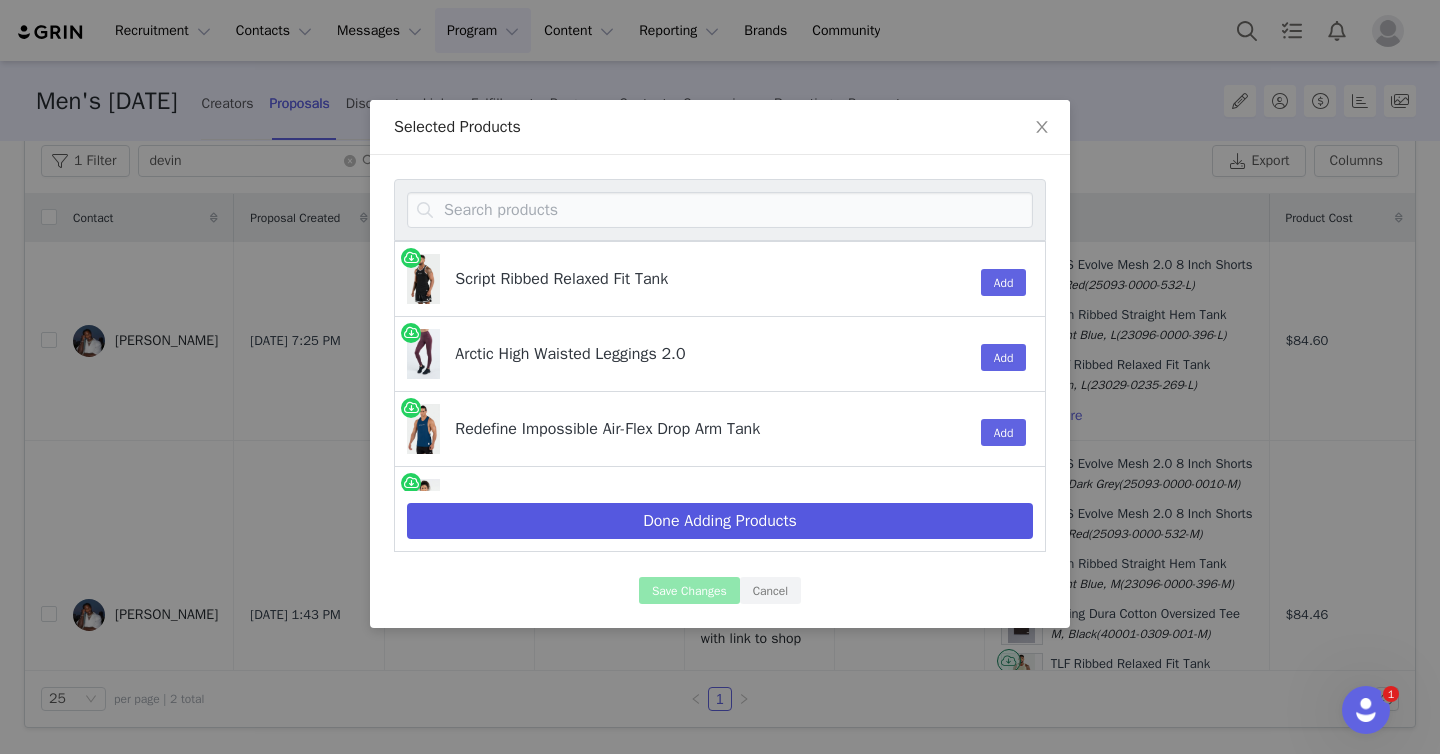 select on "28050990" 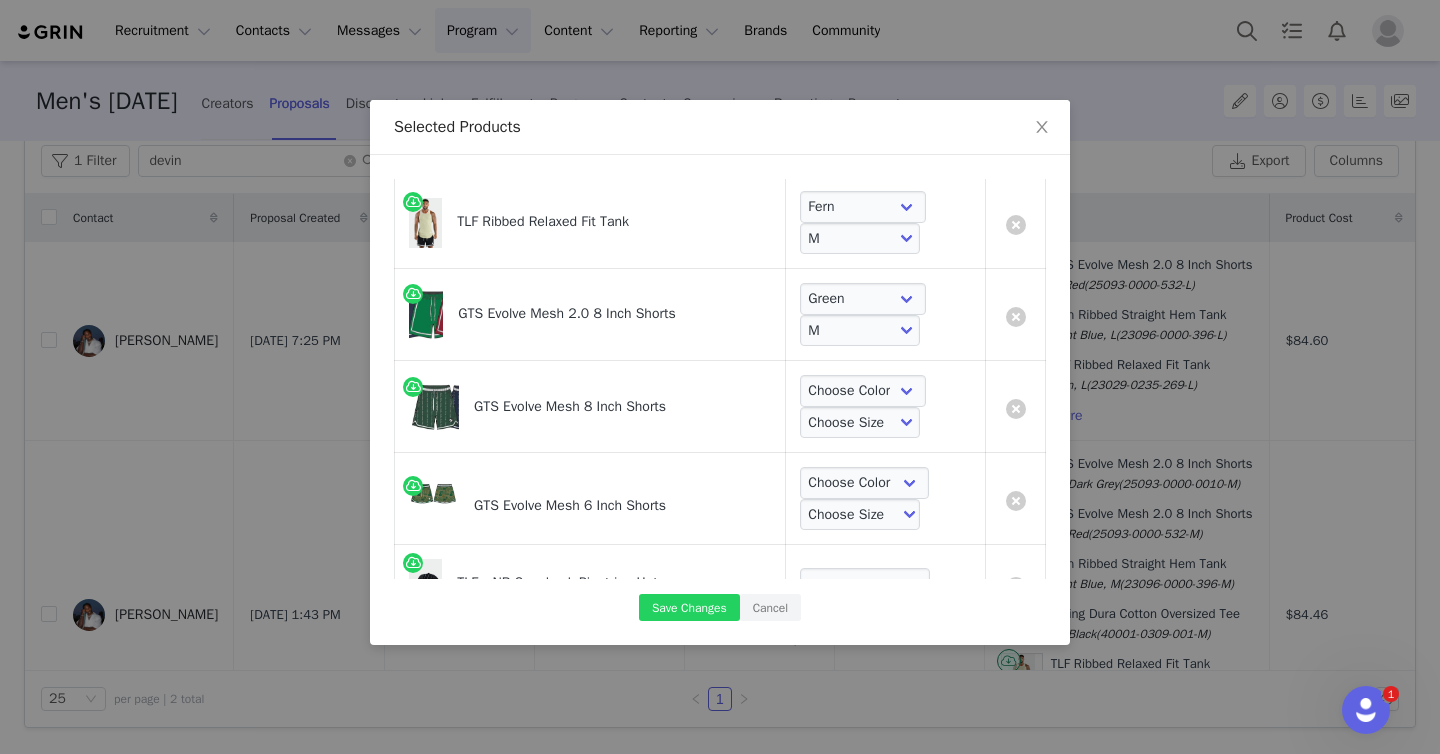 scroll, scrollTop: 532, scrollLeft: 0, axis: vertical 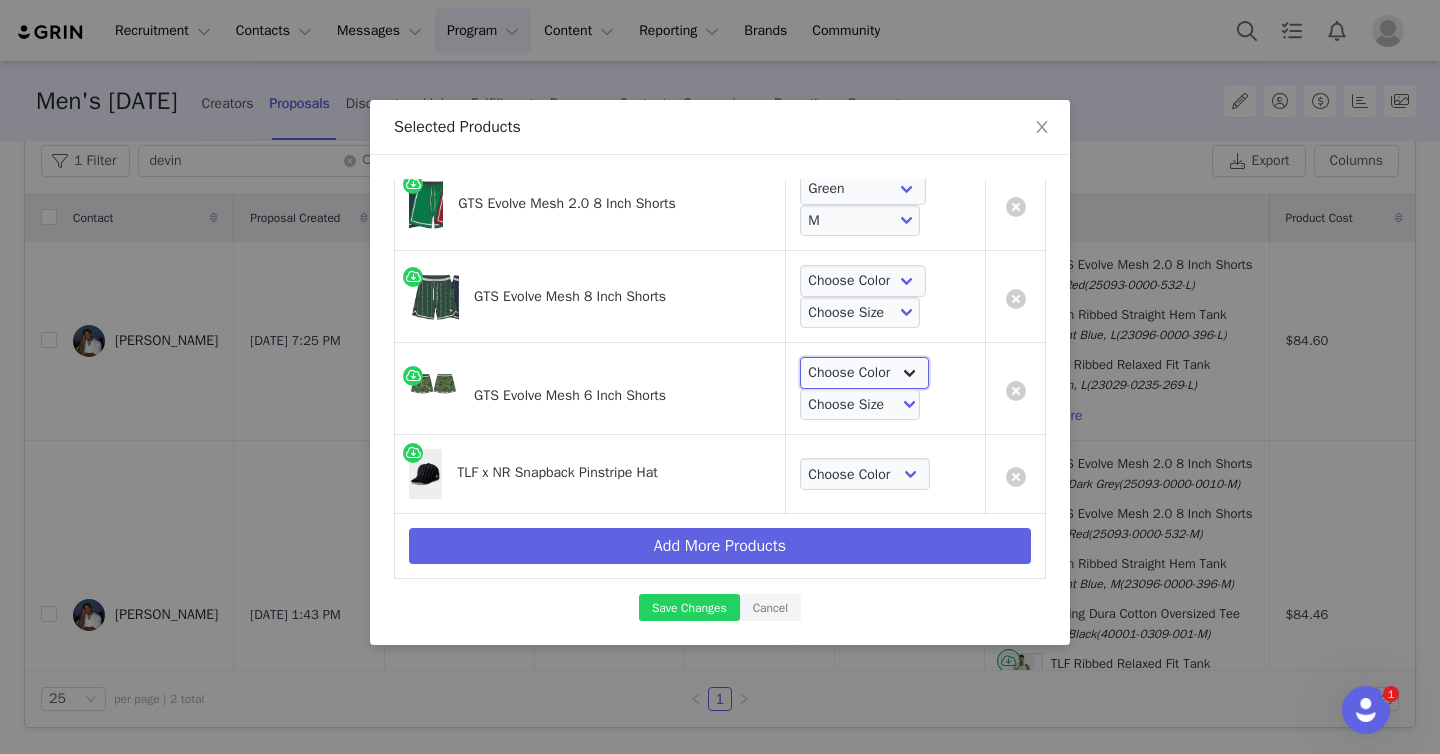click on "Choose Color  Miami Paisley" at bounding box center (865, 373) 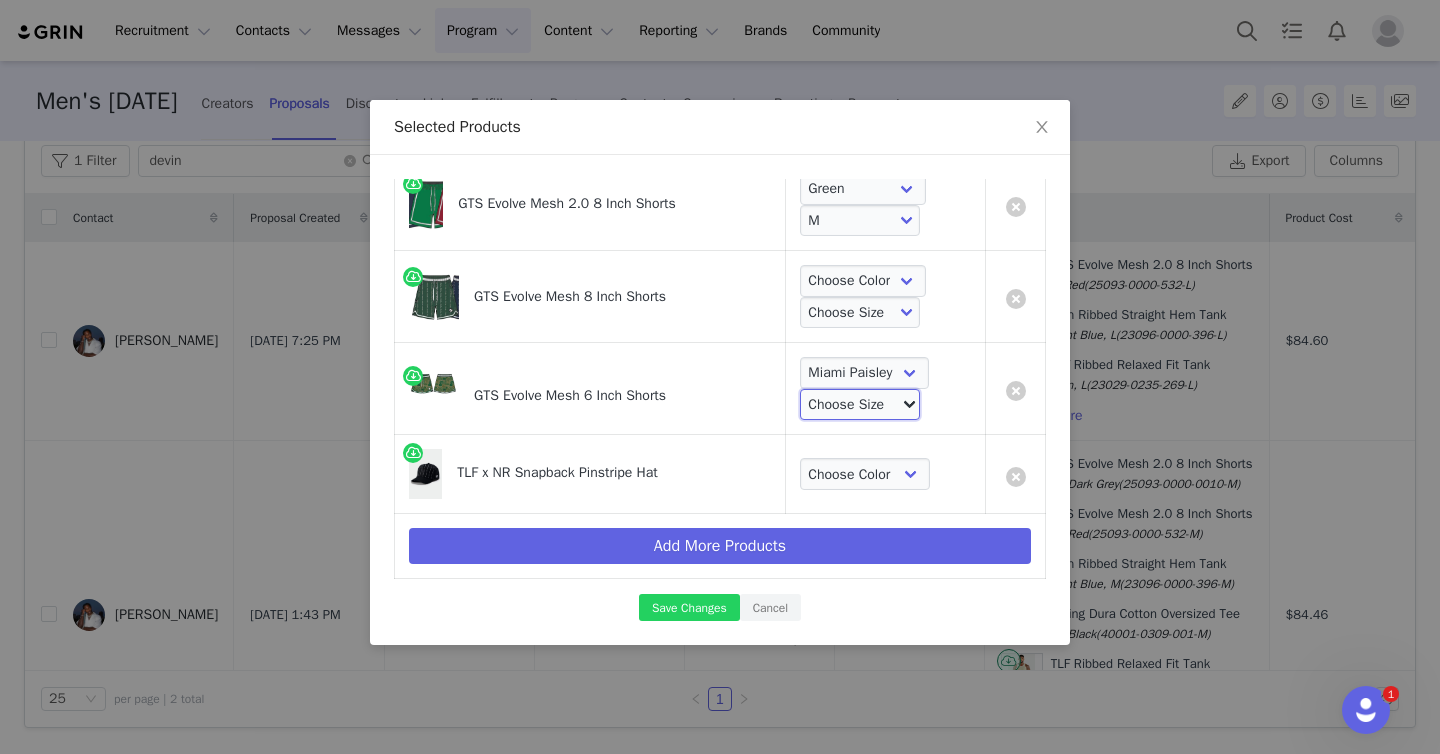 click on "Choose Size  S   M   L   XL   2XL   3XL" at bounding box center [860, 405] 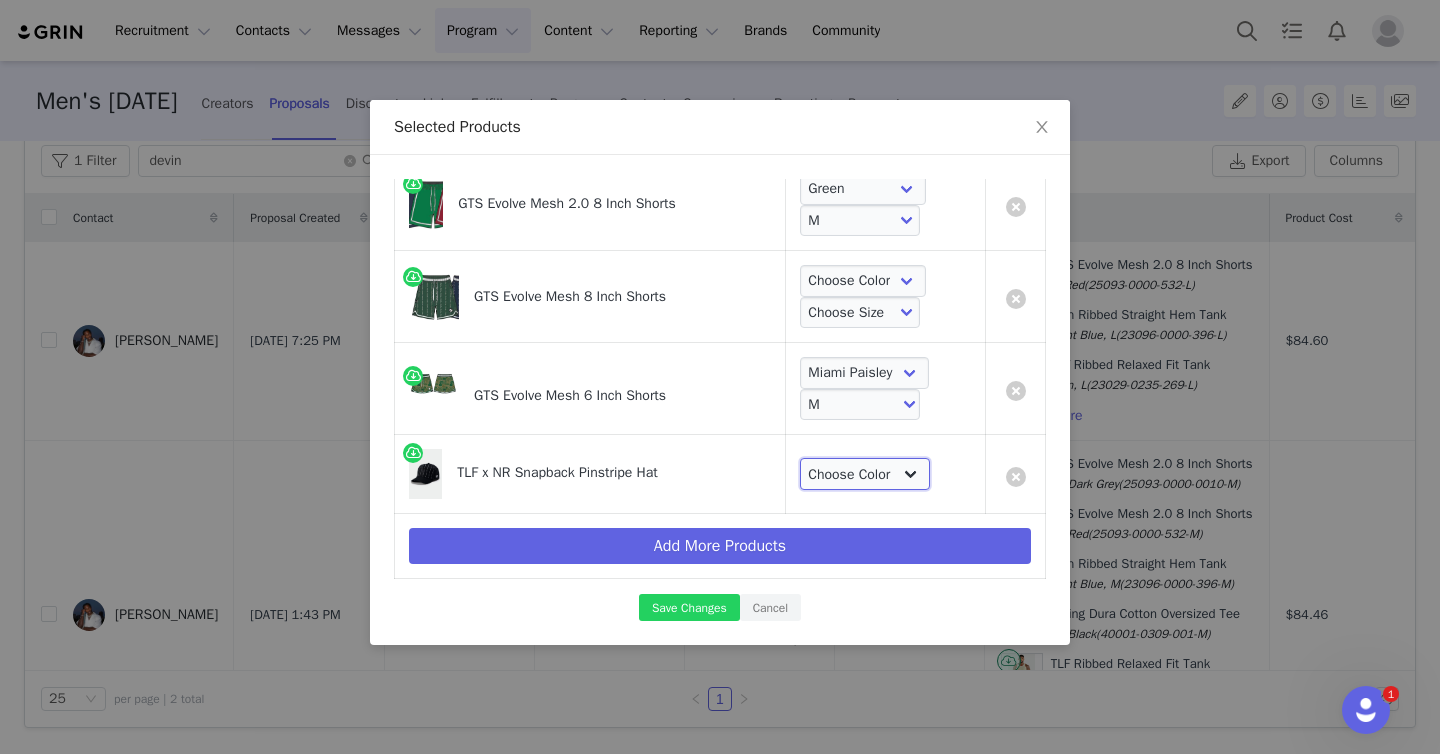 click on "Choose Color  Black & White" at bounding box center (865, 474) 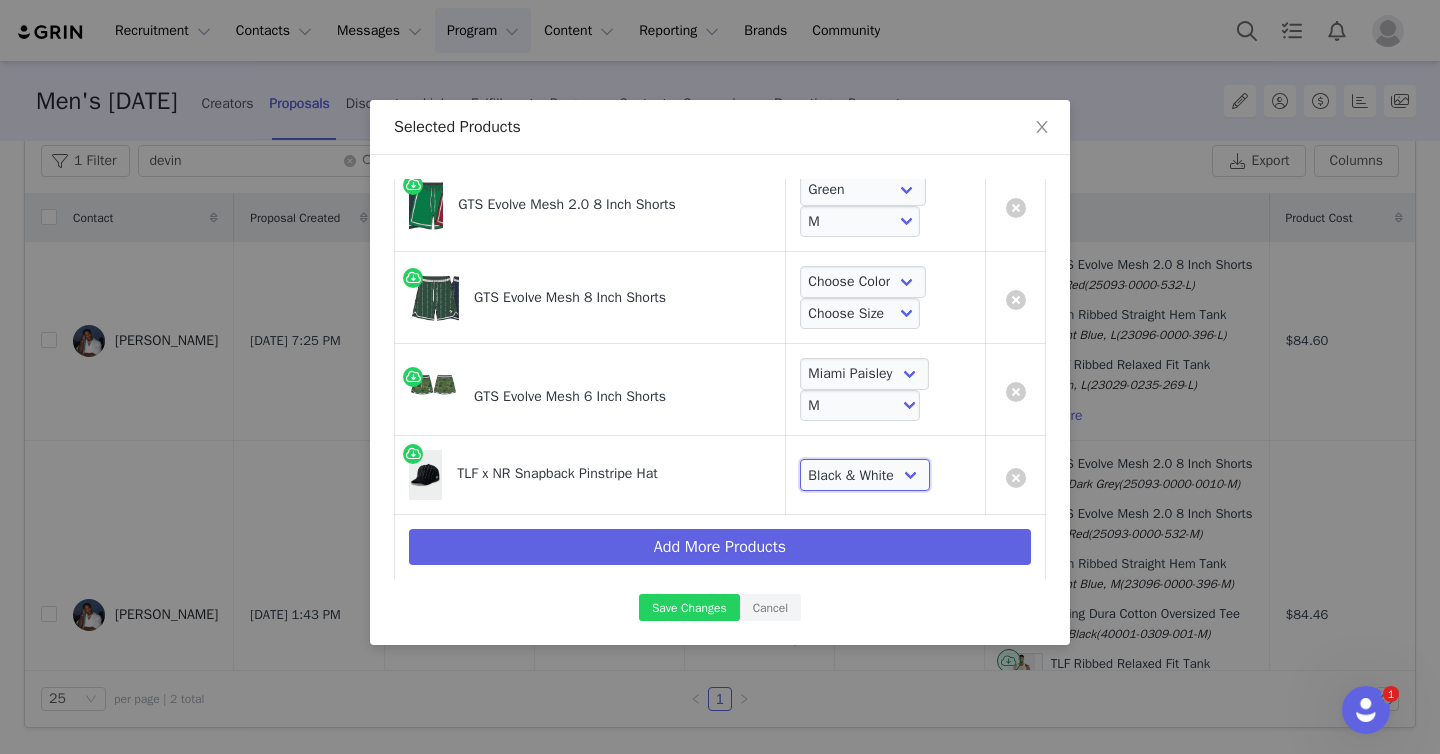 scroll, scrollTop: 532, scrollLeft: 0, axis: vertical 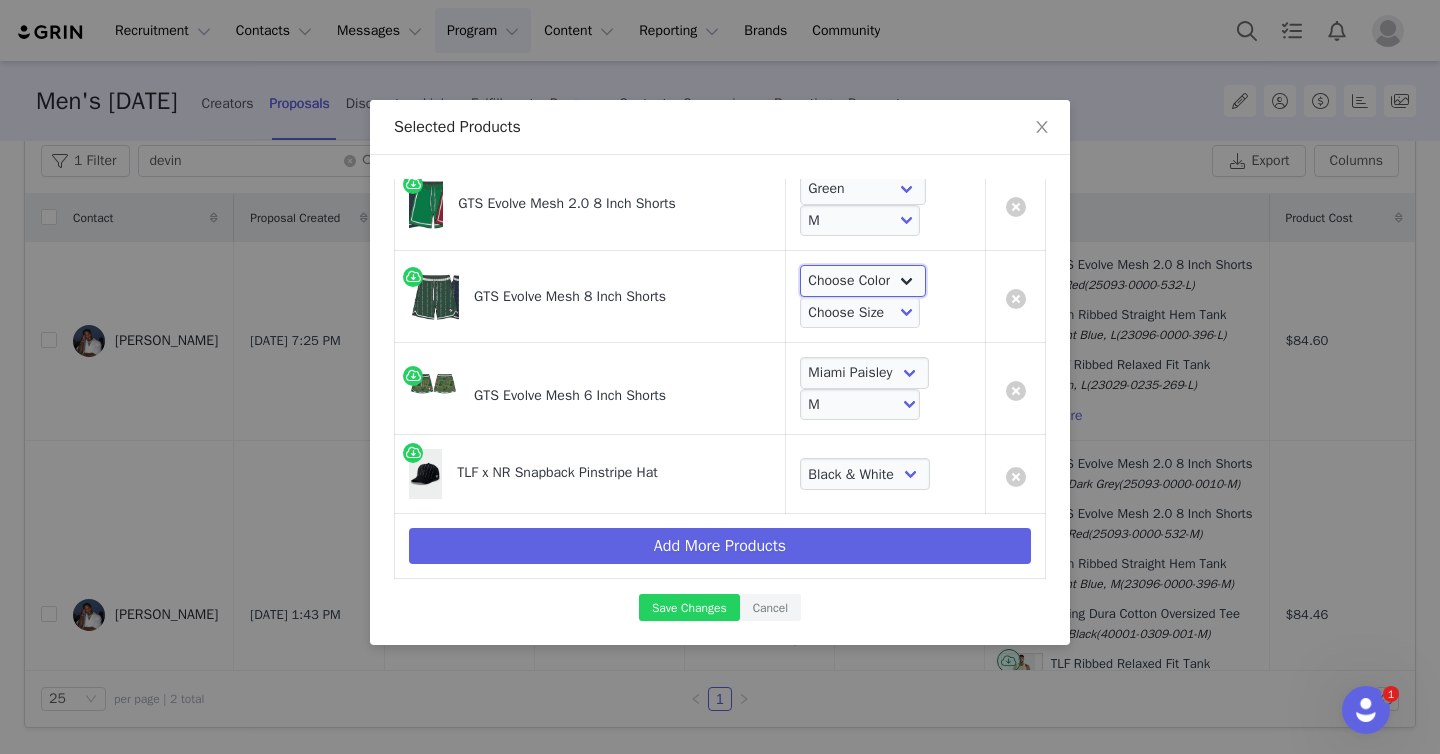 click on "Choose Color  Deep Green" at bounding box center [863, 281] 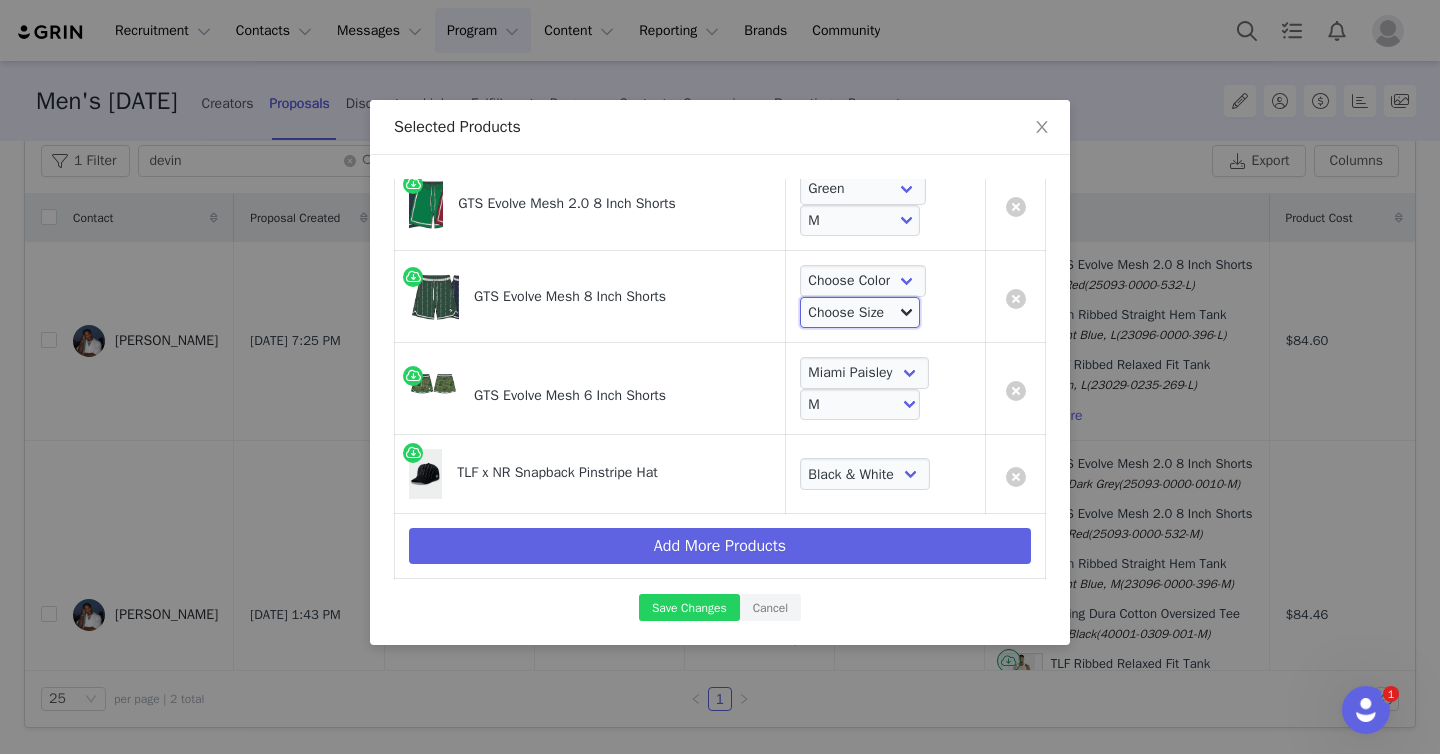 click on "Choose Size  S   M   L   XL   2XL   3XL" at bounding box center [860, 313] 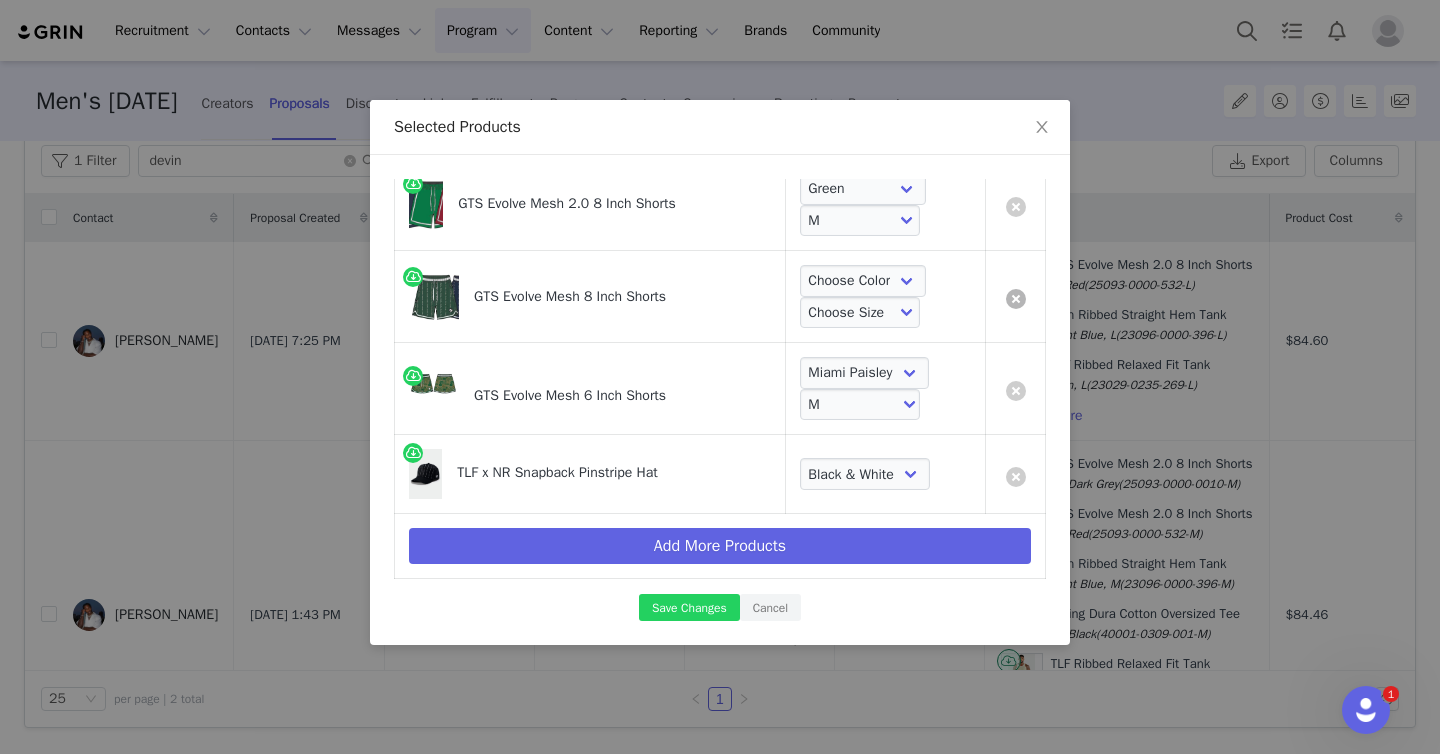 click at bounding box center (1016, 299) 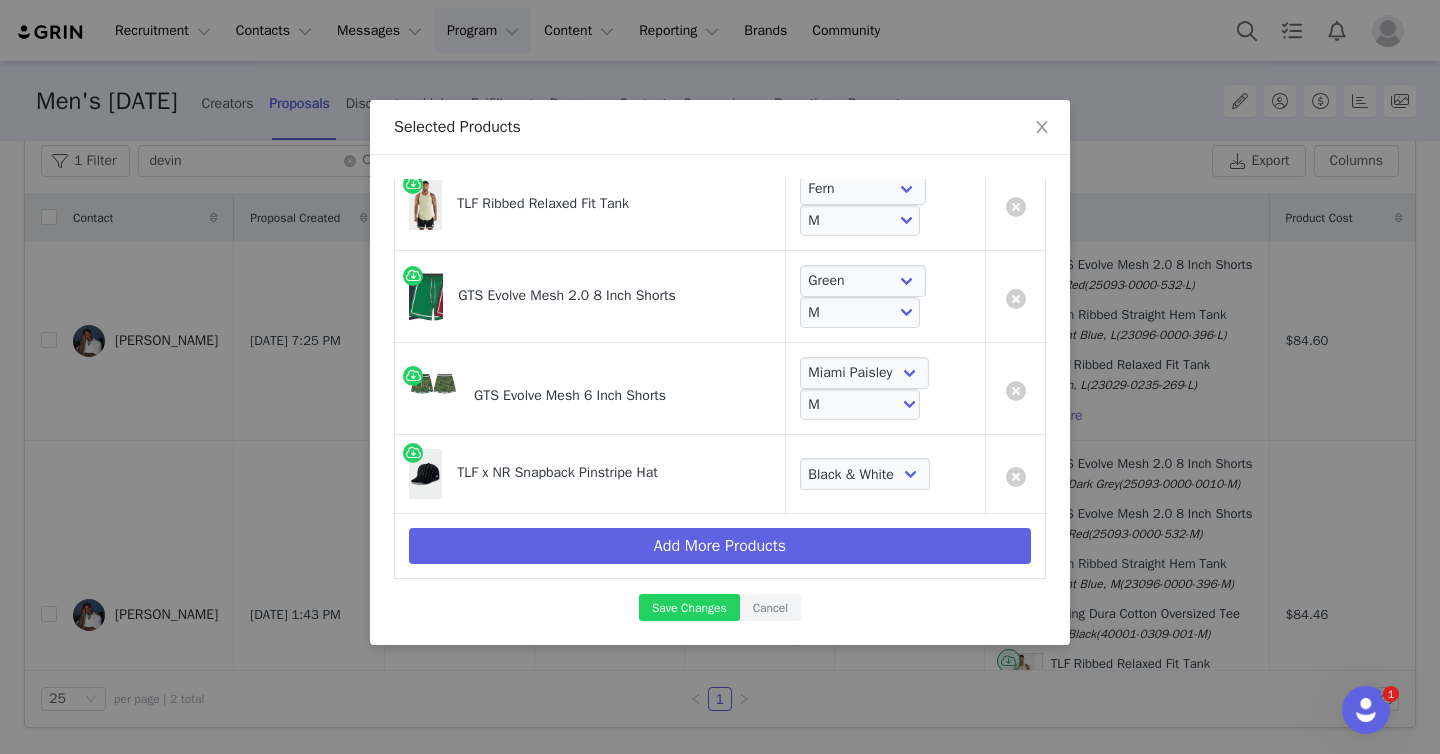 scroll, scrollTop: 440, scrollLeft: 0, axis: vertical 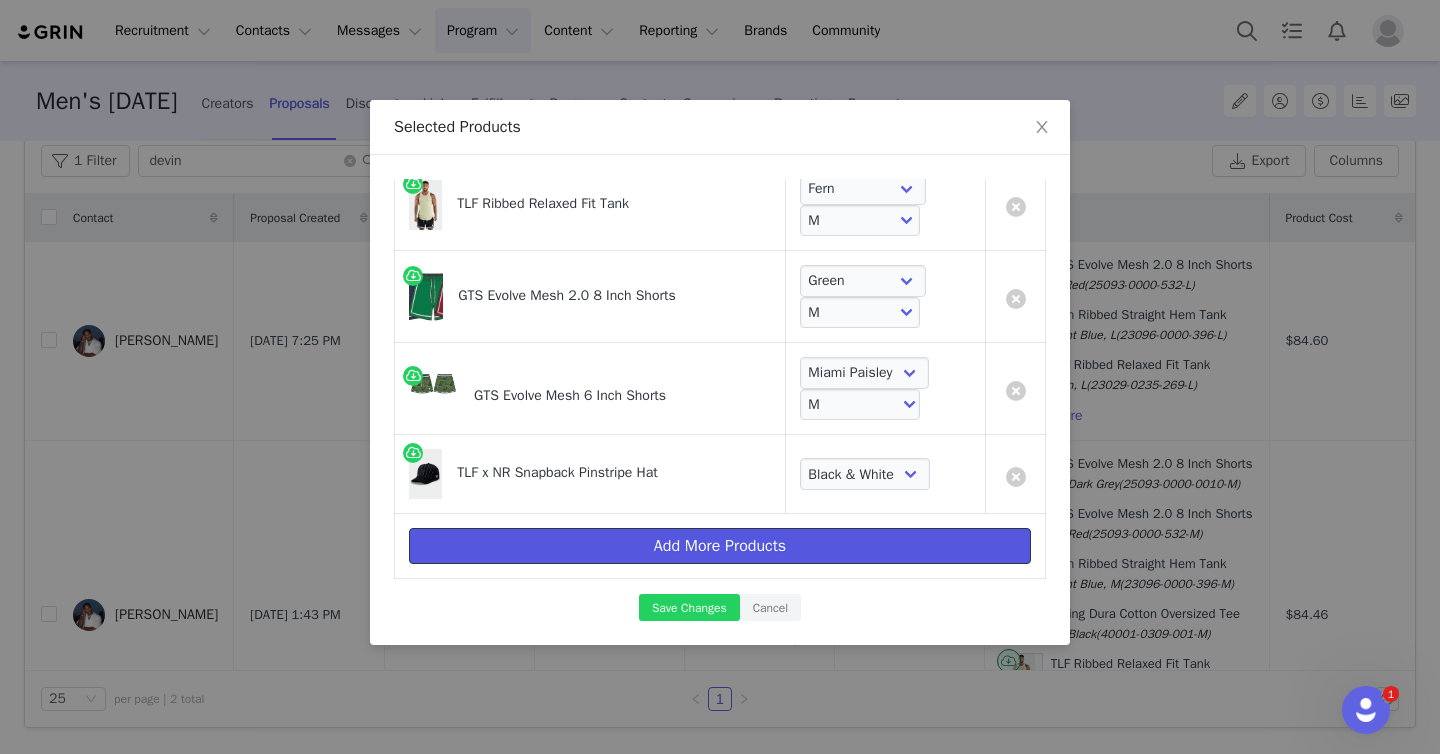 click on "Add More Products" at bounding box center (720, 546) 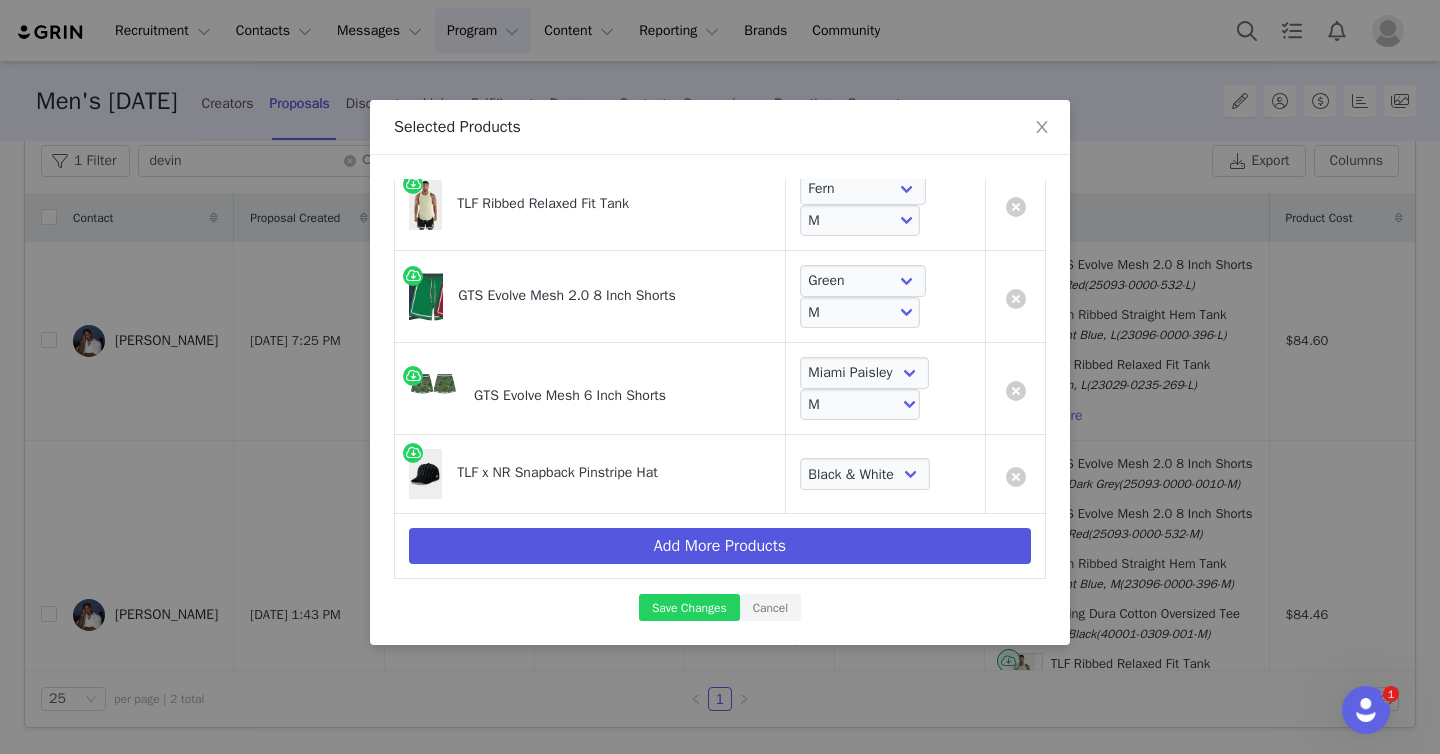 scroll, scrollTop: 0, scrollLeft: 0, axis: both 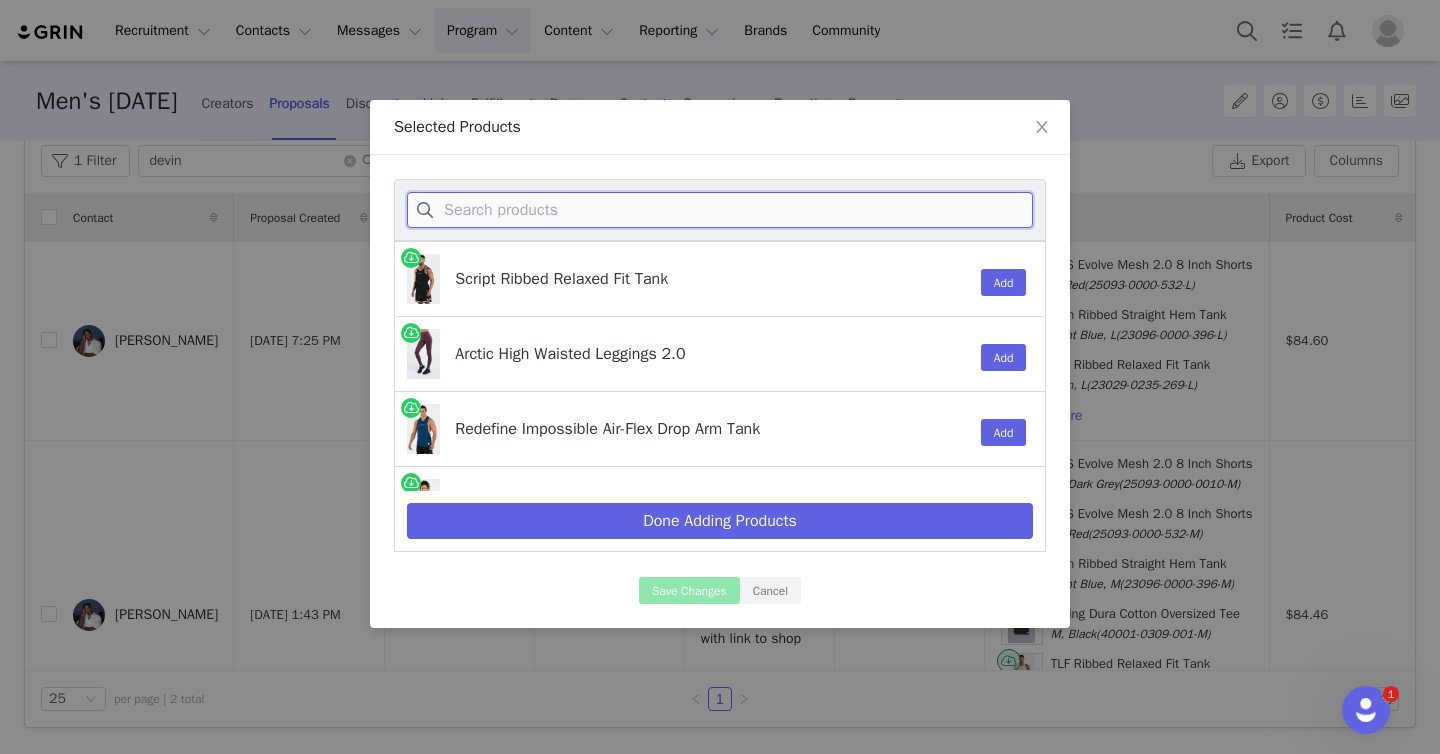 click at bounding box center [720, 210] 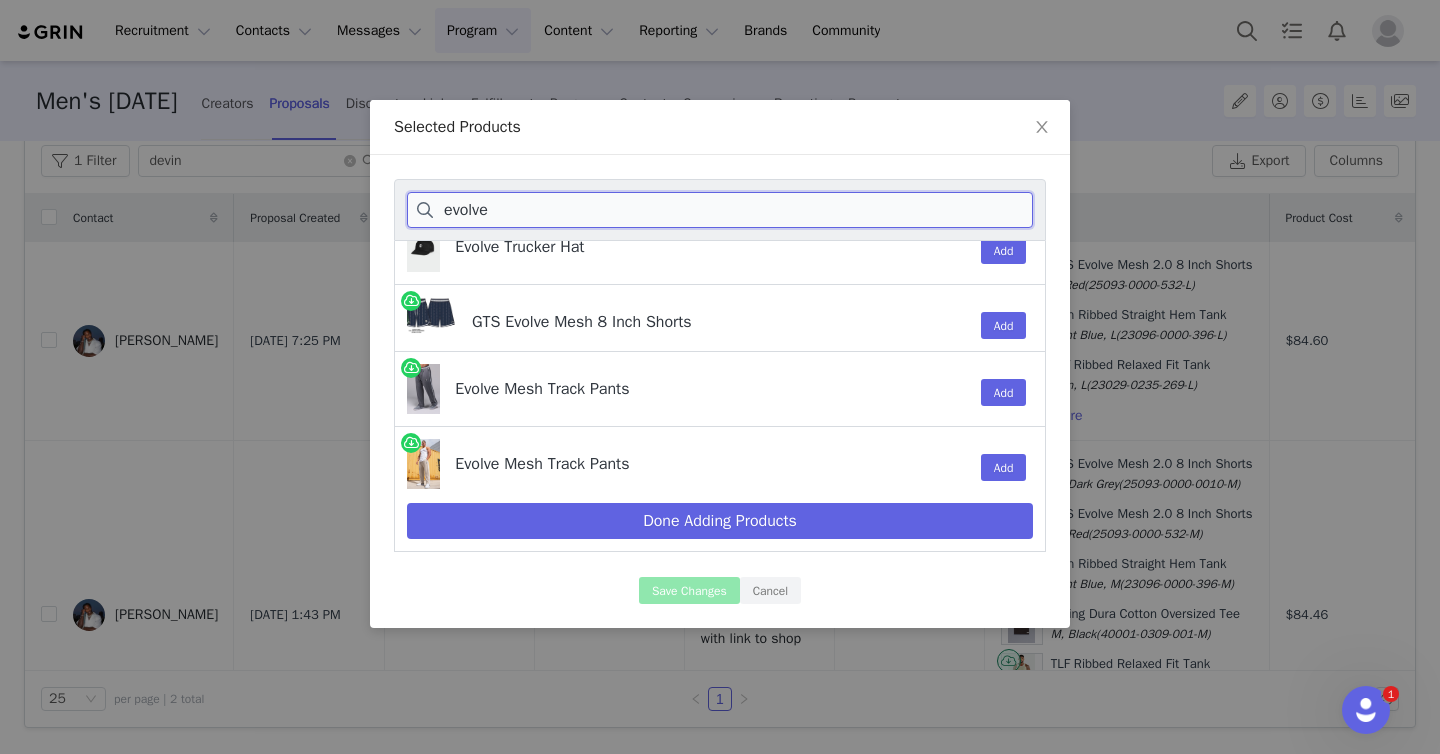 scroll, scrollTop: 906, scrollLeft: 0, axis: vertical 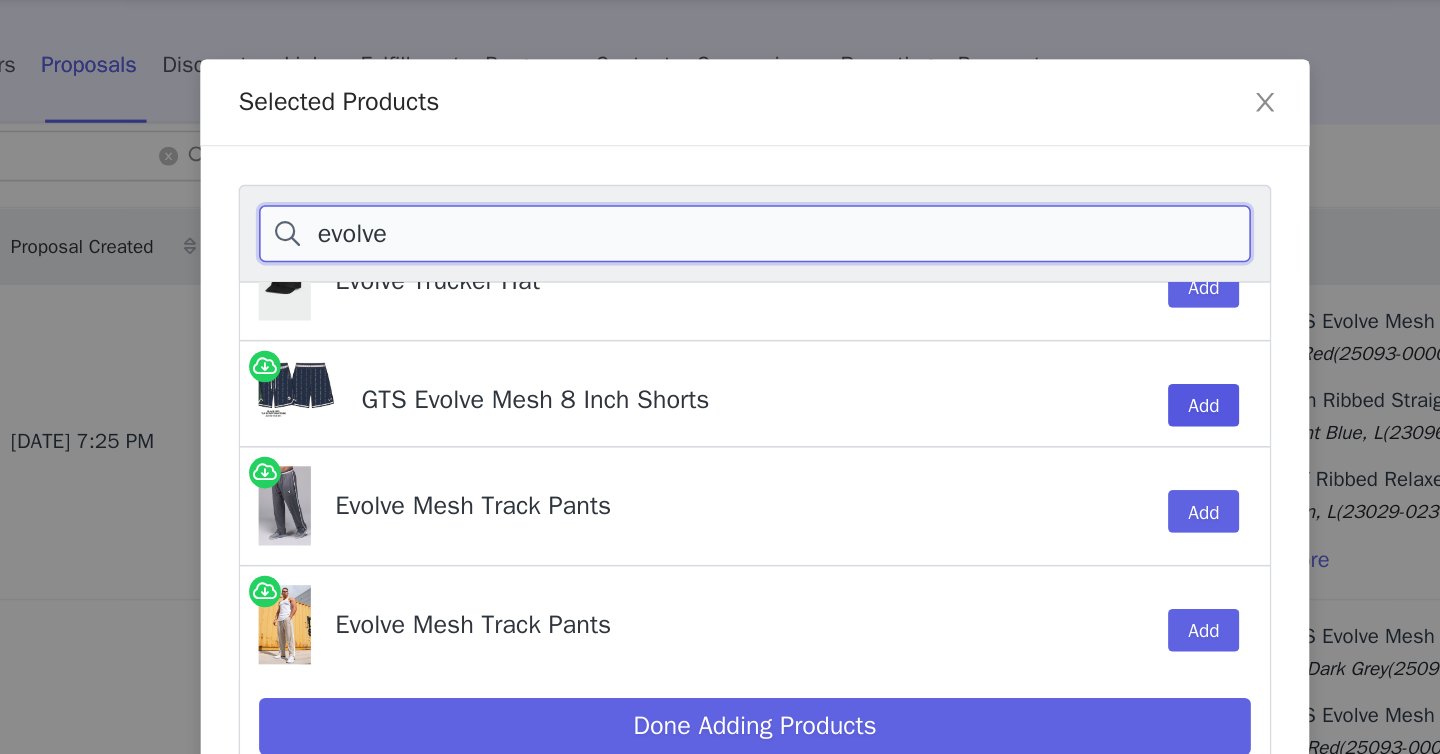 type on "evolve" 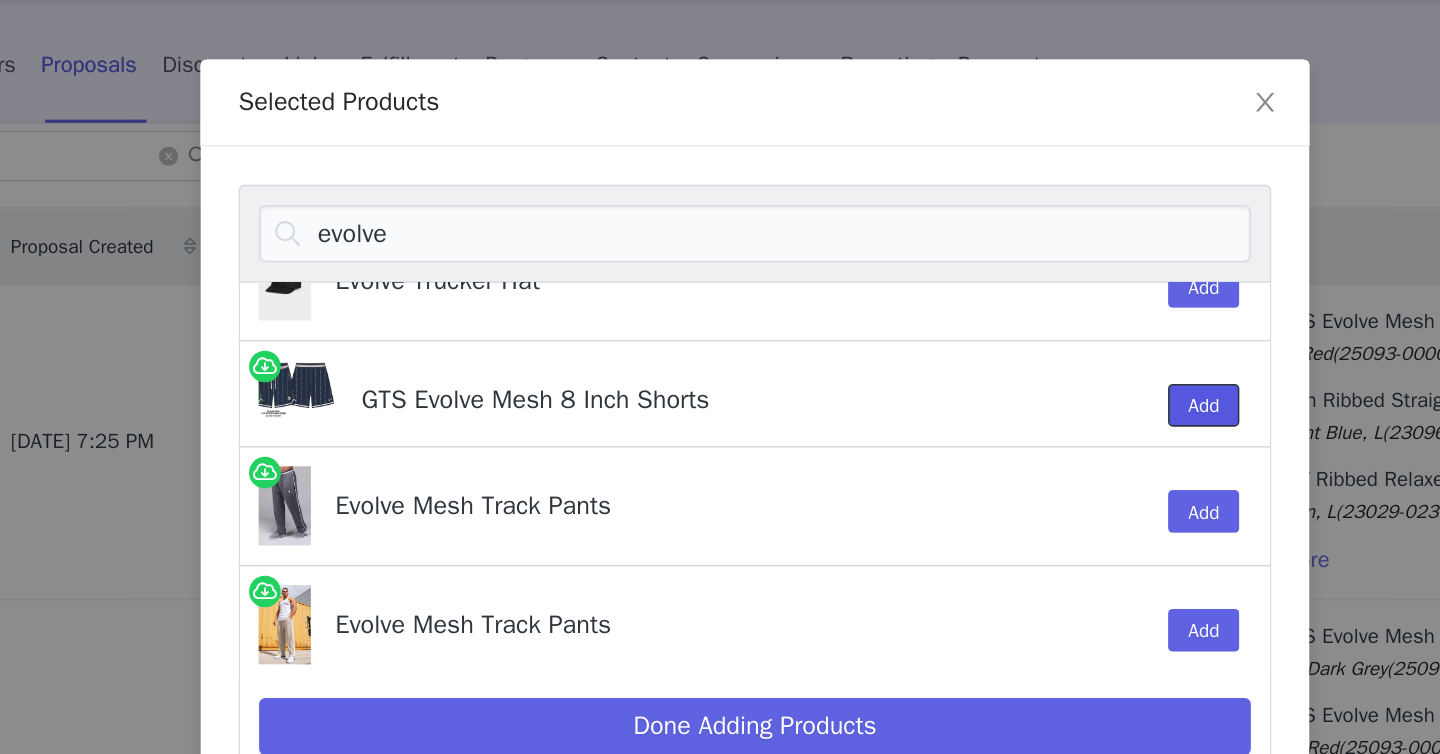 click on "Add" at bounding box center [1004, 318] 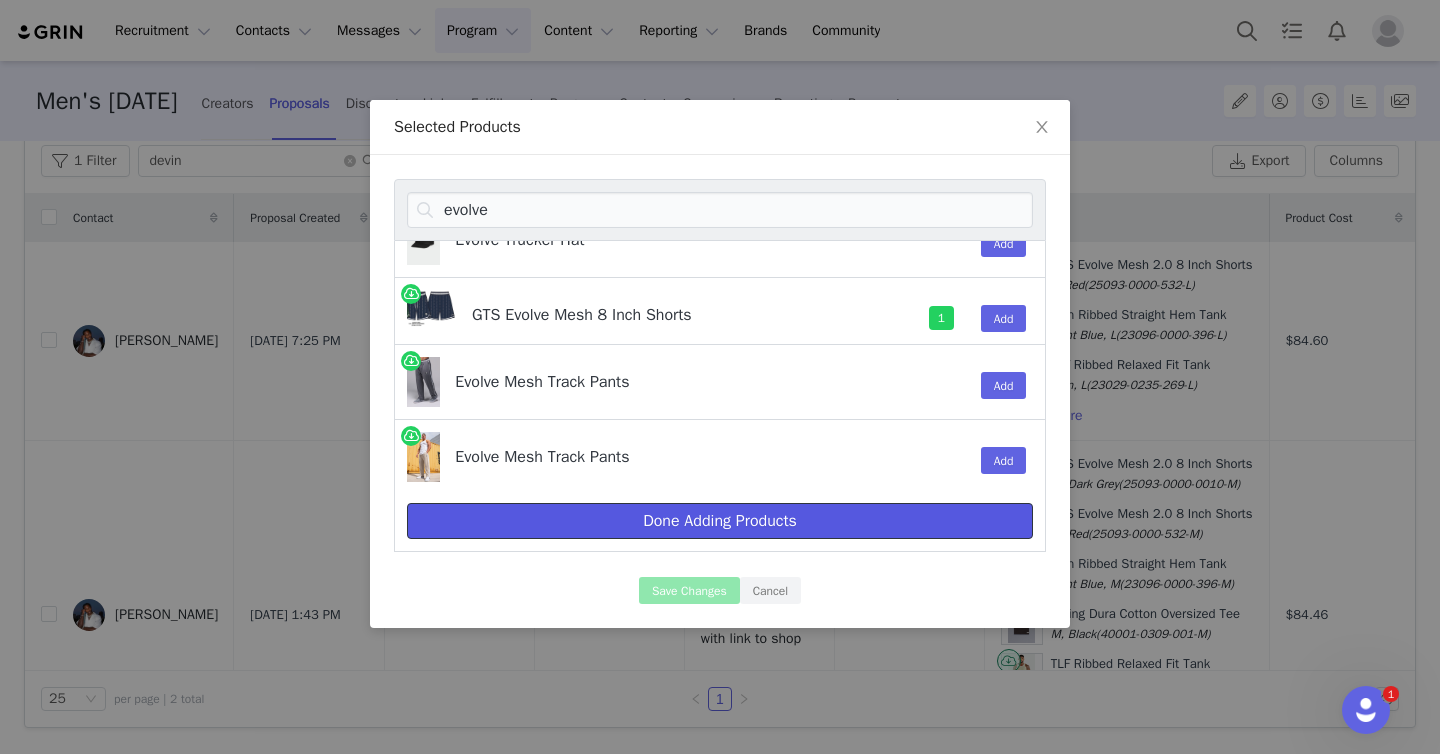 click on "Done Adding Products" at bounding box center (720, 521) 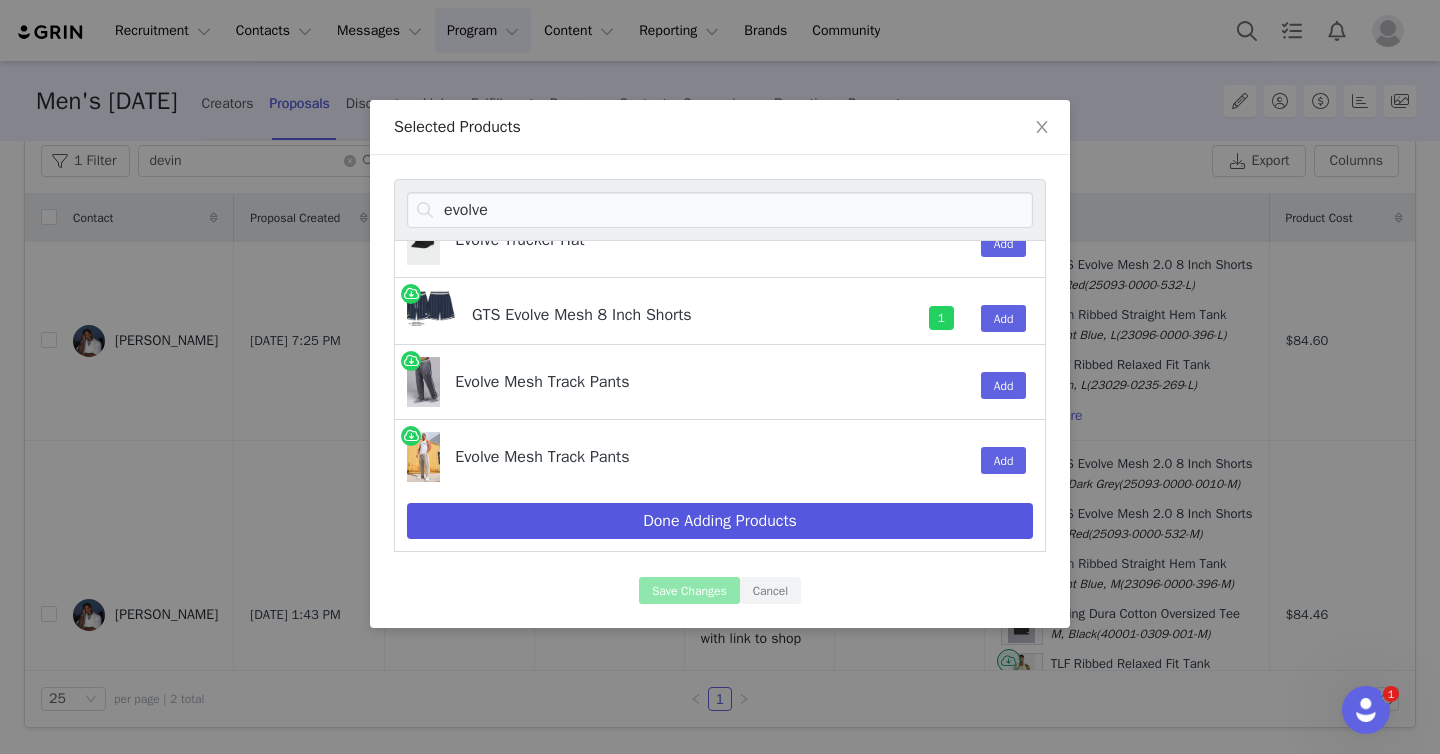 select on "28050990" 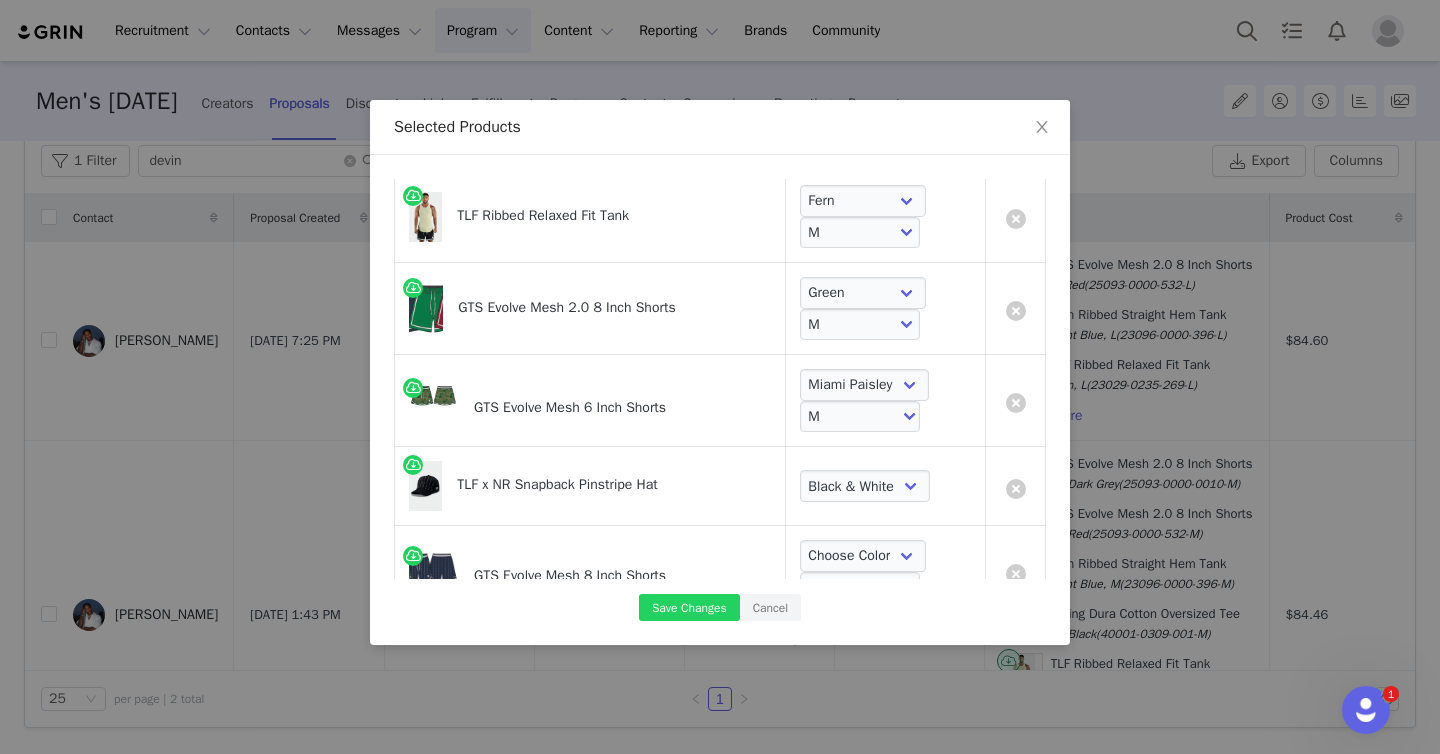 scroll, scrollTop: 532, scrollLeft: 0, axis: vertical 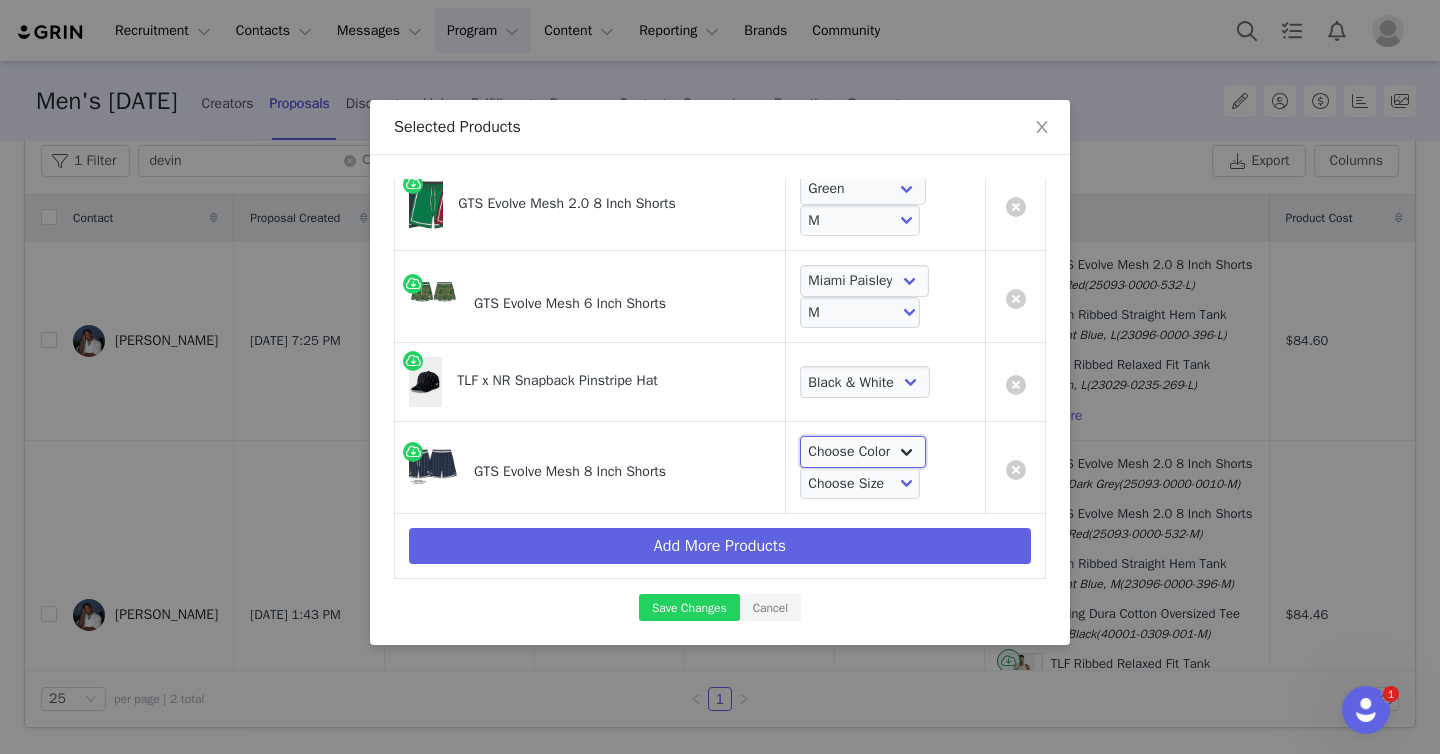 click on "Choose Color  Deep Navy" at bounding box center (863, 452) 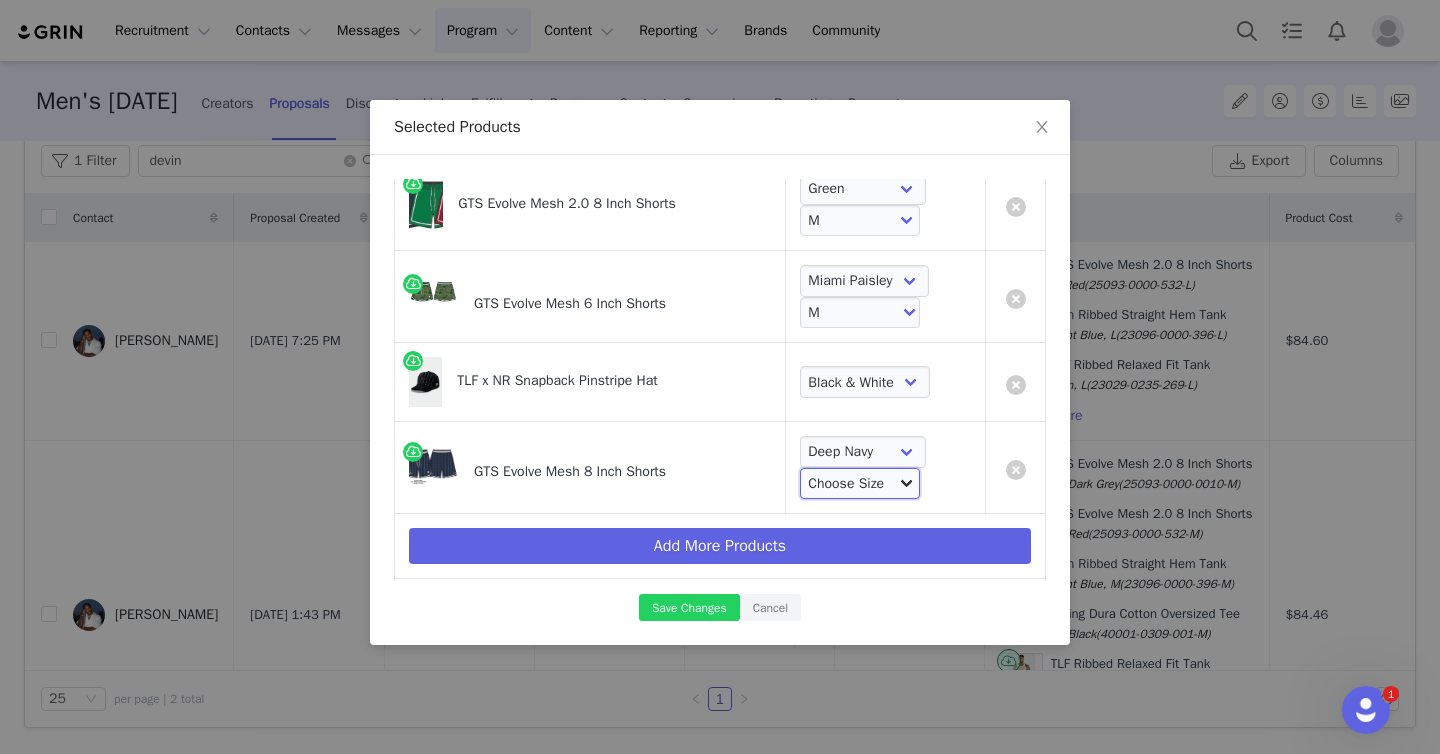 click on "Choose Size  S   M   L   XL   2XL   3XL" at bounding box center [860, 484] 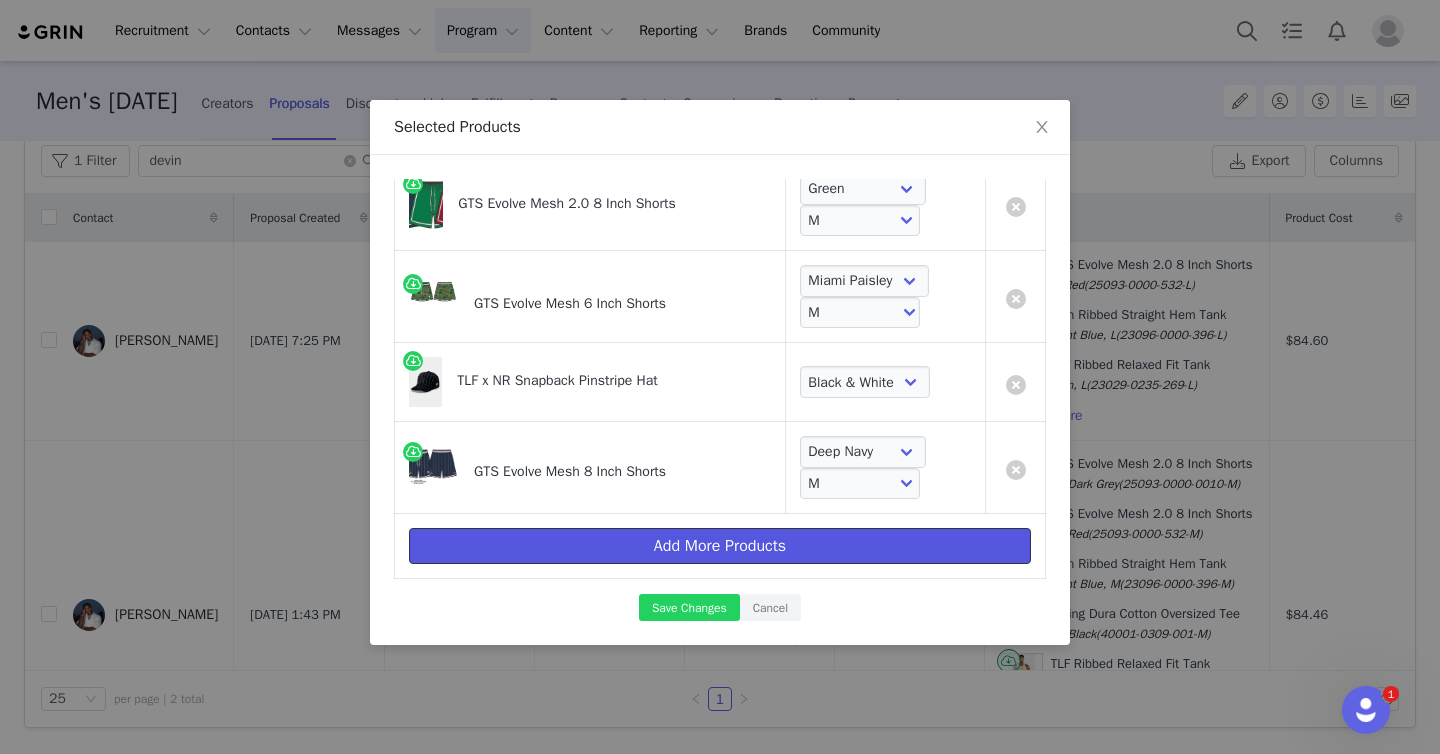 click on "Add More Products" at bounding box center [720, 546] 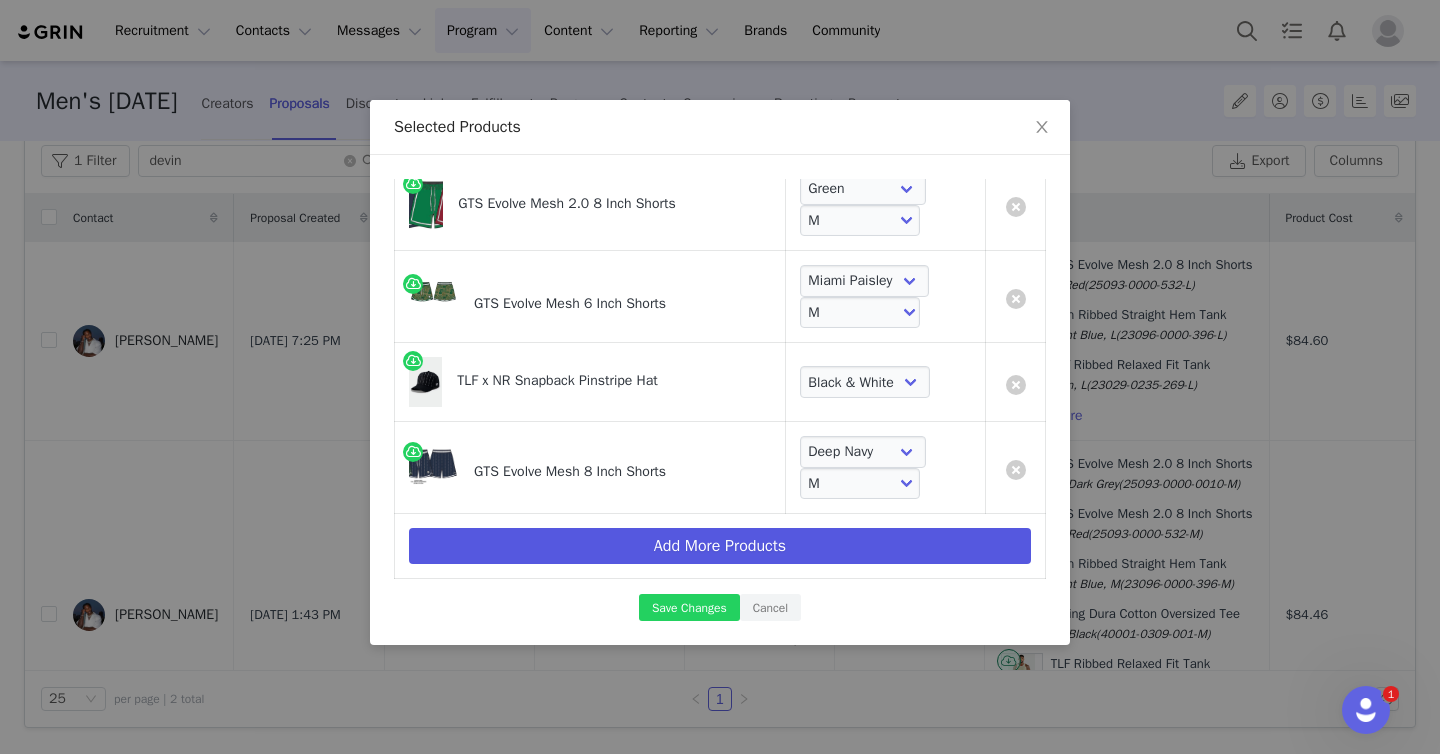 scroll, scrollTop: 0, scrollLeft: 0, axis: both 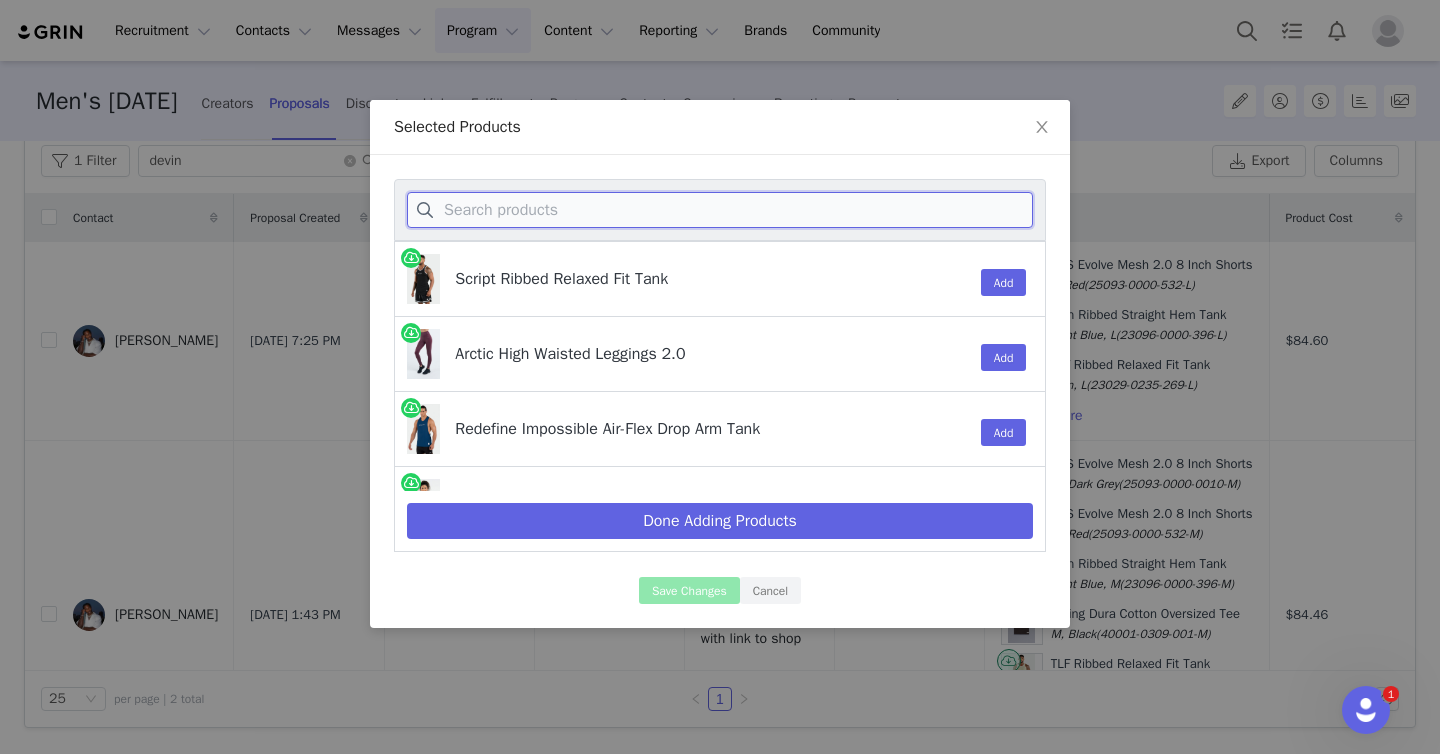 click at bounding box center [720, 210] 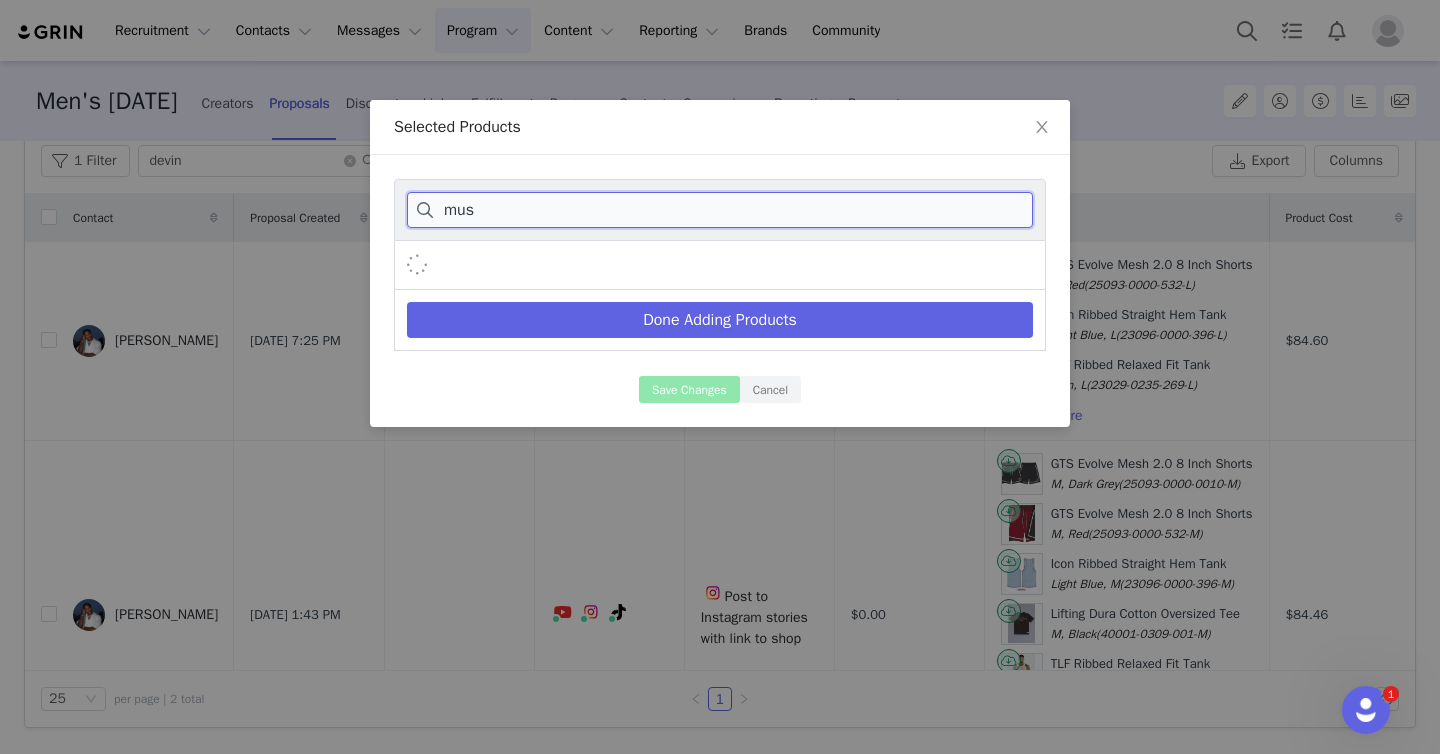 type on "musc" 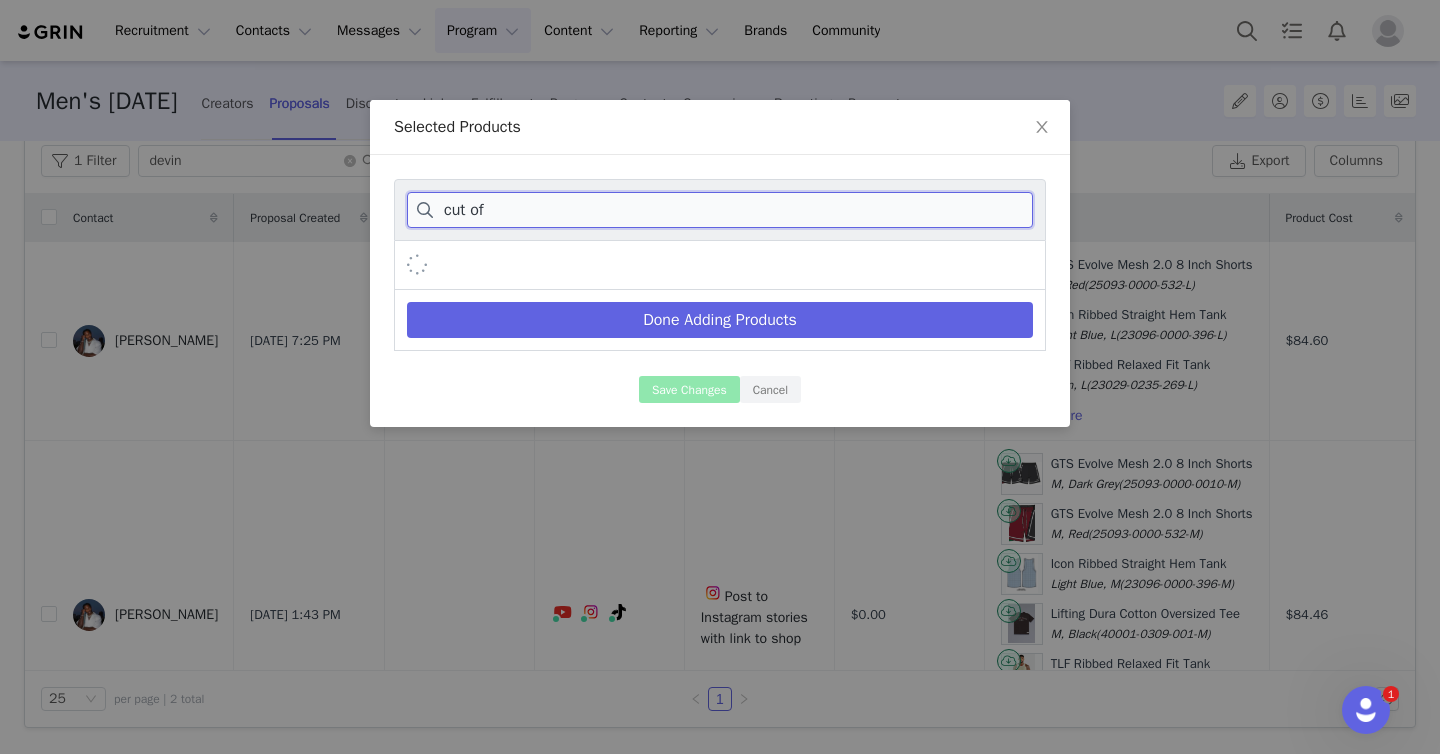 type on "cut off" 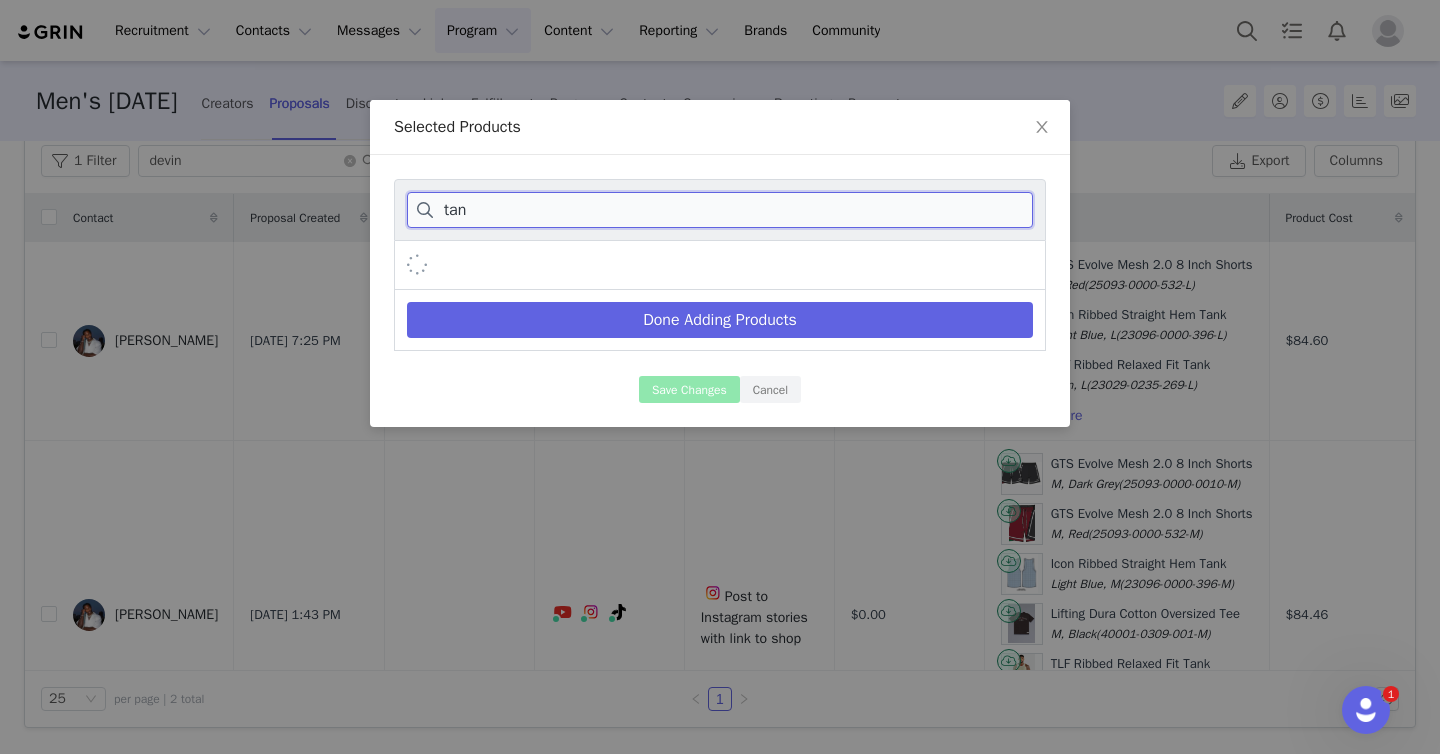 type on "tank" 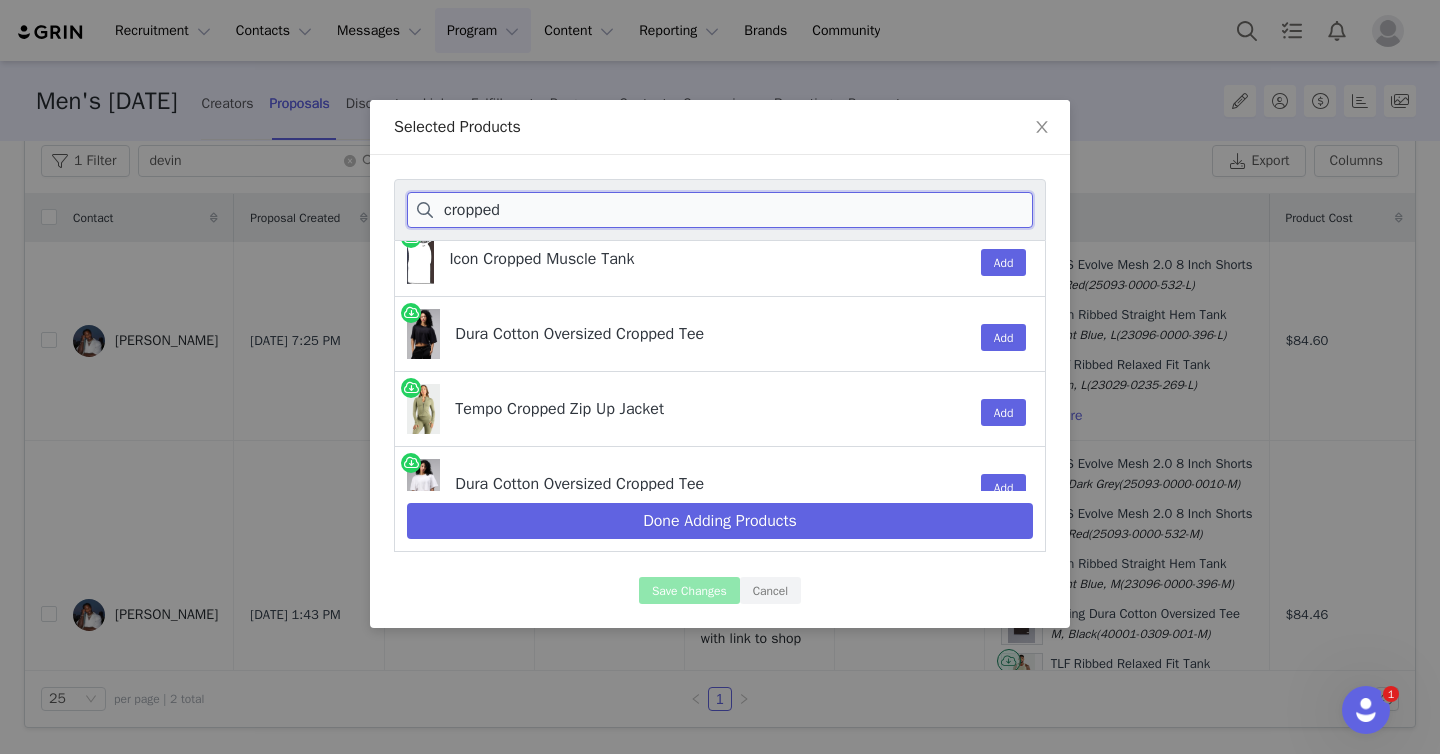 scroll, scrollTop: 0, scrollLeft: 0, axis: both 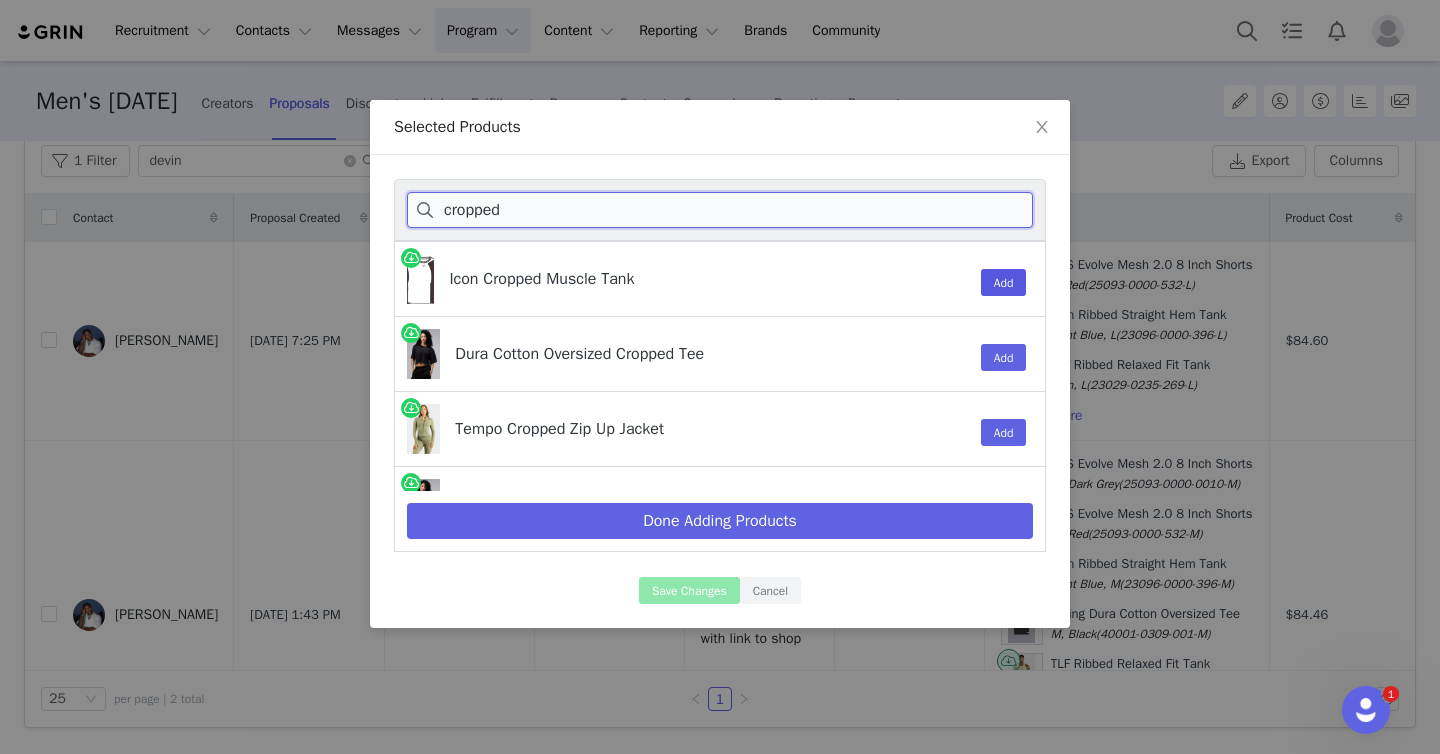type on "cropped" 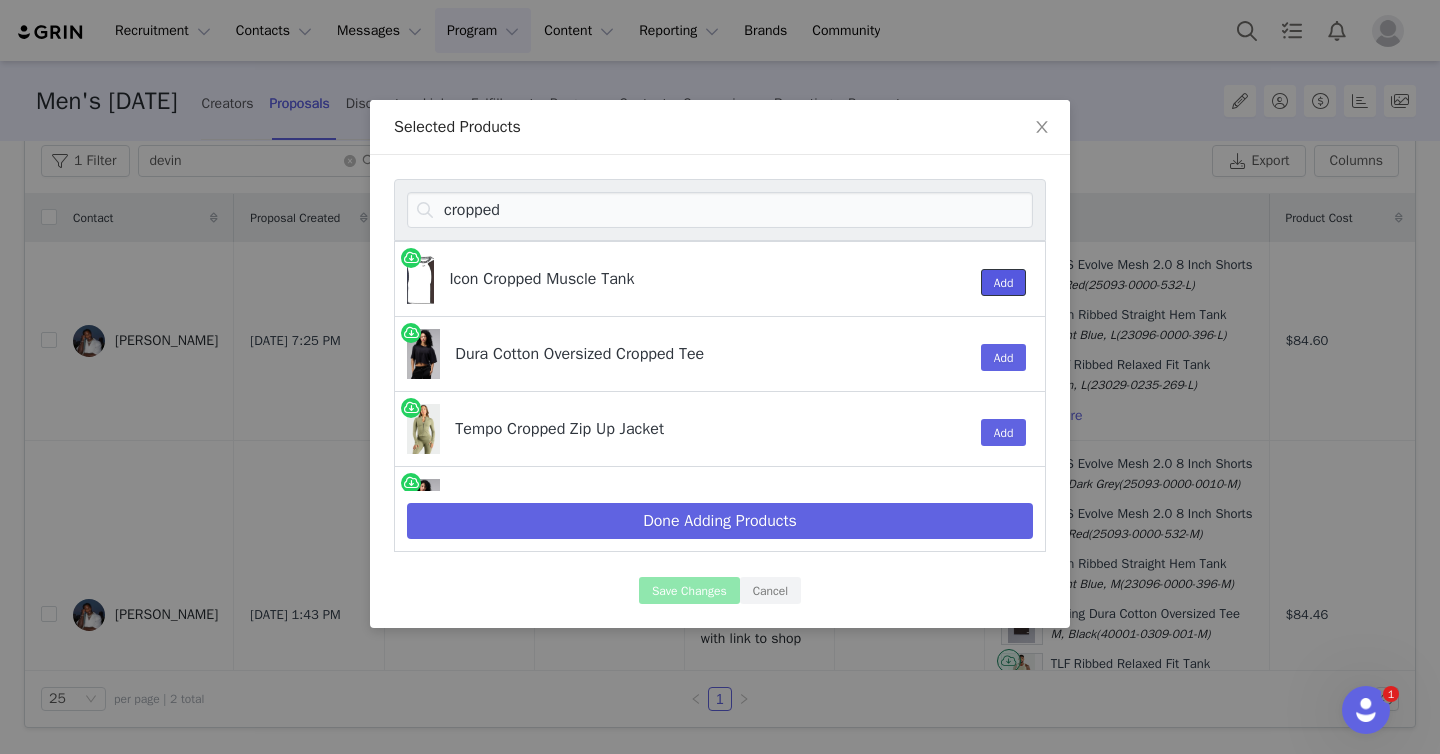 click on "Add" at bounding box center [1004, 282] 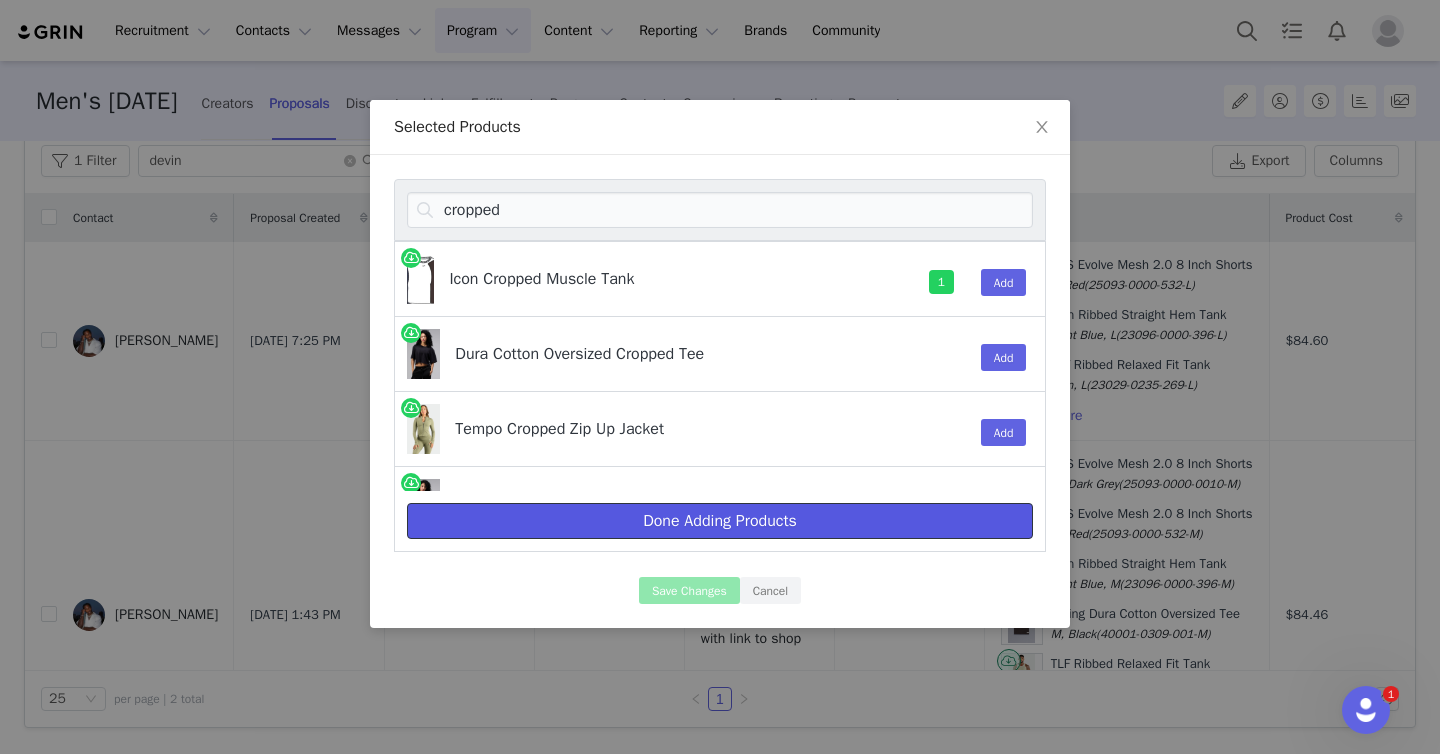 click on "Done Adding Products" at bounding box center (720, 521) 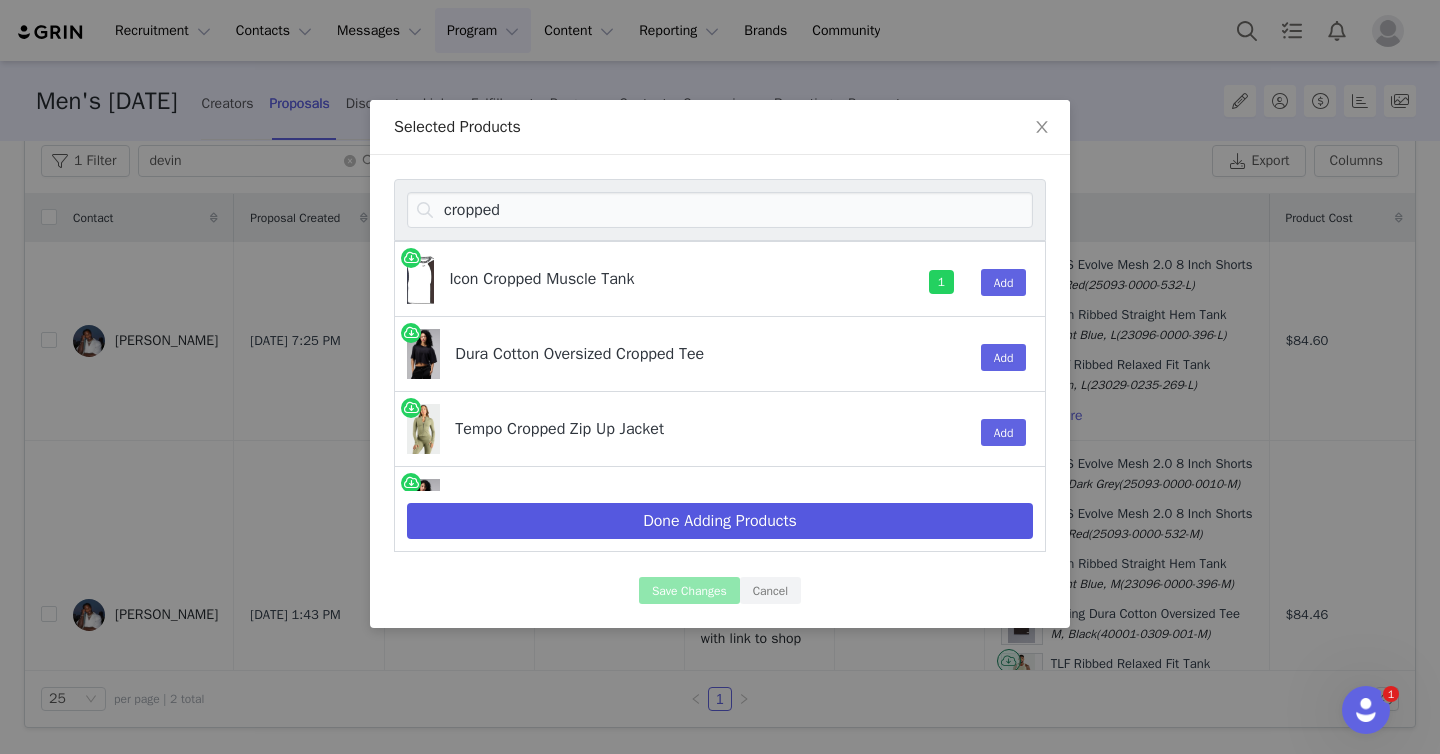 select on "28050990" 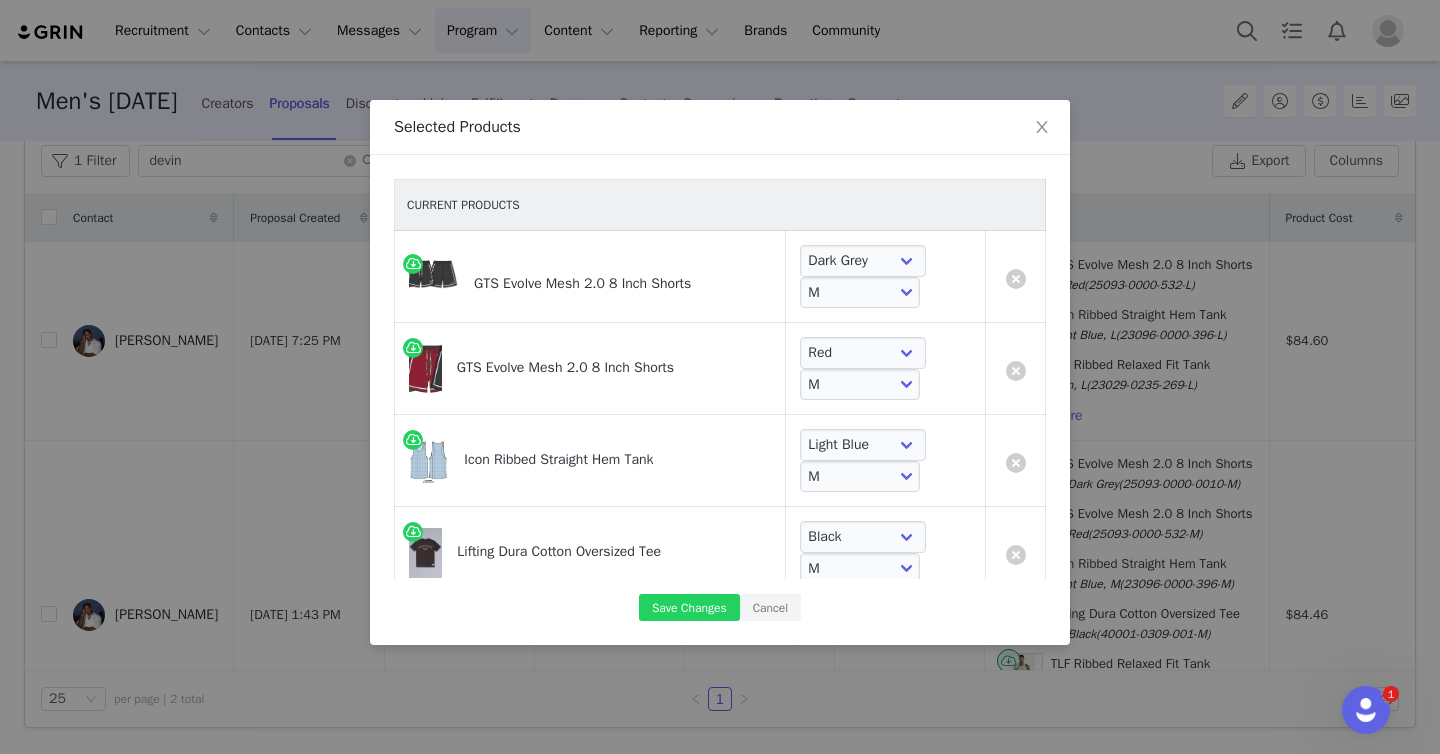 scroll, scrollTop: 624, scrollLeft: 0, axis: vertical 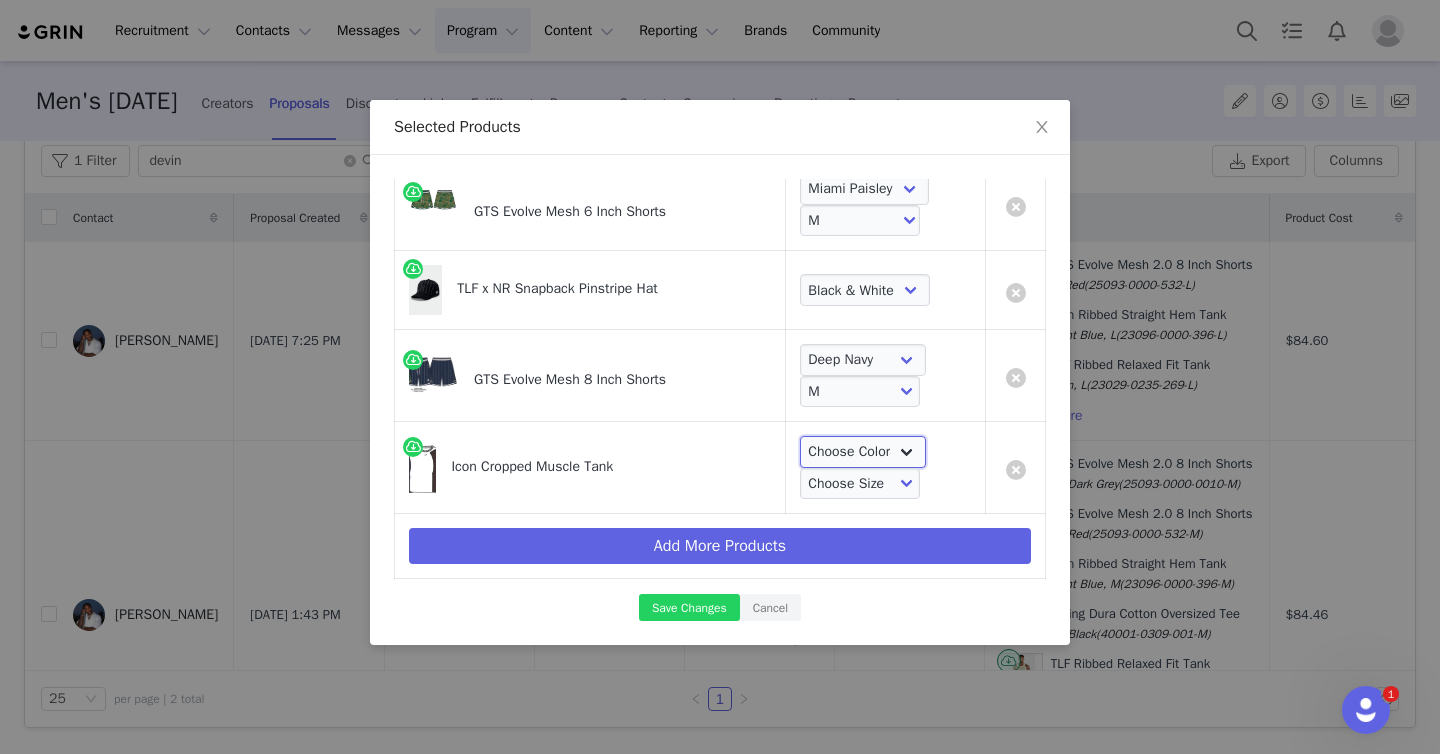 click on "Choose Color  White" at bounding box center [863, 452] 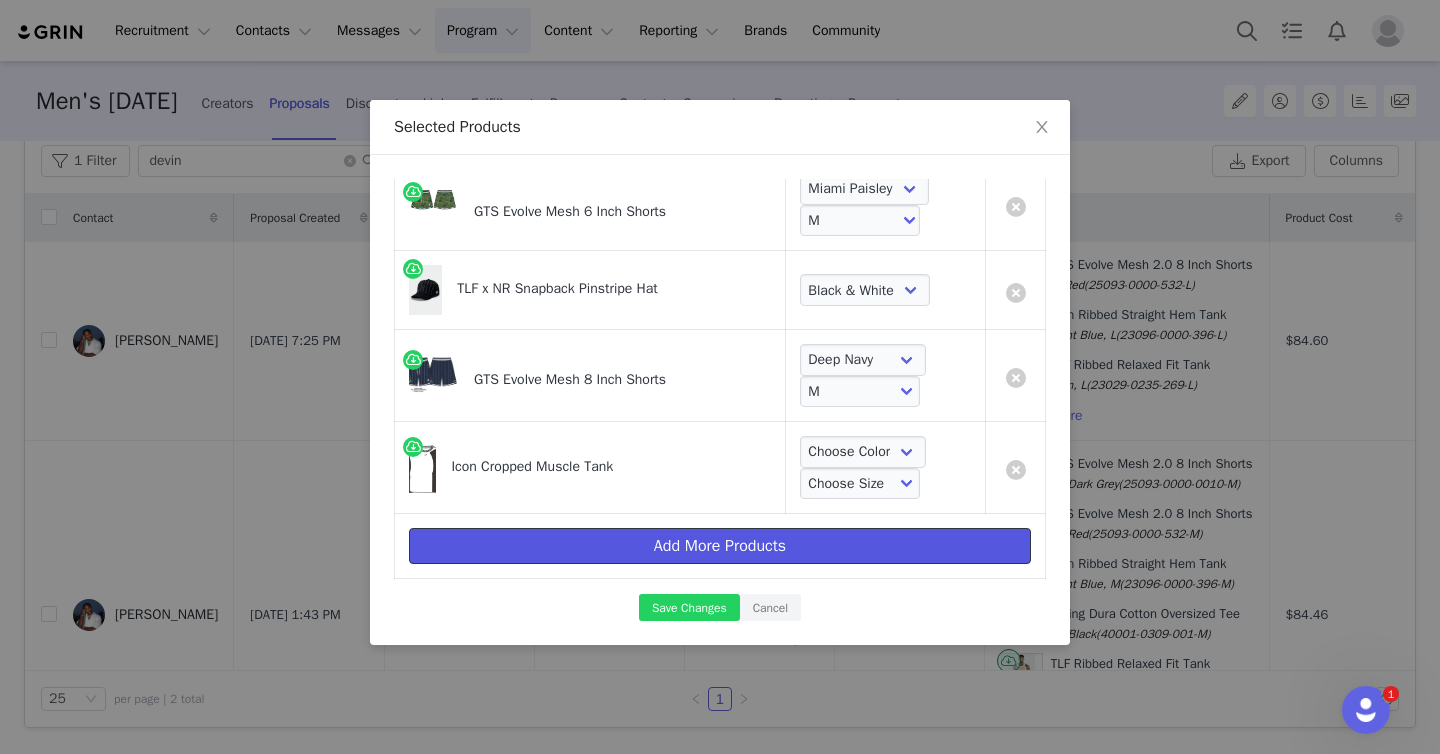 click on "Add More Products" at bounding box center [720, 546] 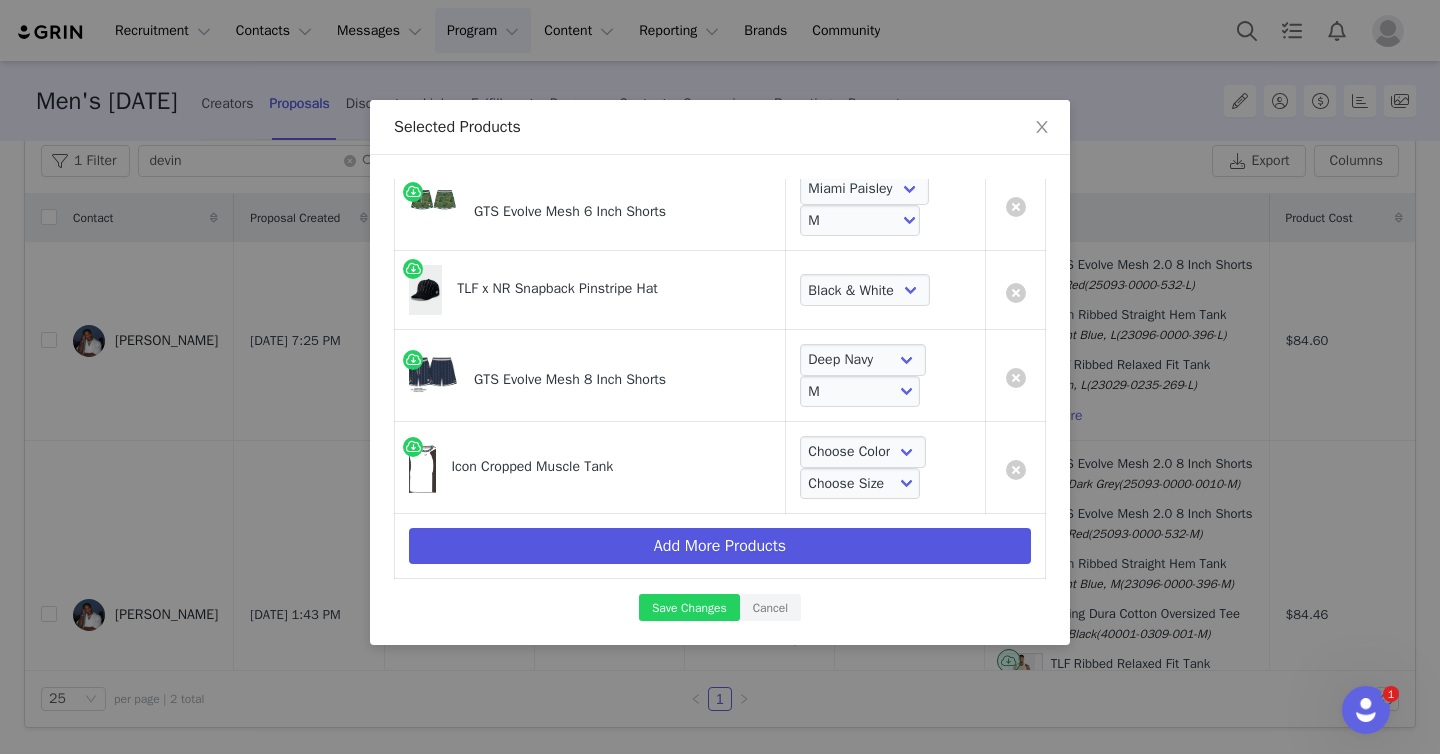scroll, scrollTop: 0, scrollLeft: 0, axis: both 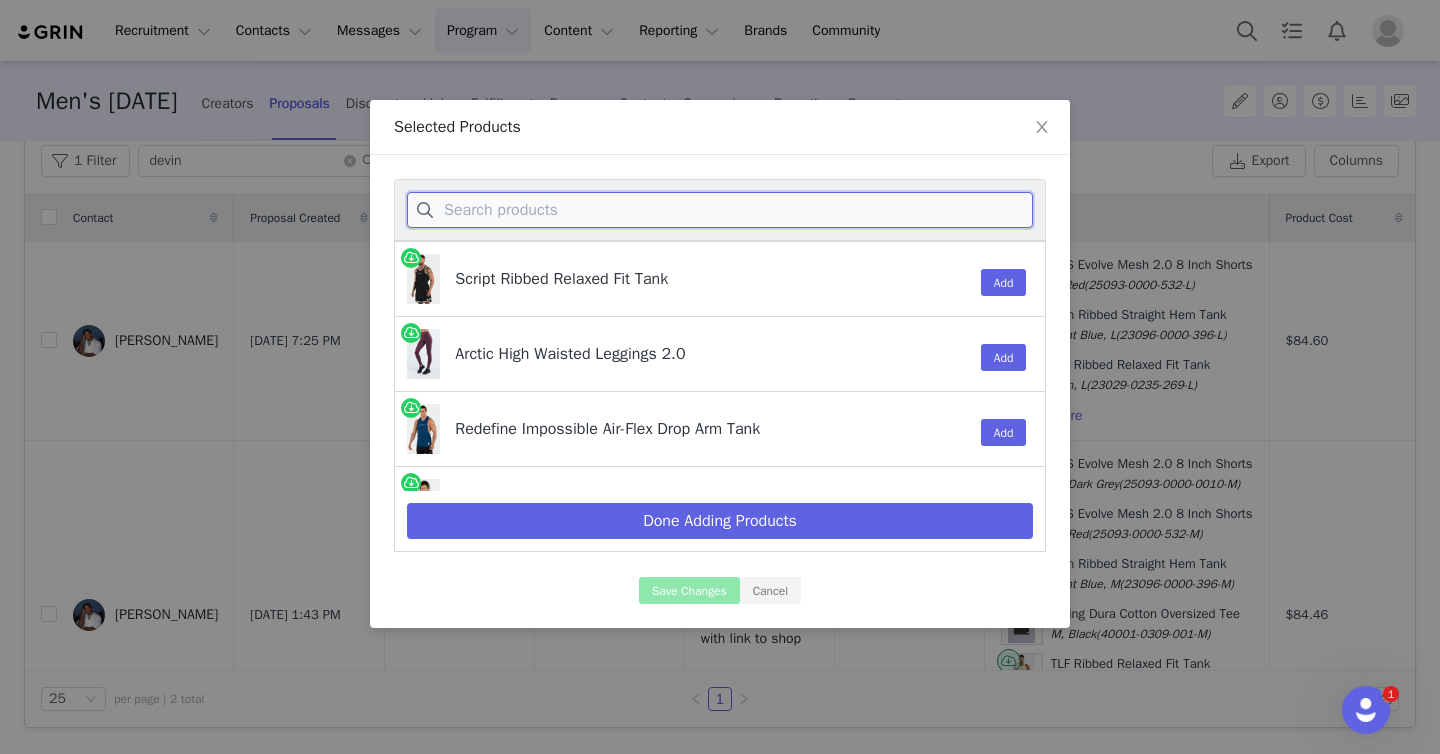 click at bounding box center (720, 210) 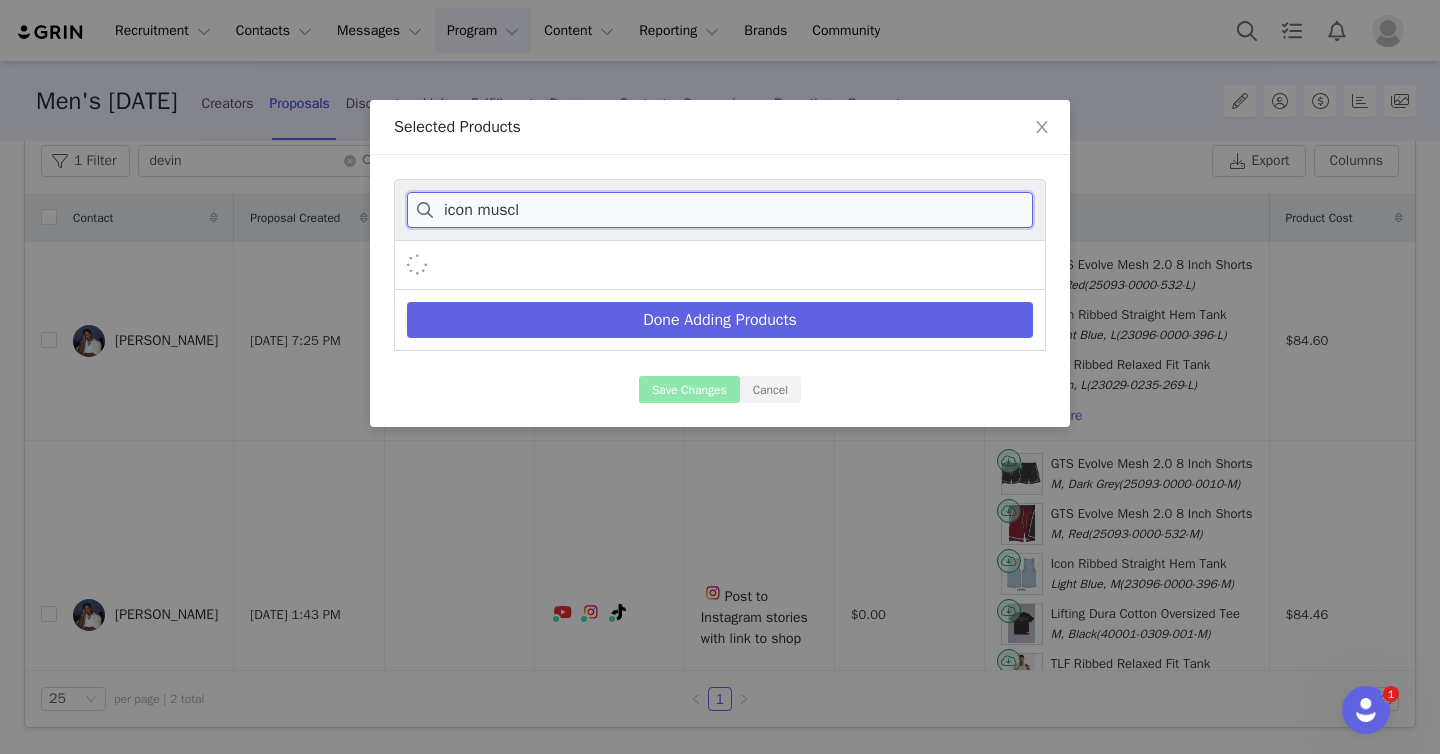 type on "icon muscle" 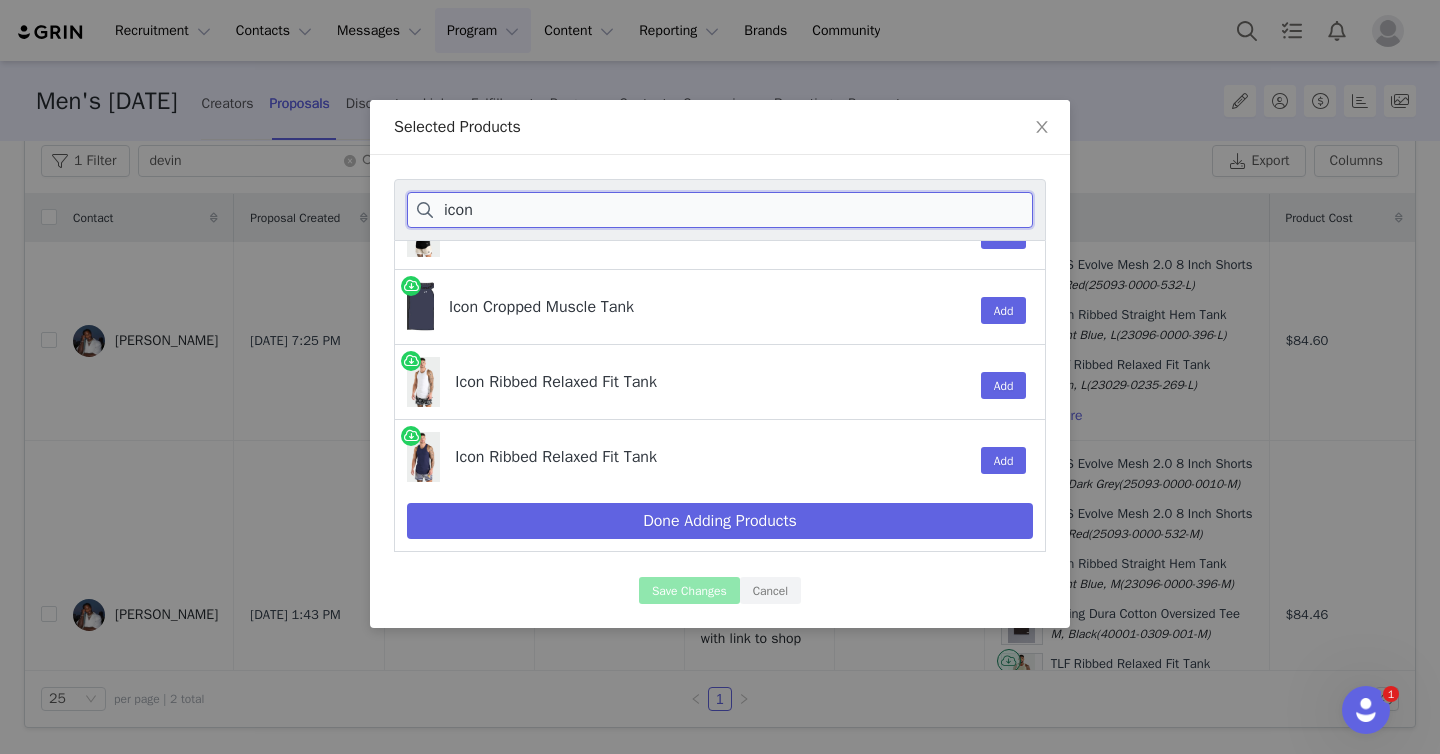 scroll, scrollTop: 263, scrollLeft: 0, axis: vertical 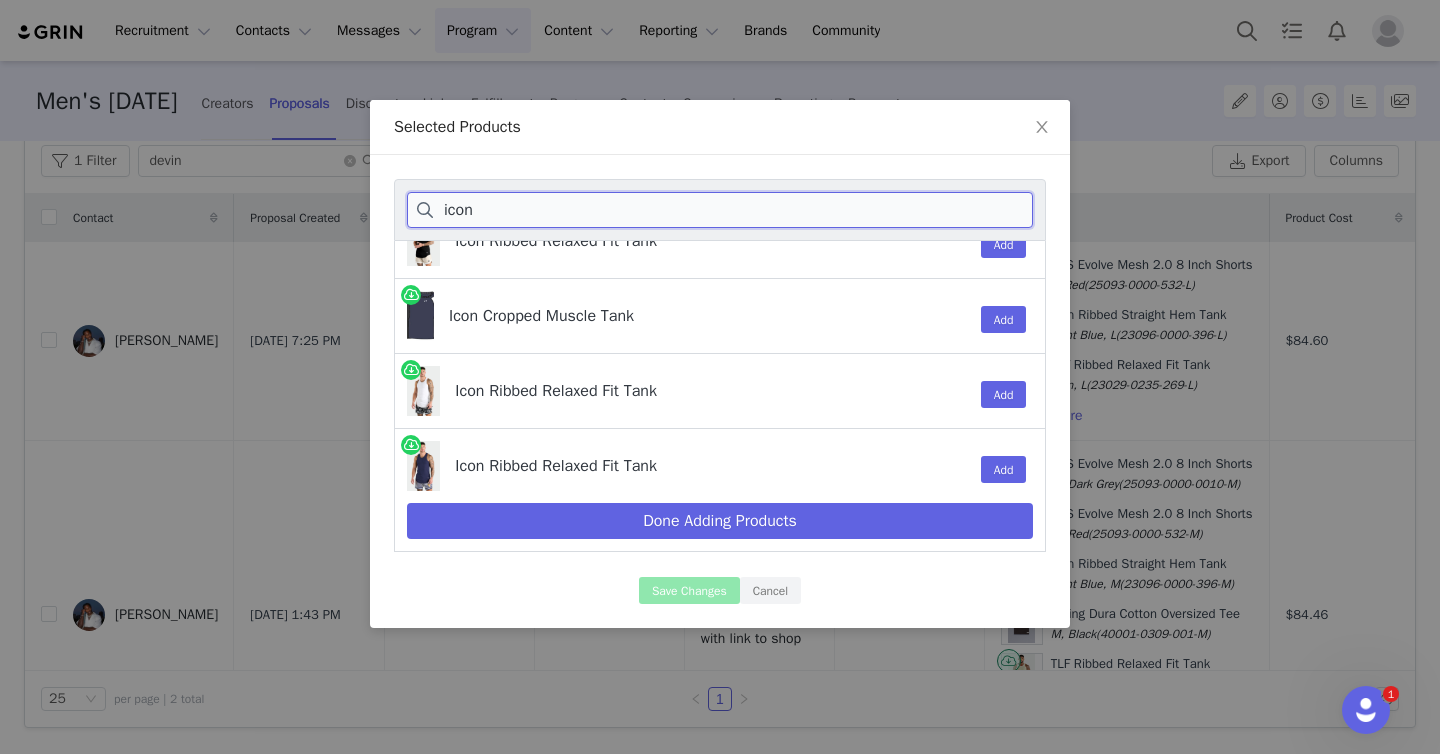 type on "icon" 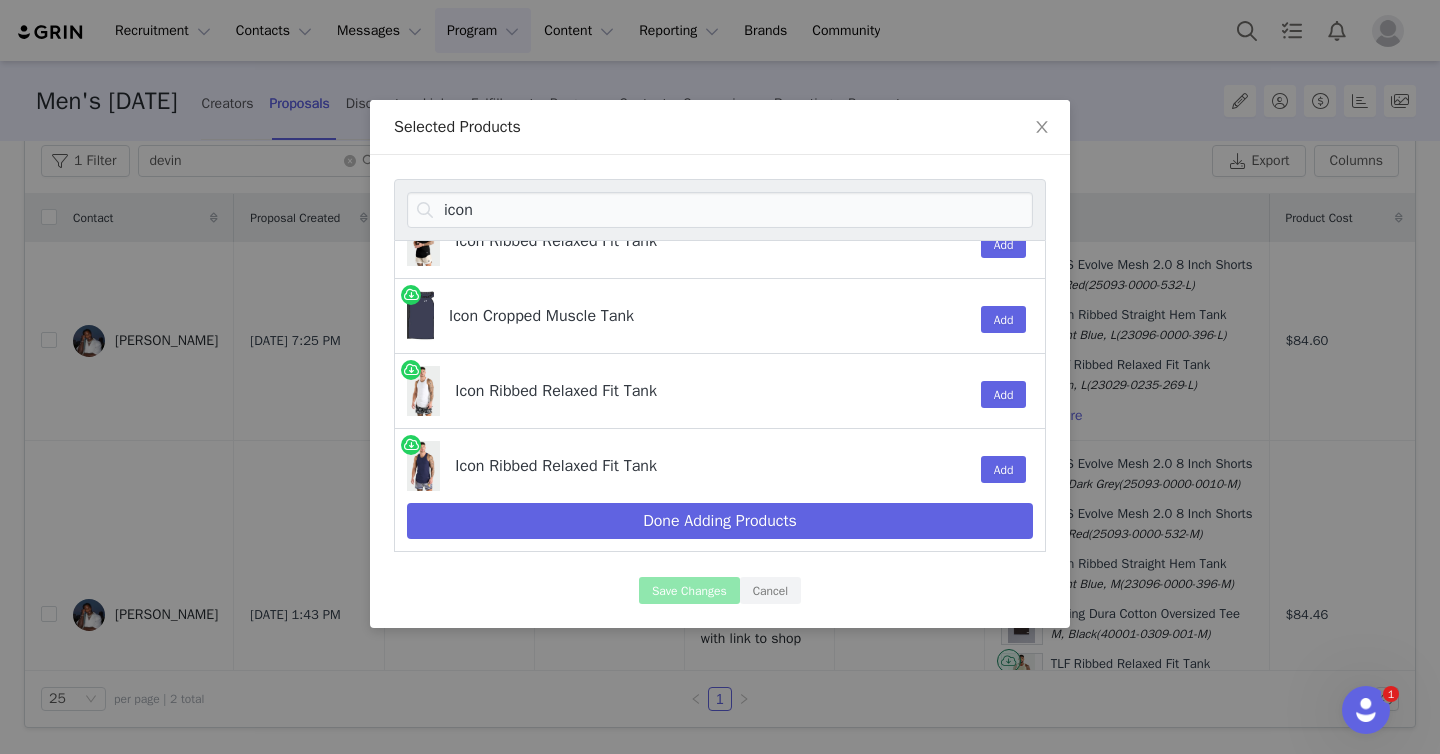 click on "Add" at bounding box center (995, 316) 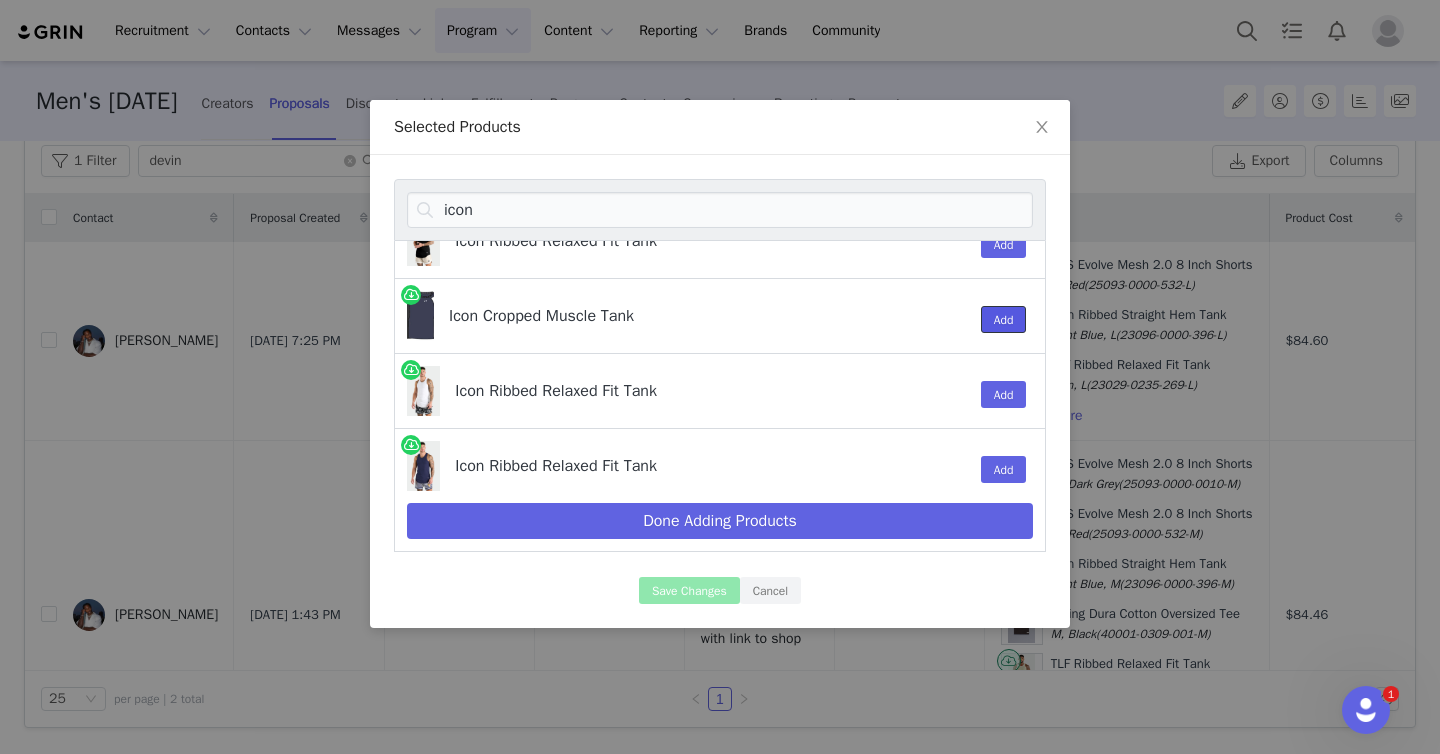 click on "Add" at bounding box center [1004, 319] 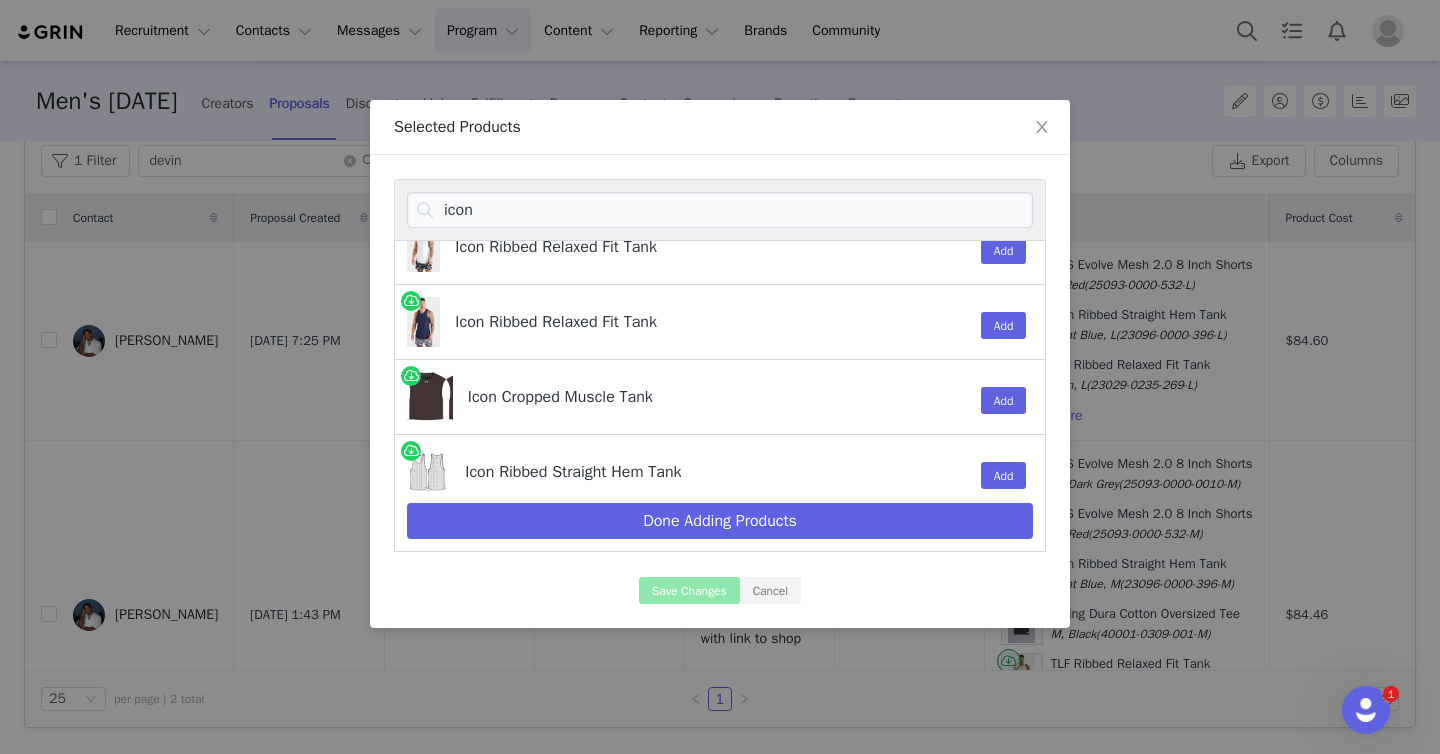 scroll, scrollTop: 409, scrollLeft: 0, axis: vertical 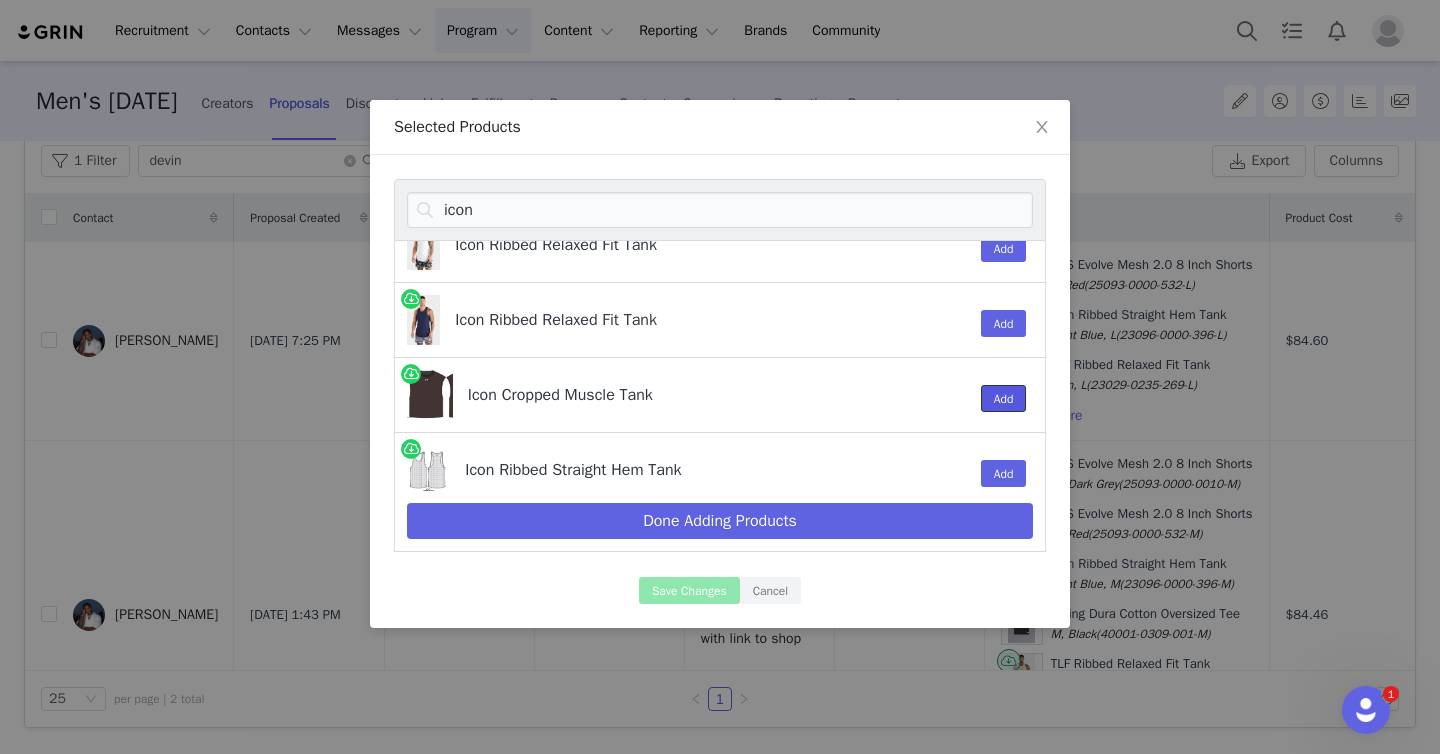 click on "Add" at bounding box center (1004, 398) 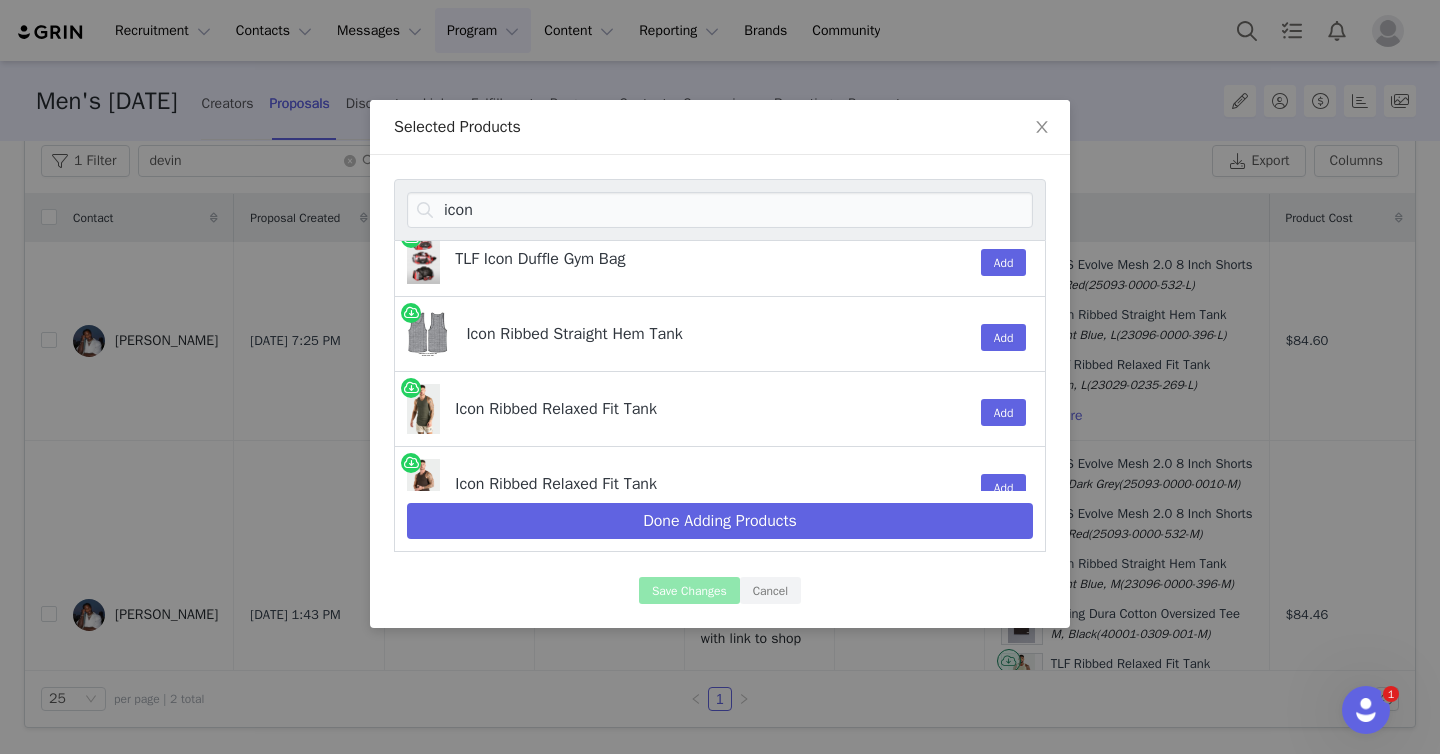 scroll, scrollTop: 769, scrollLeft: 0, axis: vertical 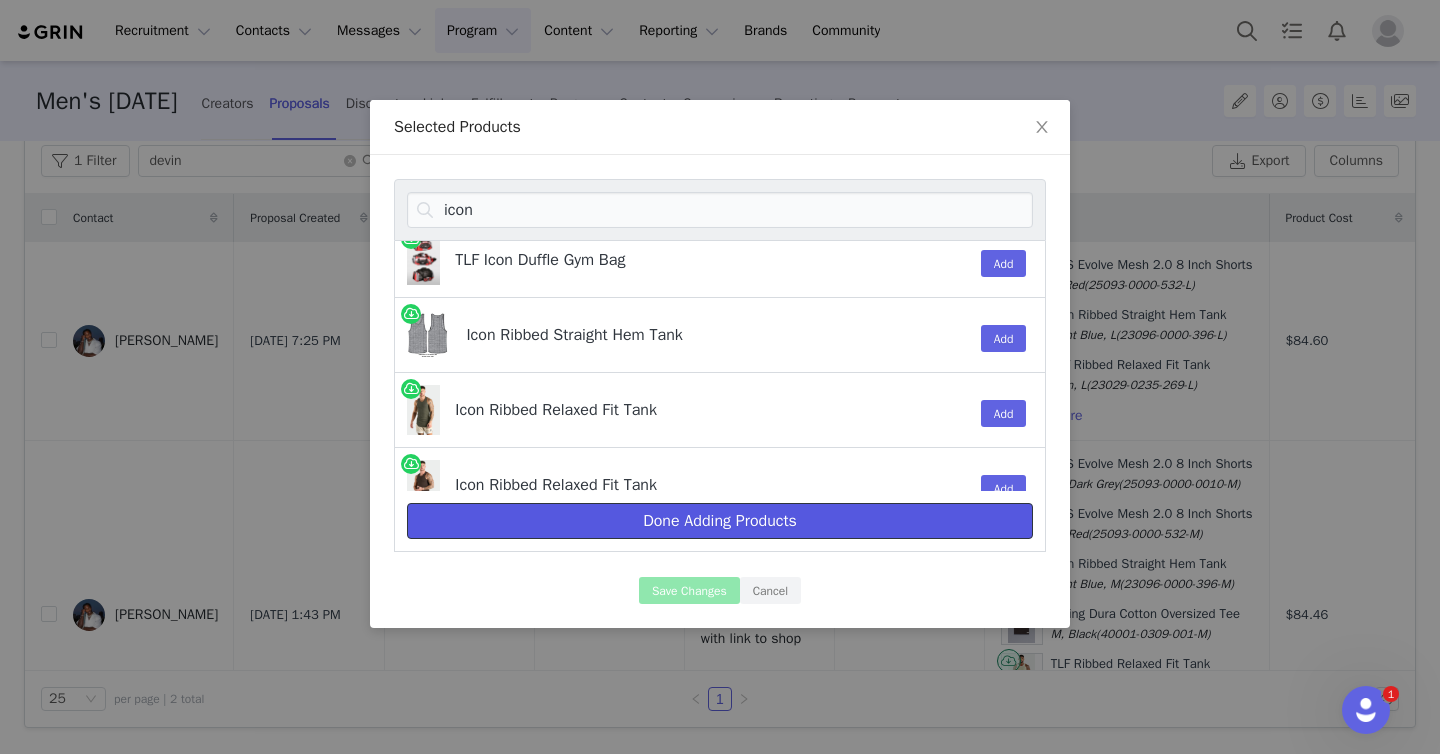 click on "Done Adding Products" at bounding box center [720, 521] 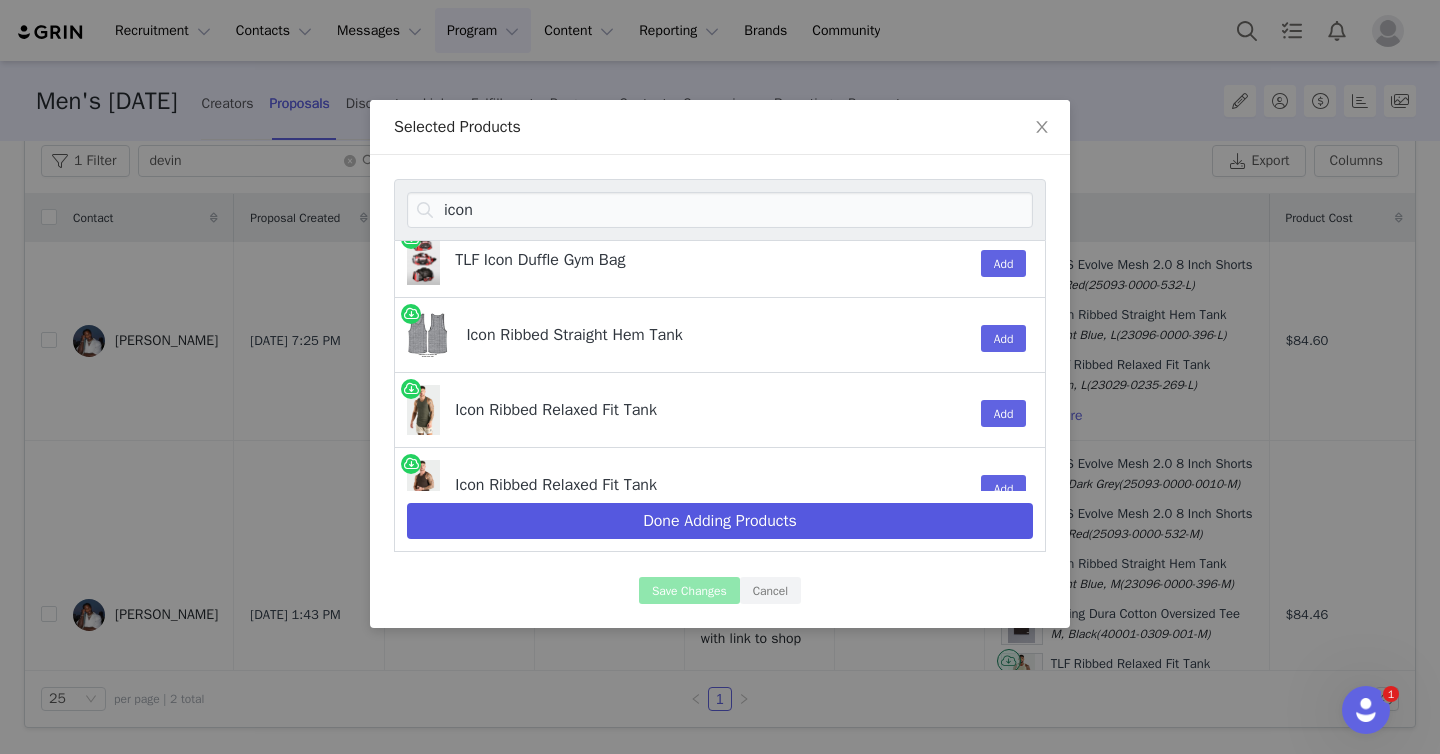 select on "28050990" 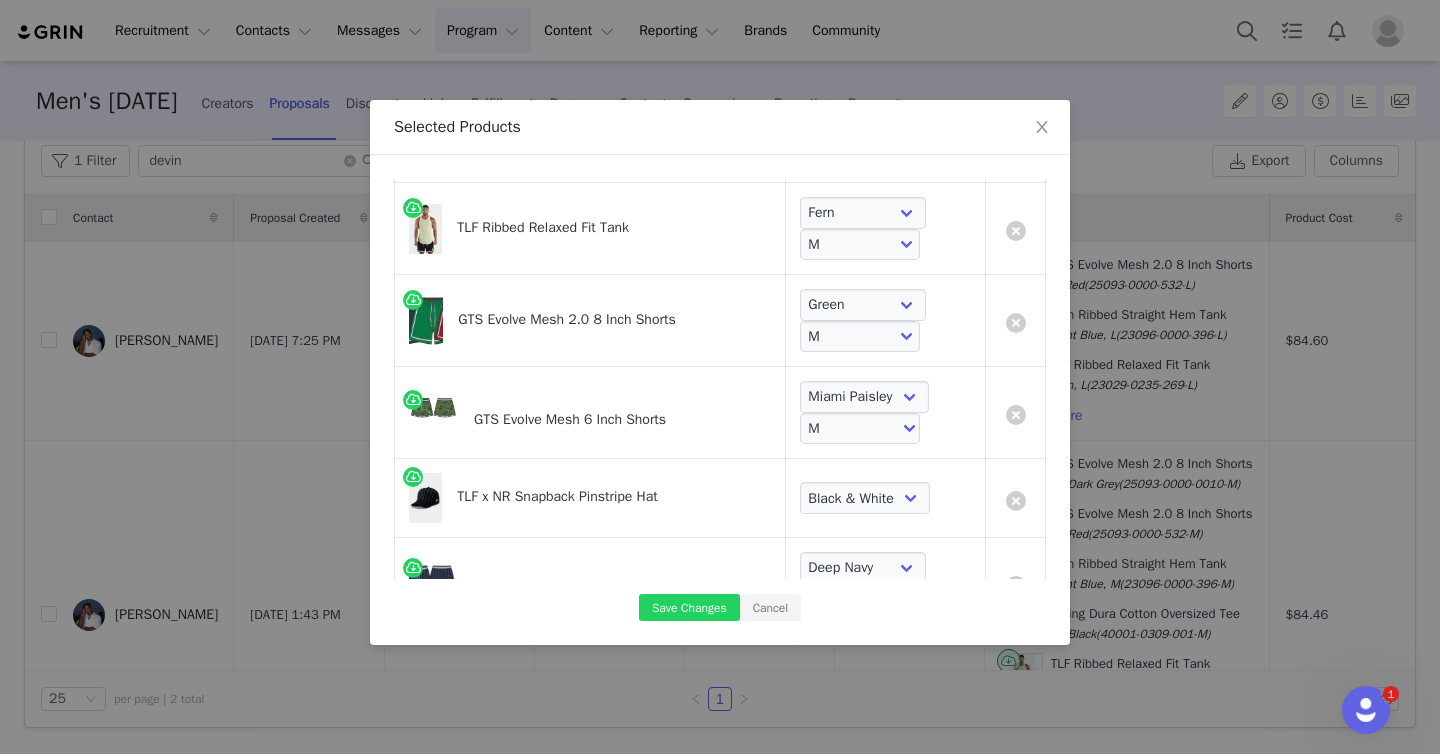 scroll, scrollTop: 808, scrollLeft: 0, axis: vertical 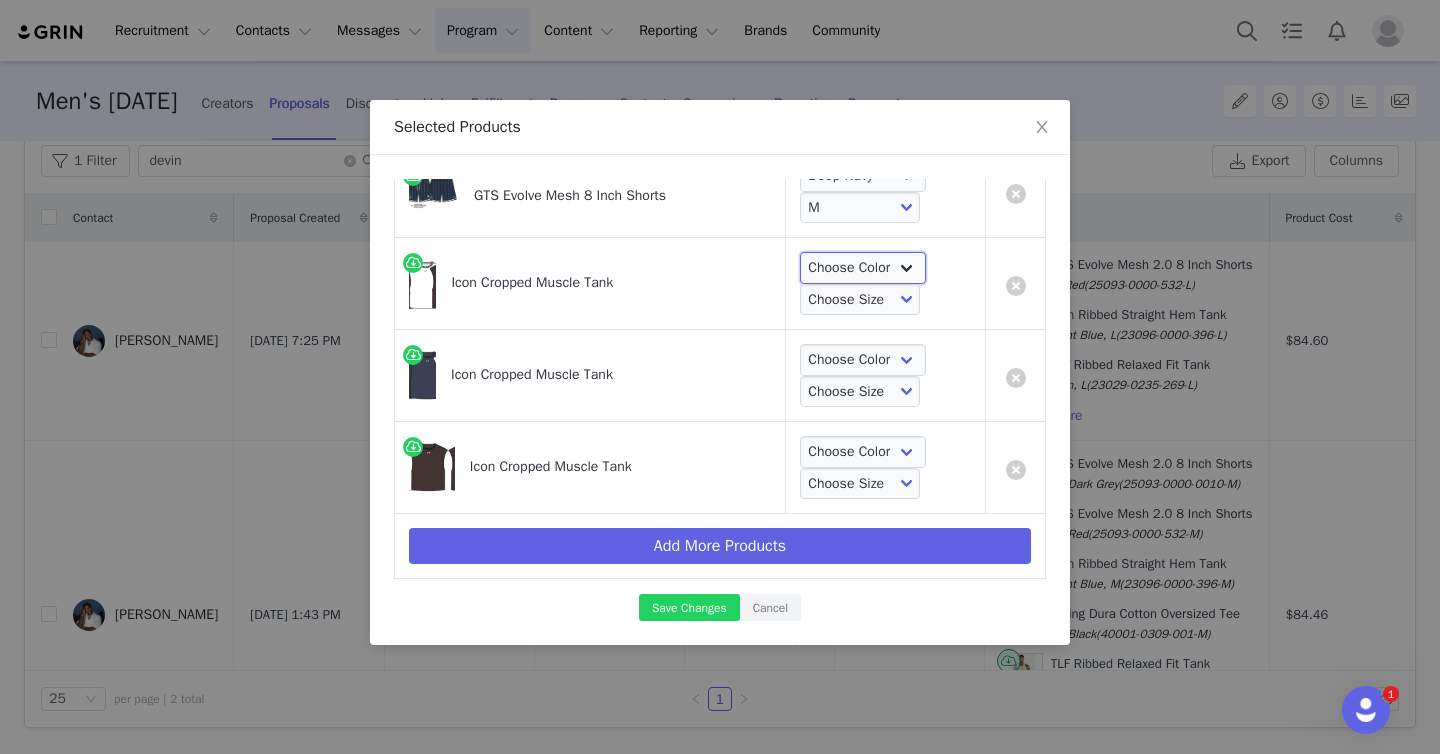click on "Choose Color  White" at bounding box center (863, 268) 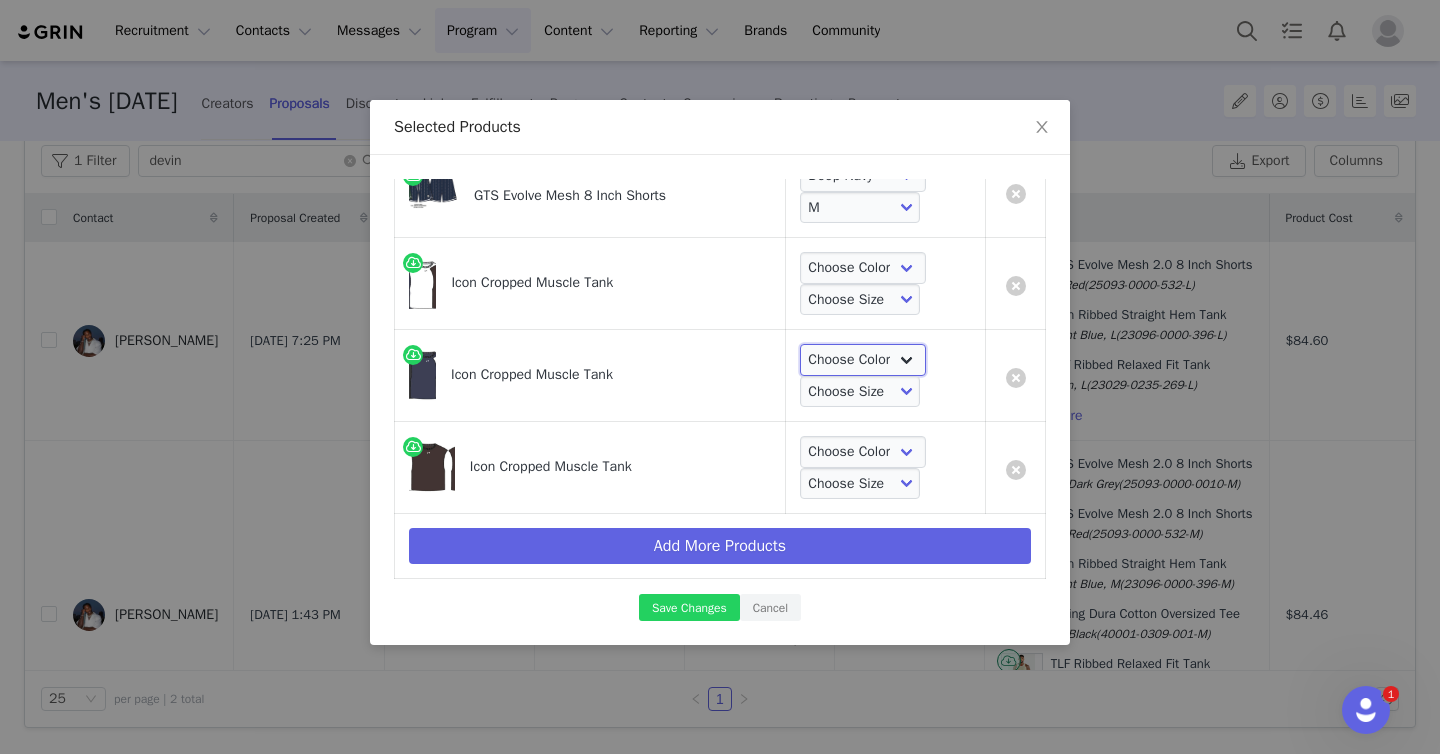 click on "Choose Color  Deep Navy" at bounding box center [863, 360] 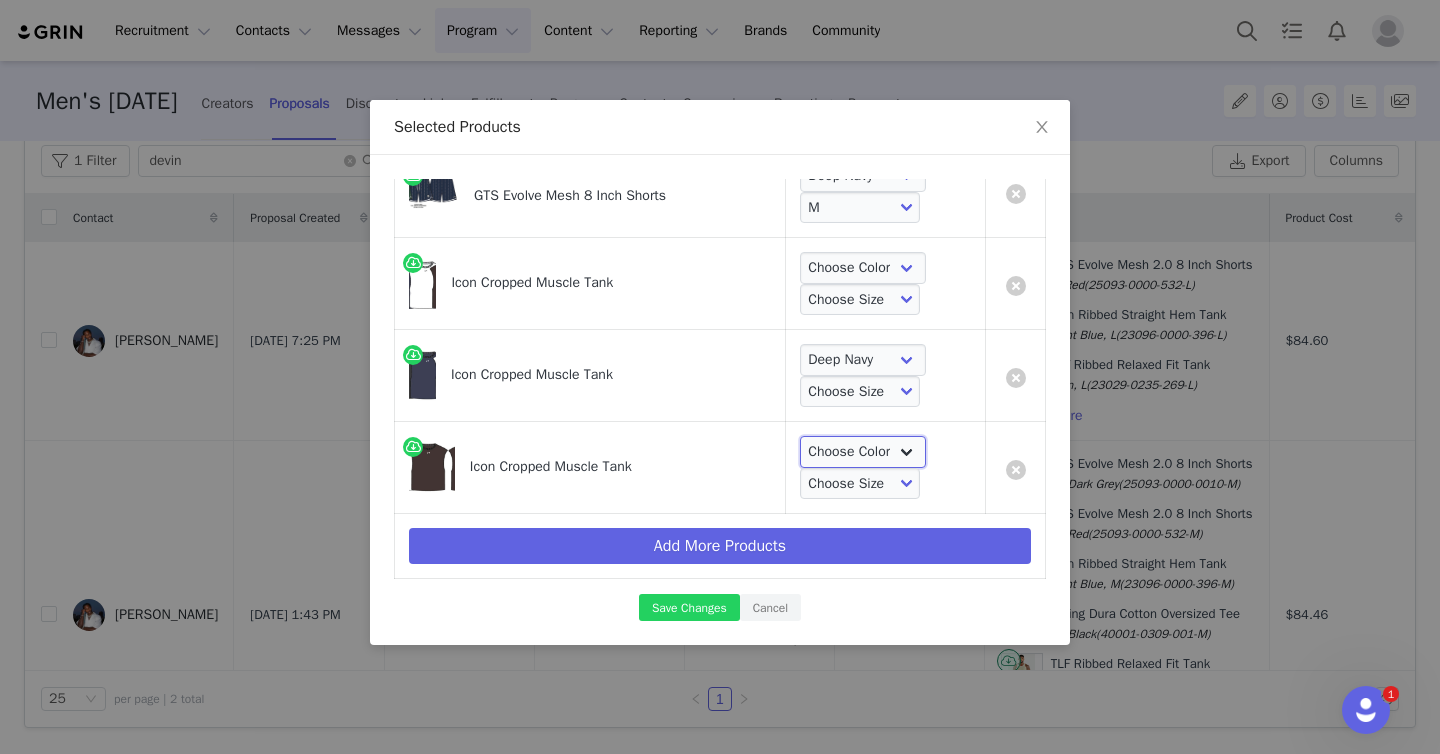 click on "Choose Color  Dark Oak" at bounding box center (863, 452) 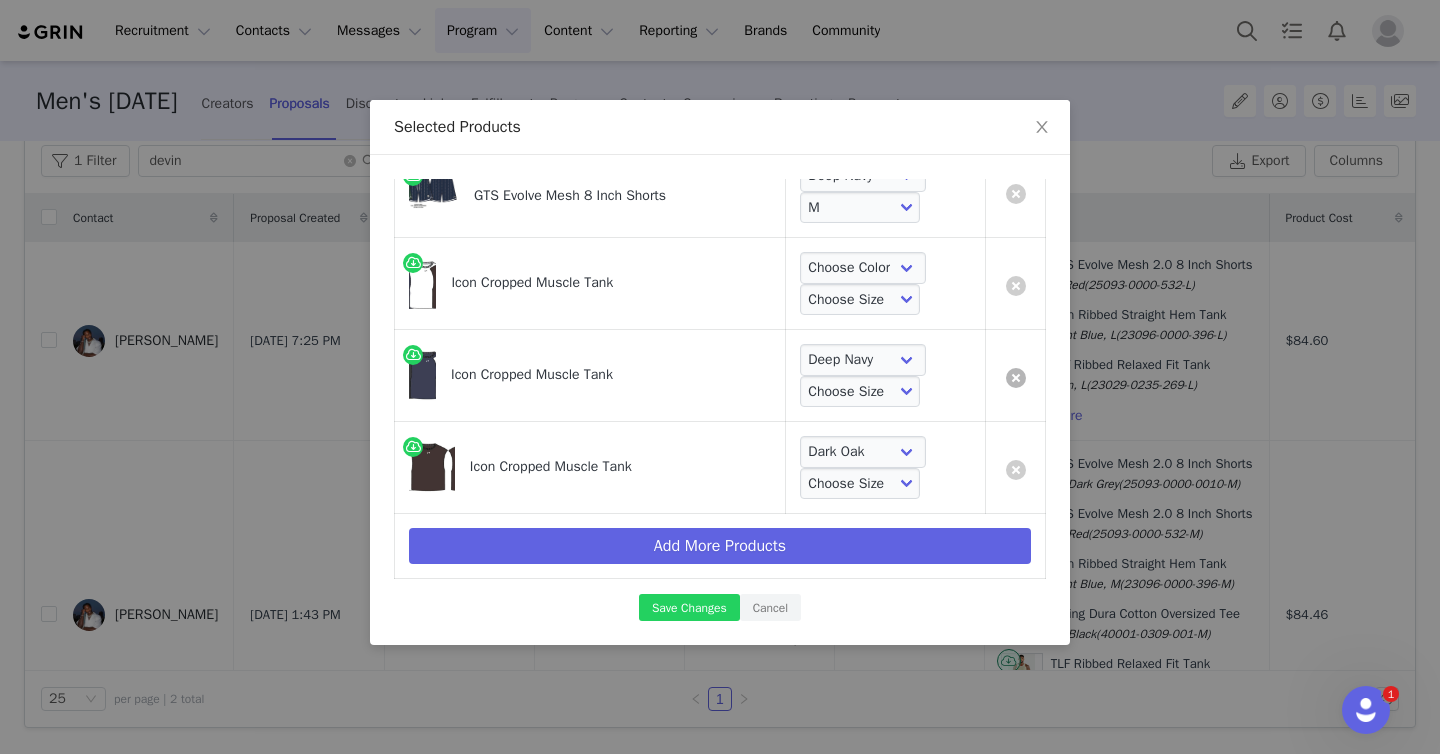 click at bounding box center [1016, 378] 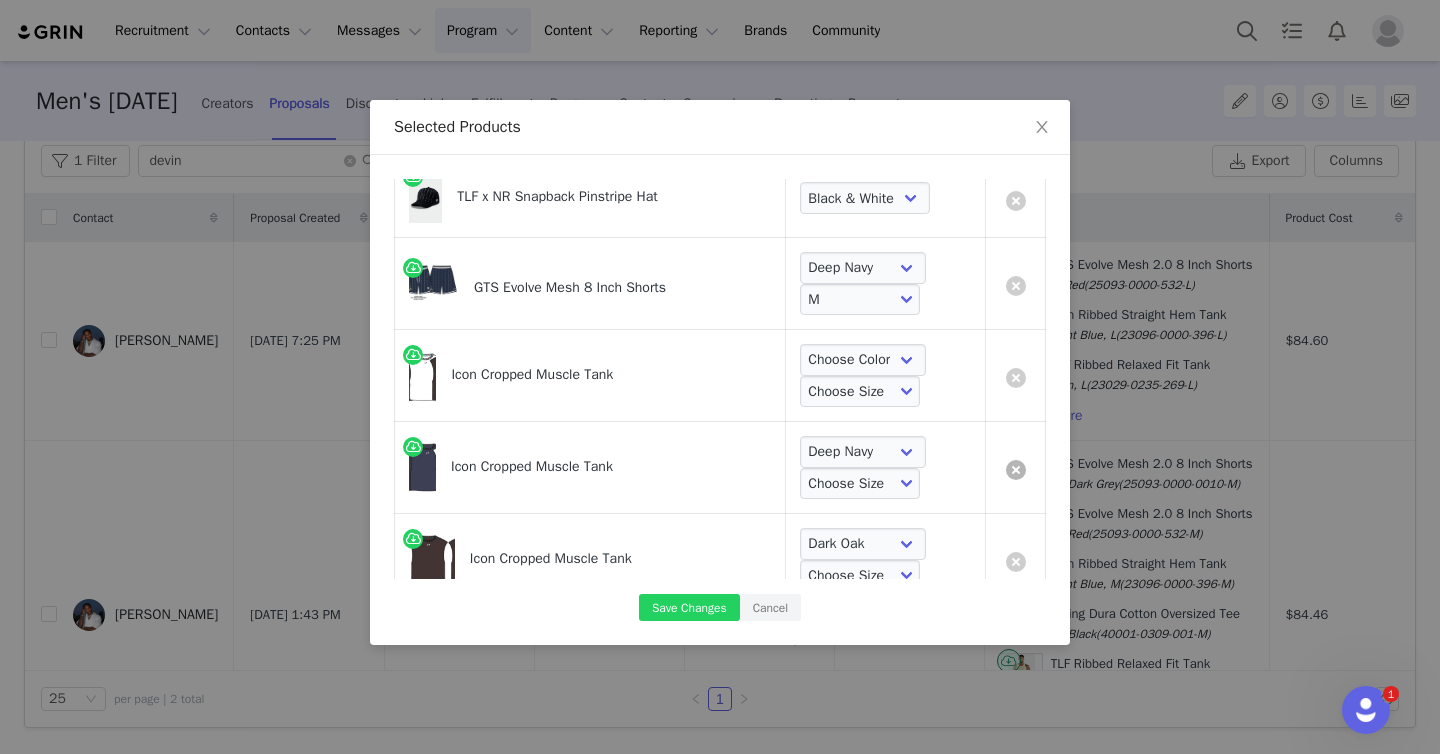select on "28053612" 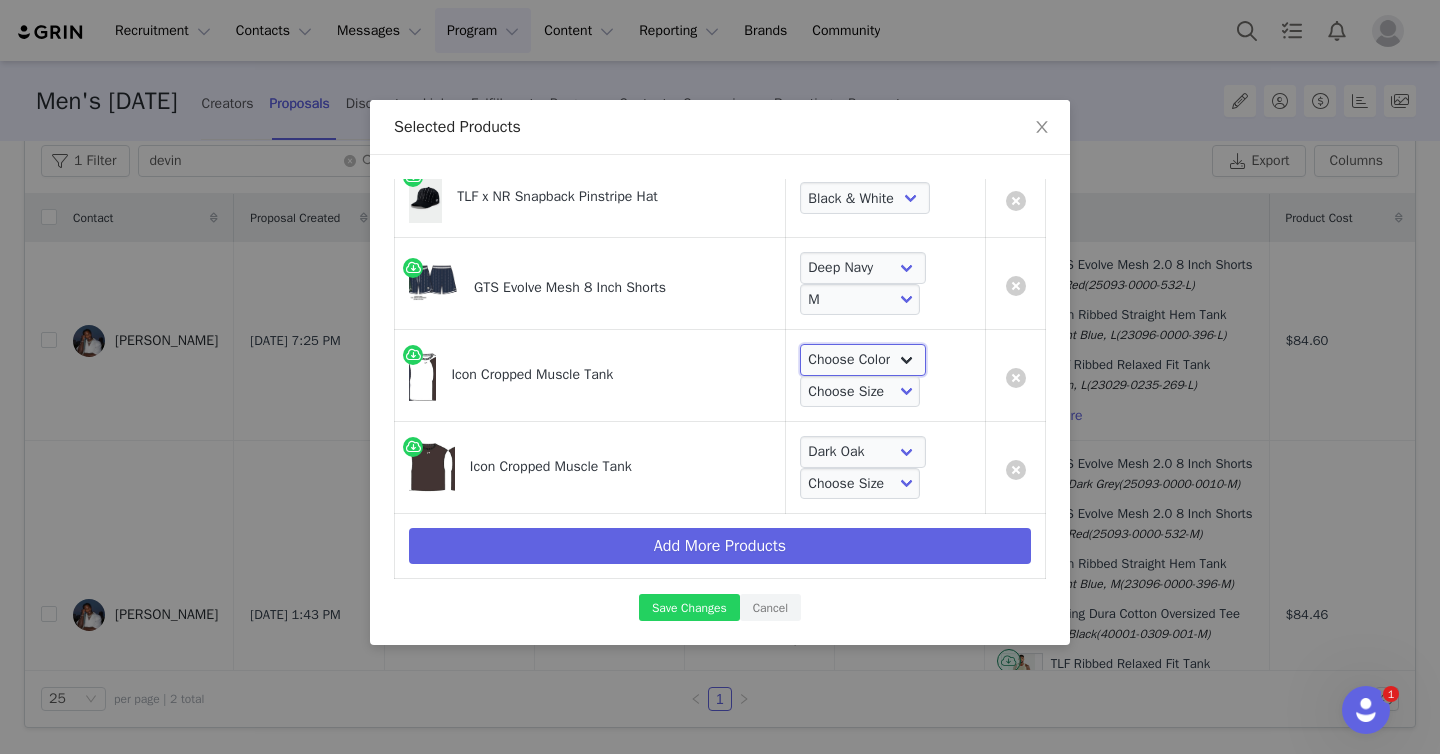 click on "Choose Color  White" at bounding box center [863, 360] 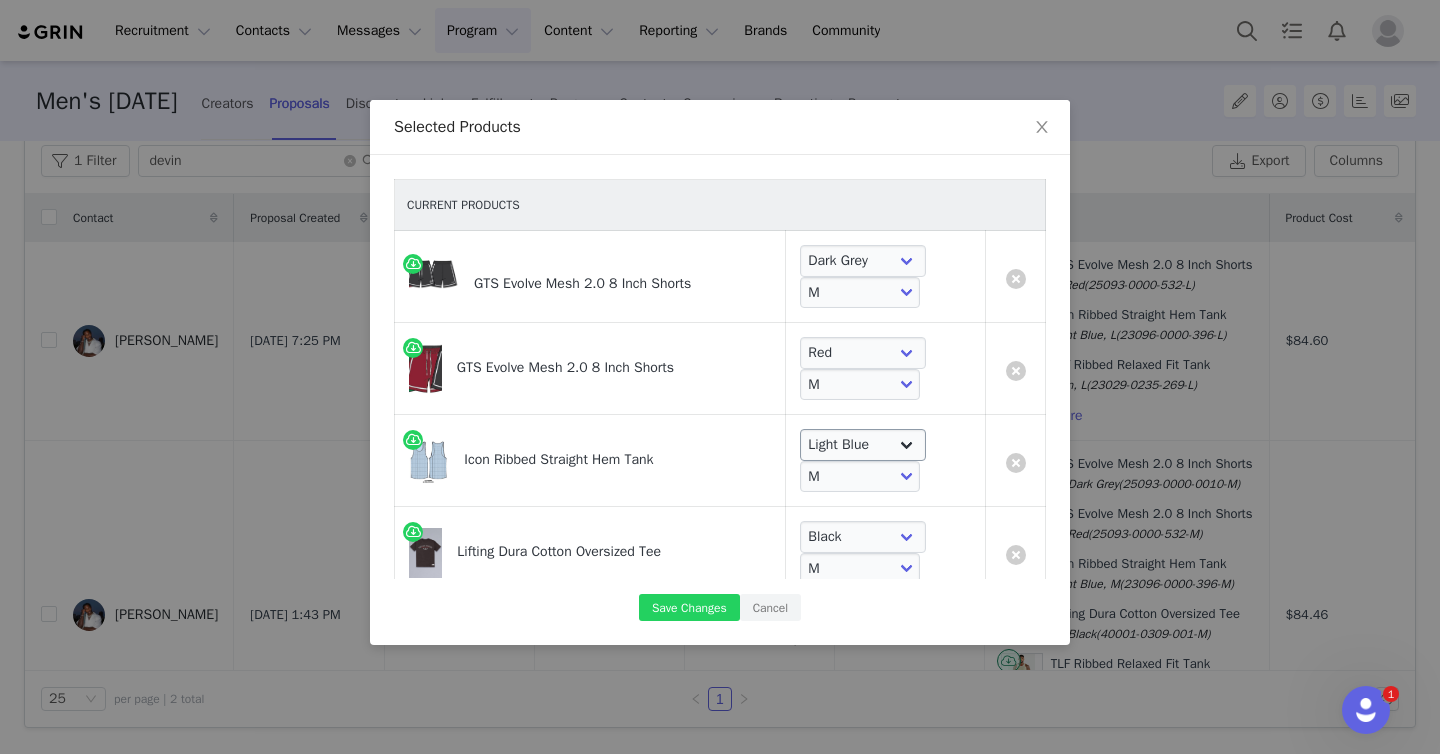 scroll, scrollTop: 716, scrollLeft: 0, axis: vertical 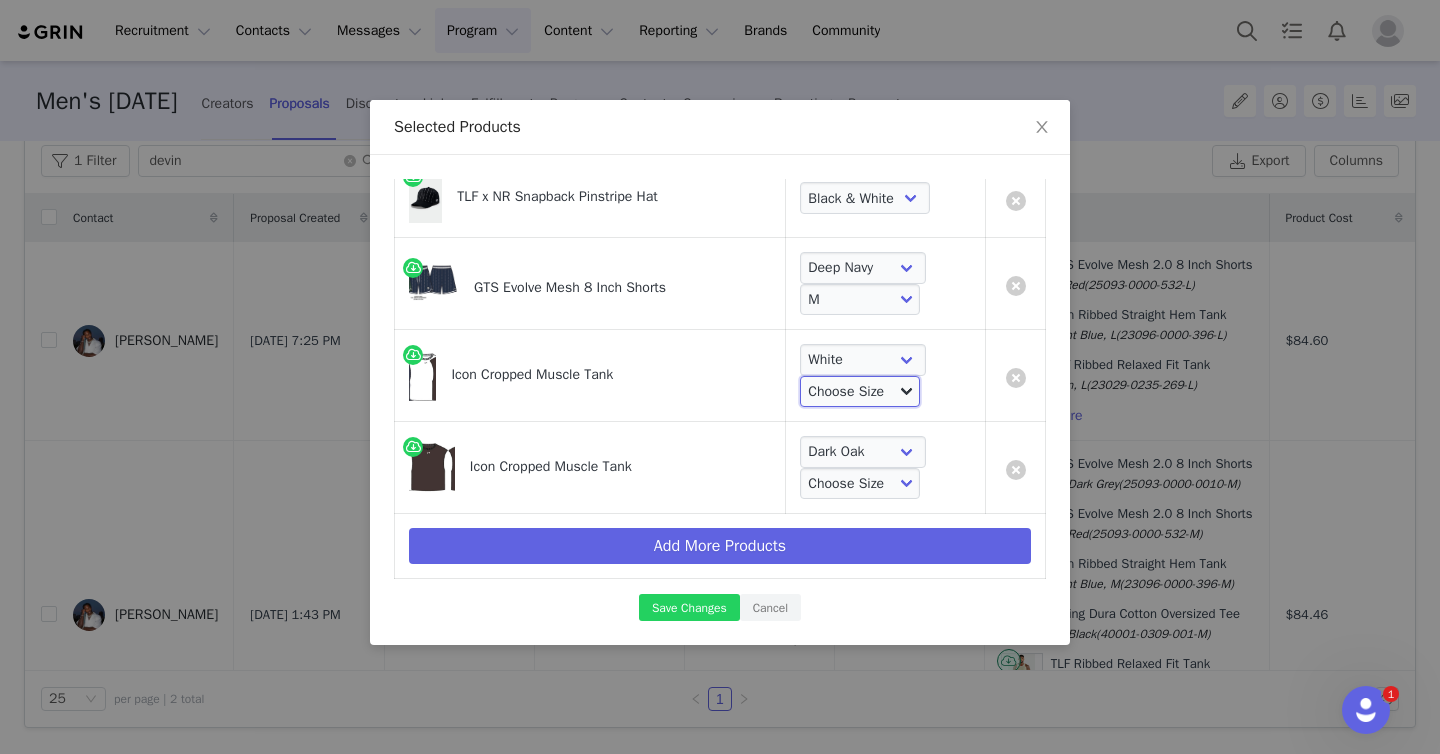 click on "Choose Size  S   M   L   XL   2XL   3XL" at bounding box center [860, 392] 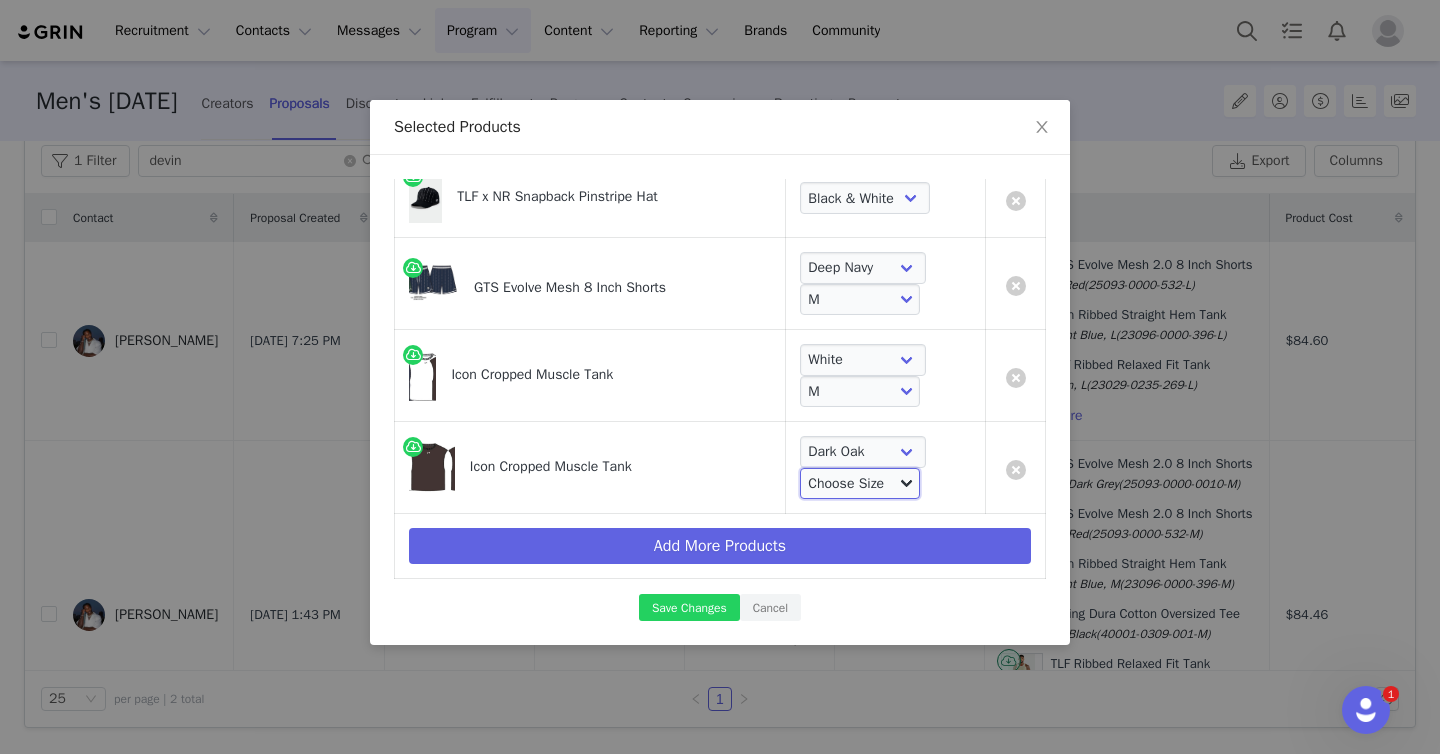 click on "Choose Size  S   M   L   XL   2XL   3XL" at bounding box center (860, 484) 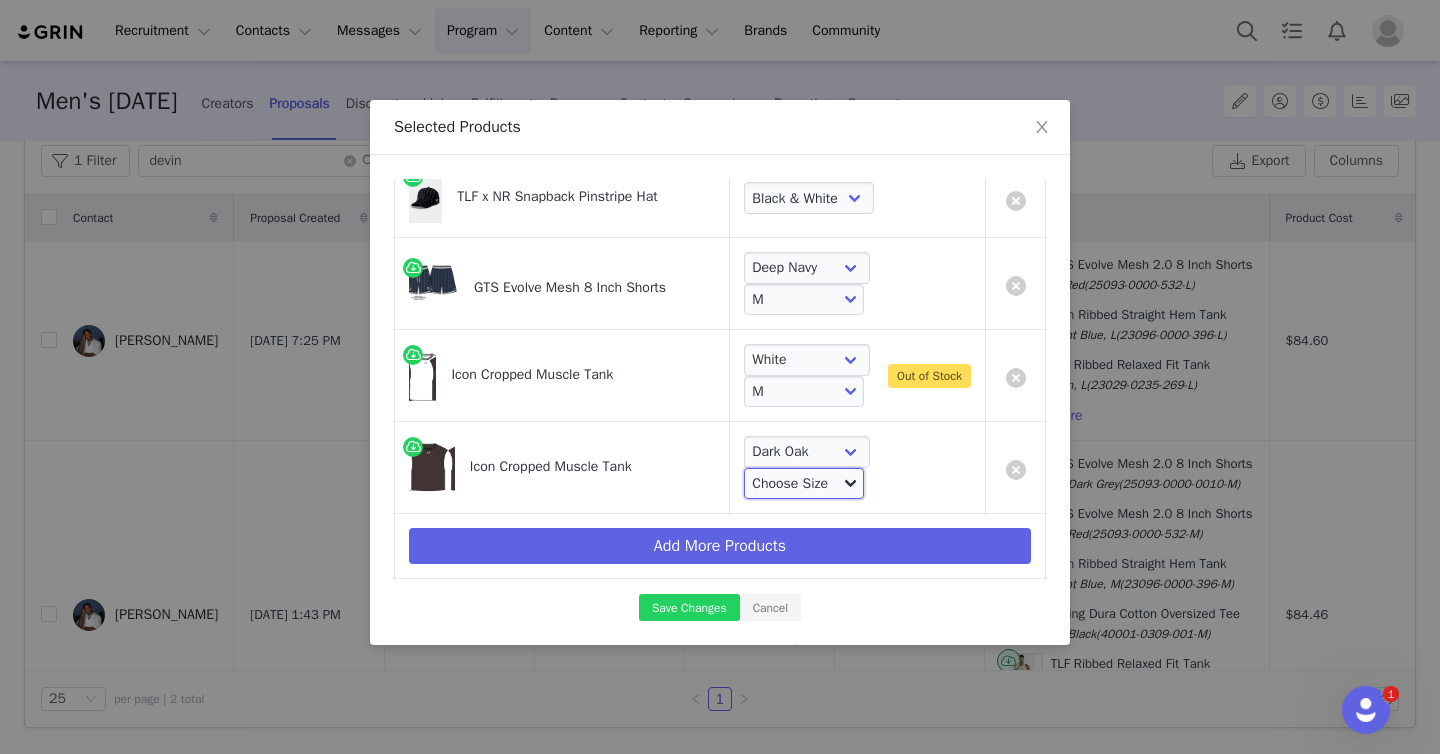 click on "Choose Size  S   M   L   XL   2XL   3XL" at bounding box center (804, 484) 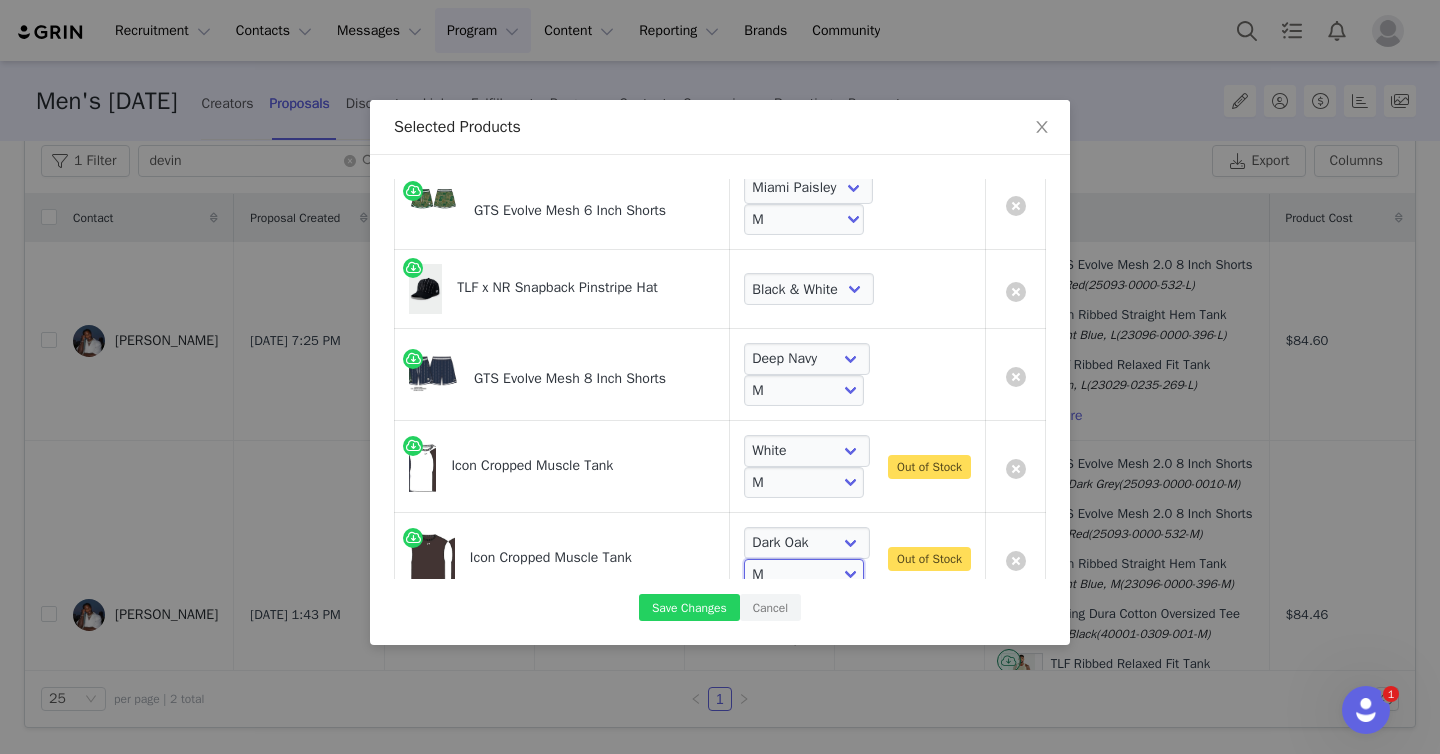 scroll, scrollTop: 716, scrollLeft: 0, axis: vertical 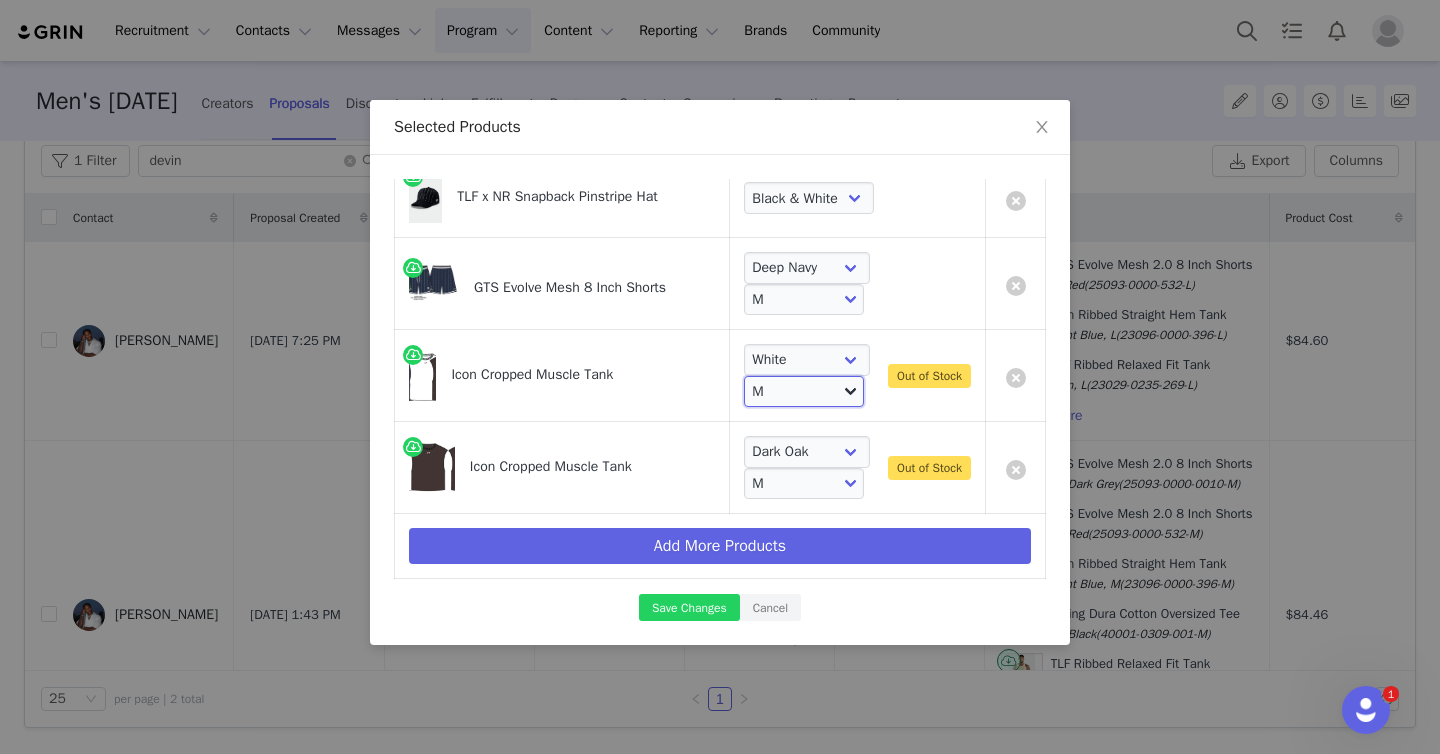 click on "Choose Size  S   M   L   XL   2XL   3XL" at bounding box center [804, 392] 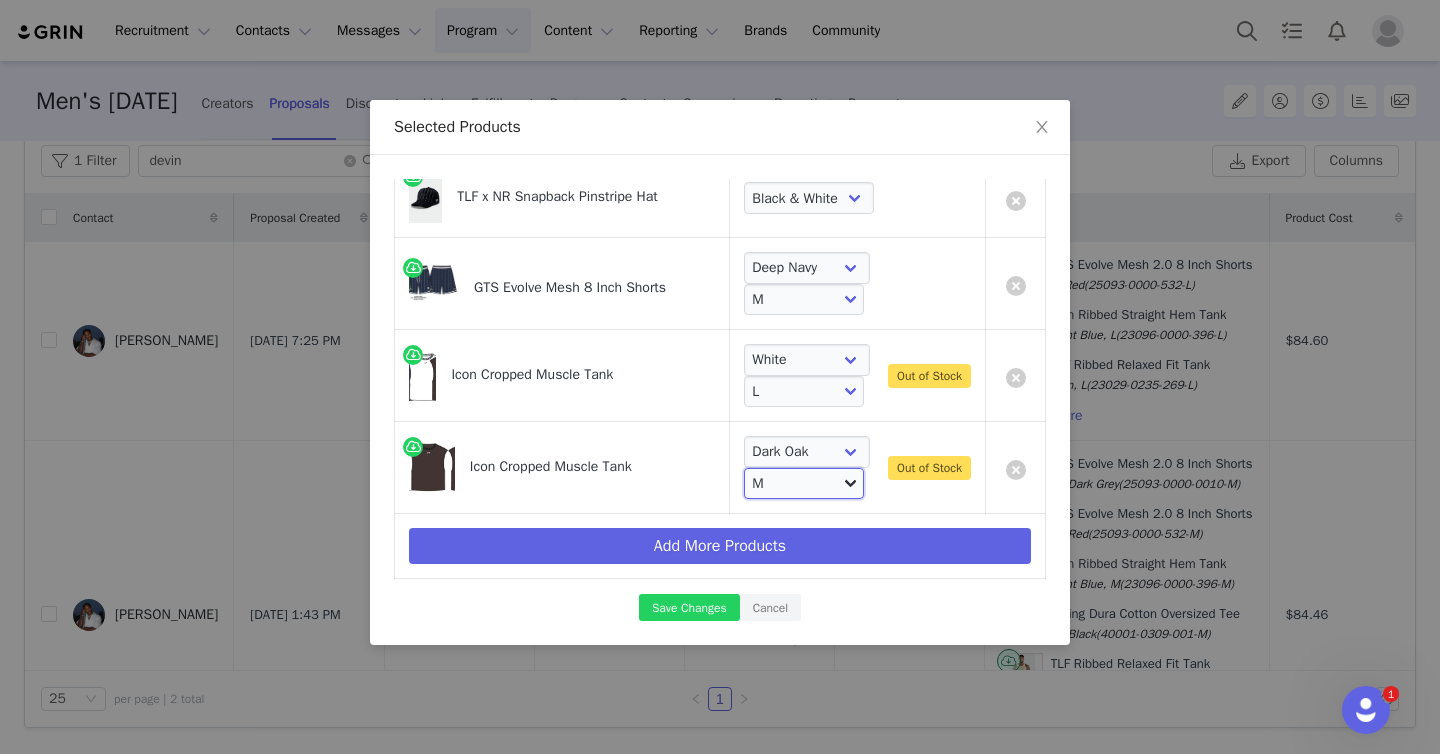 click on "Choose Size  S   M   L   XL   2XL   3XL" at bounding box center [804, 484] 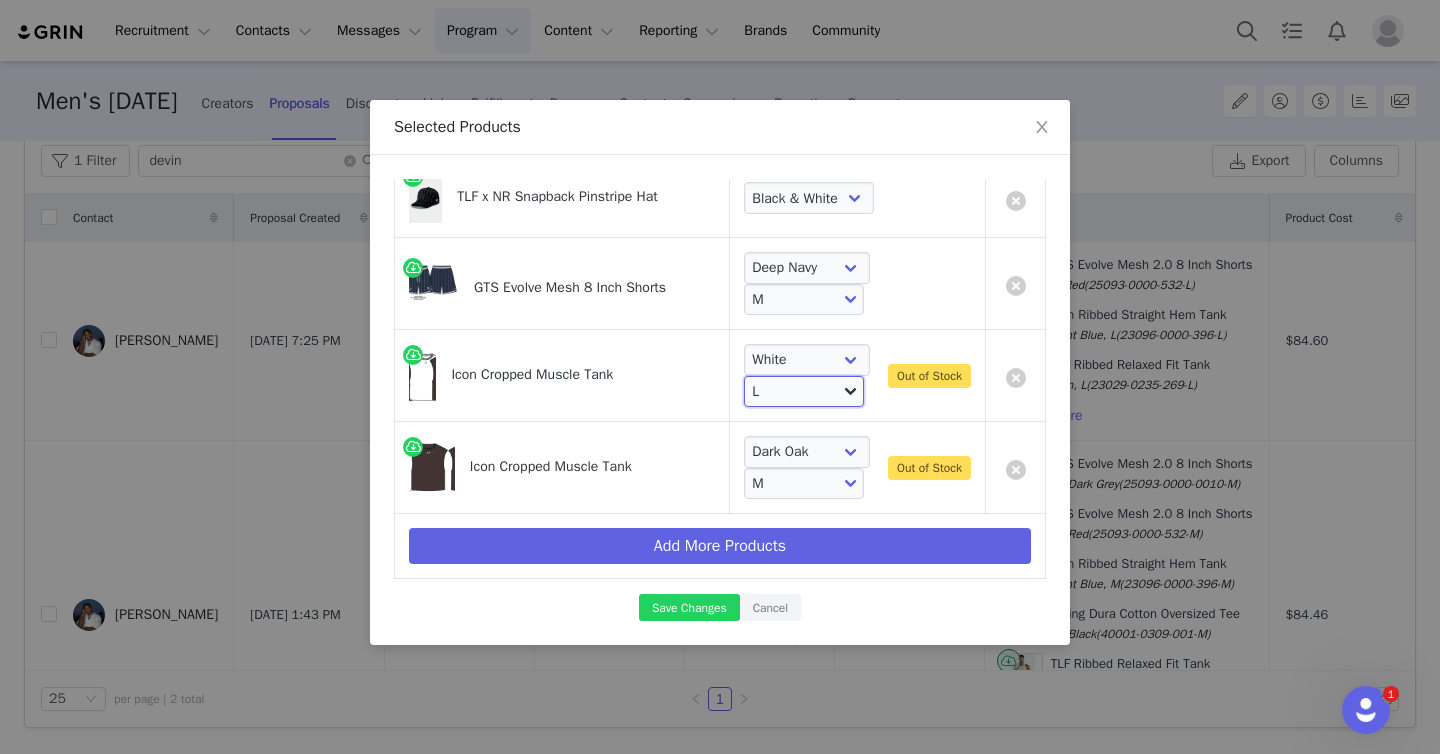 click on "Choose Size  S   M   L   XL   2XL   3XL" at bounding box center [804, 392] 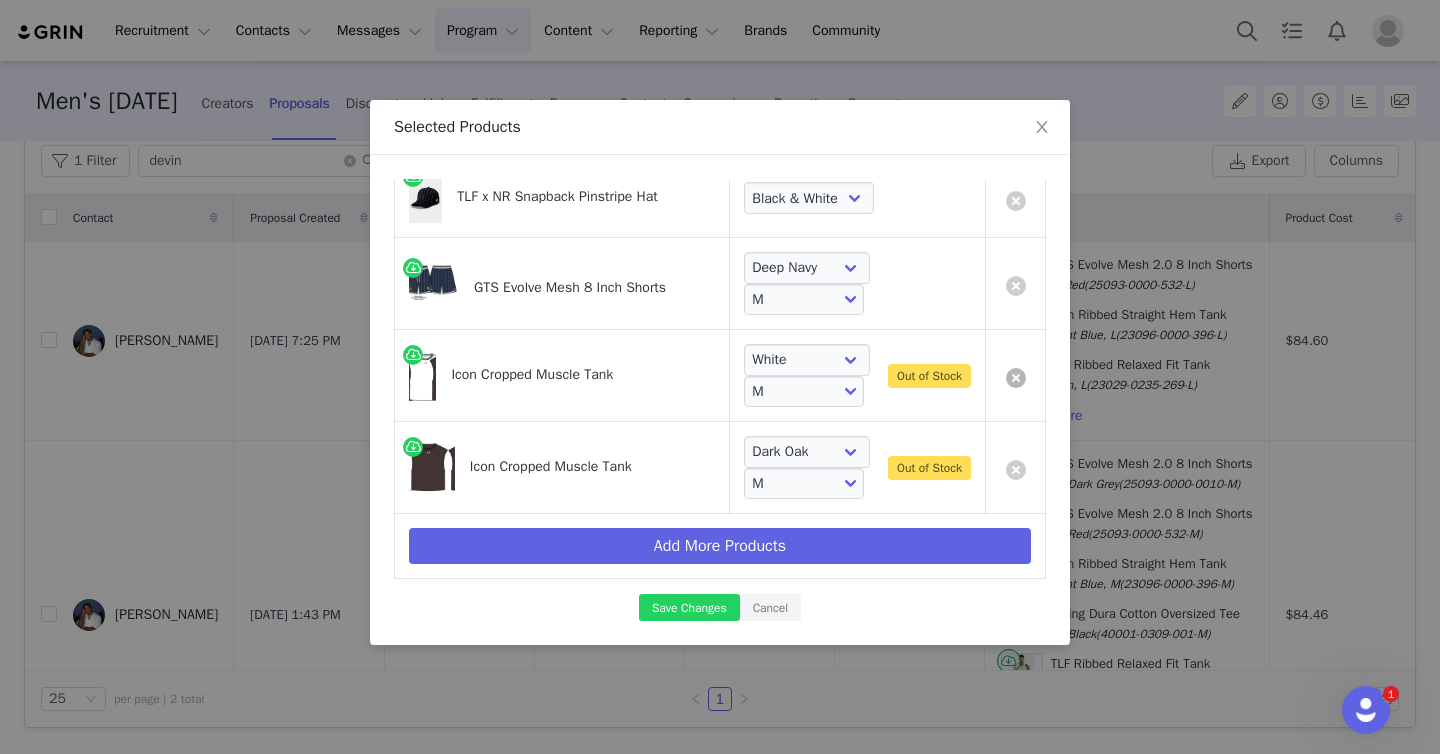 click at bounding box center (1016, 378) 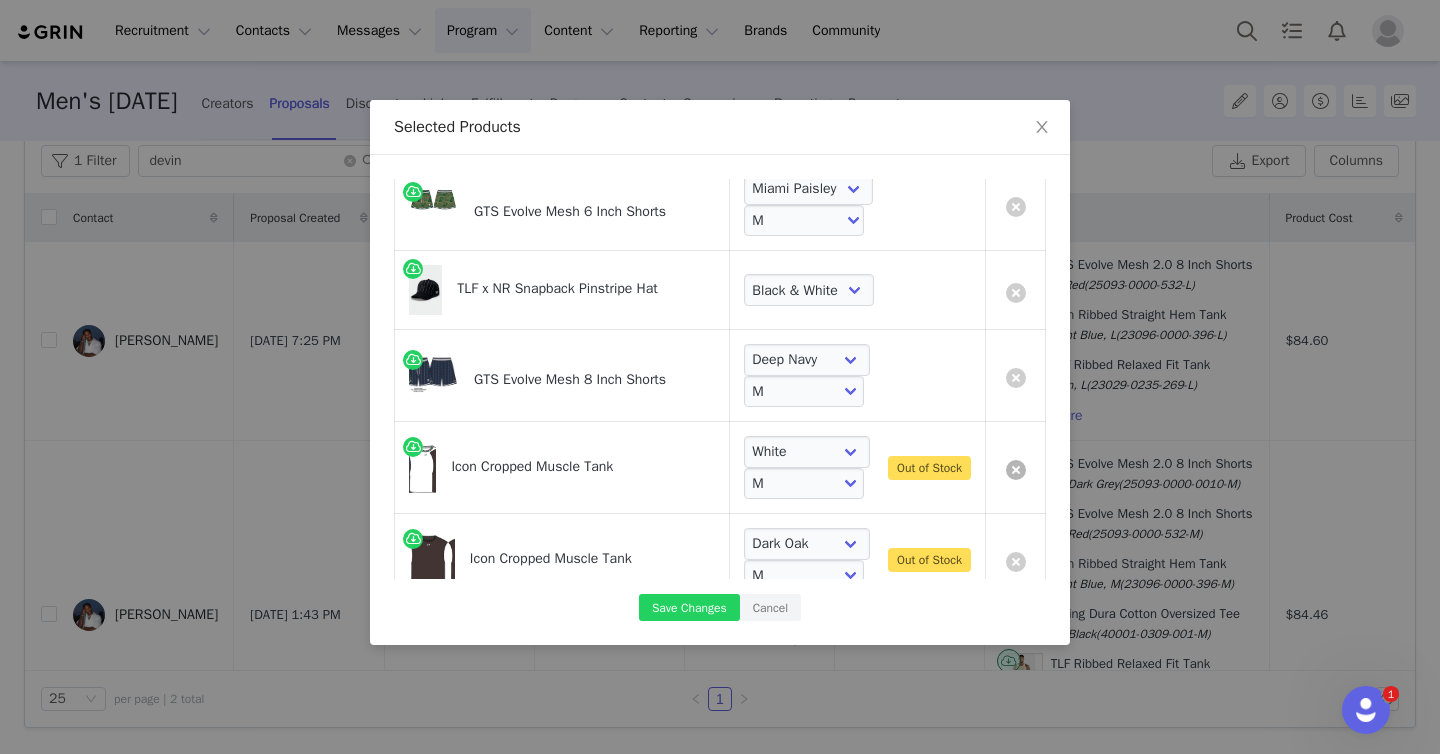 select on "28053612" 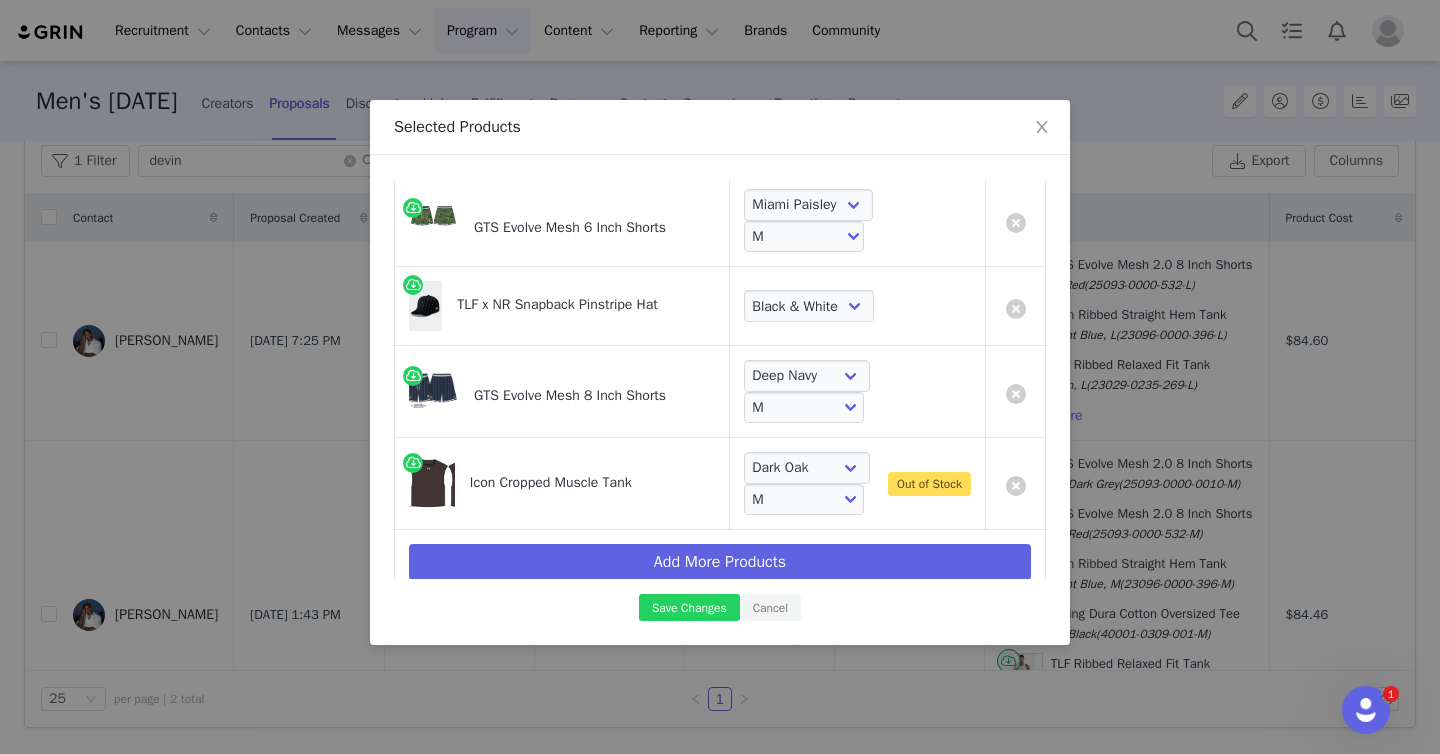 scroll, scrollTop: 601, scrollLeft: 0, axis: vertical 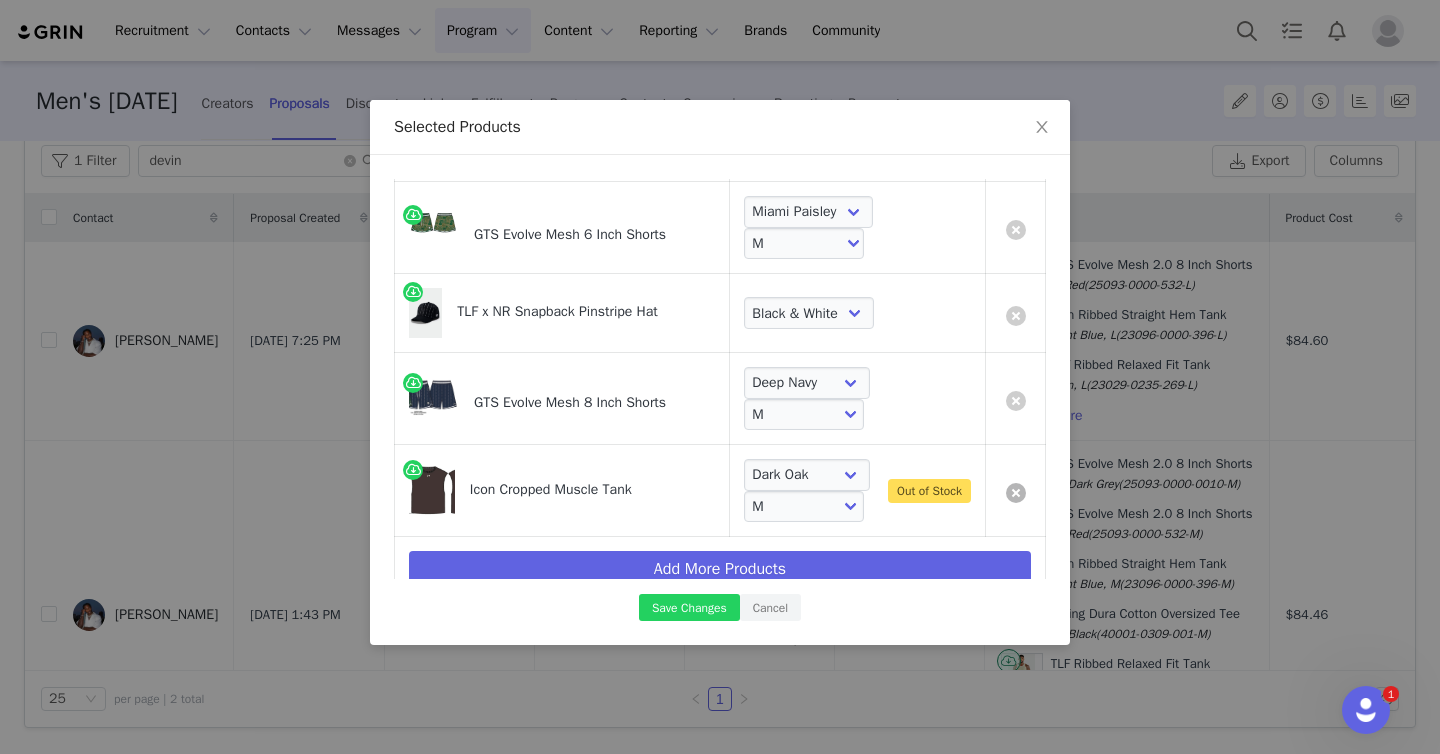 click at bounding box center [1016, 493] 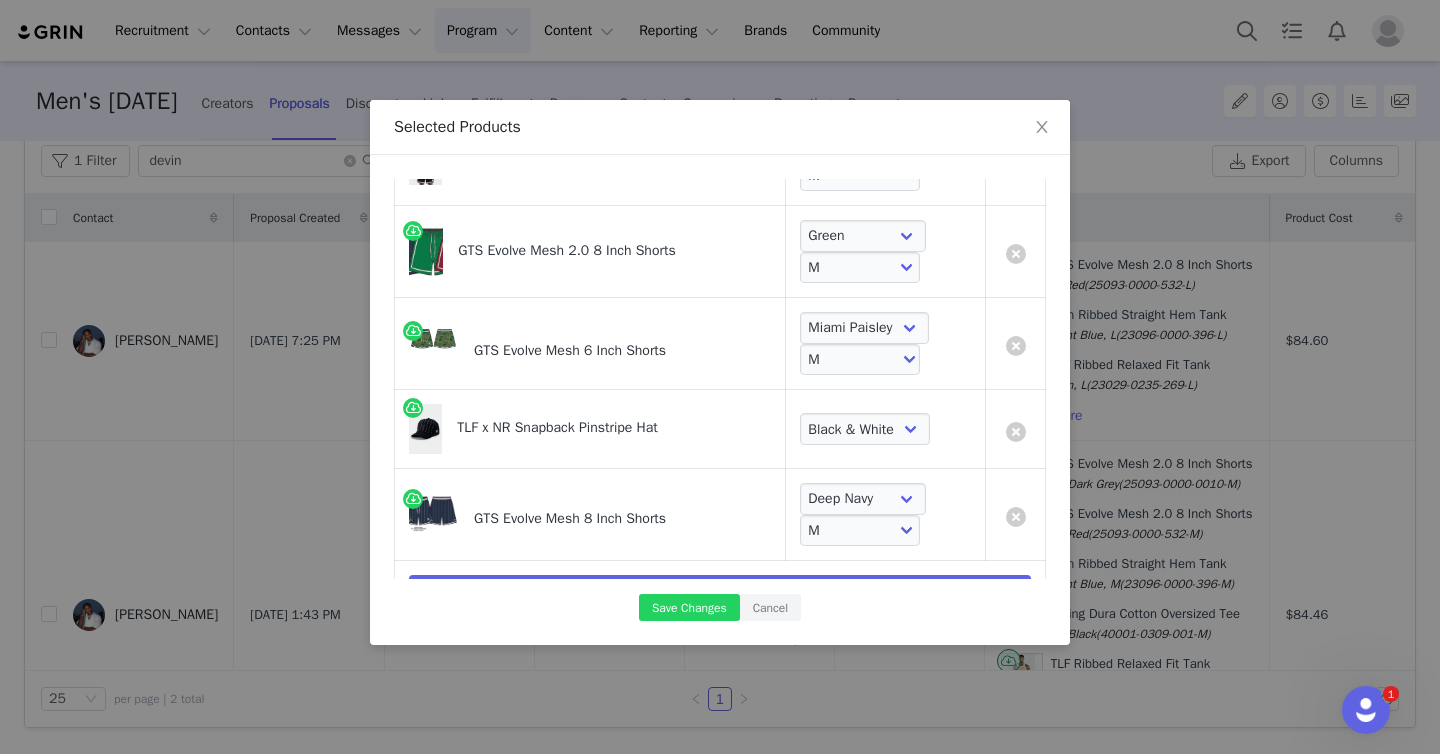 scroll, scrollTop: 486, scrollLeft: 0, axis: vertical 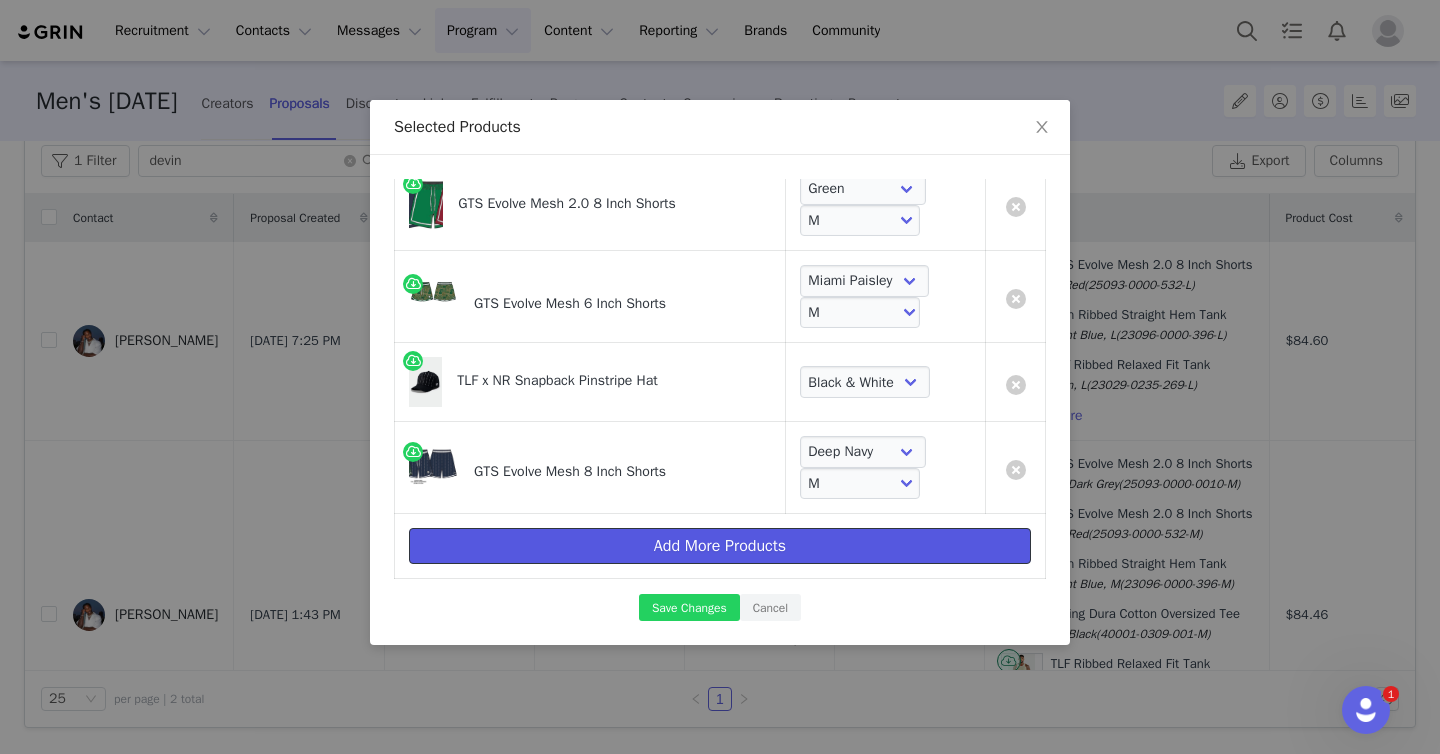 click on "Add More Products" at bounding box center [720, 546] 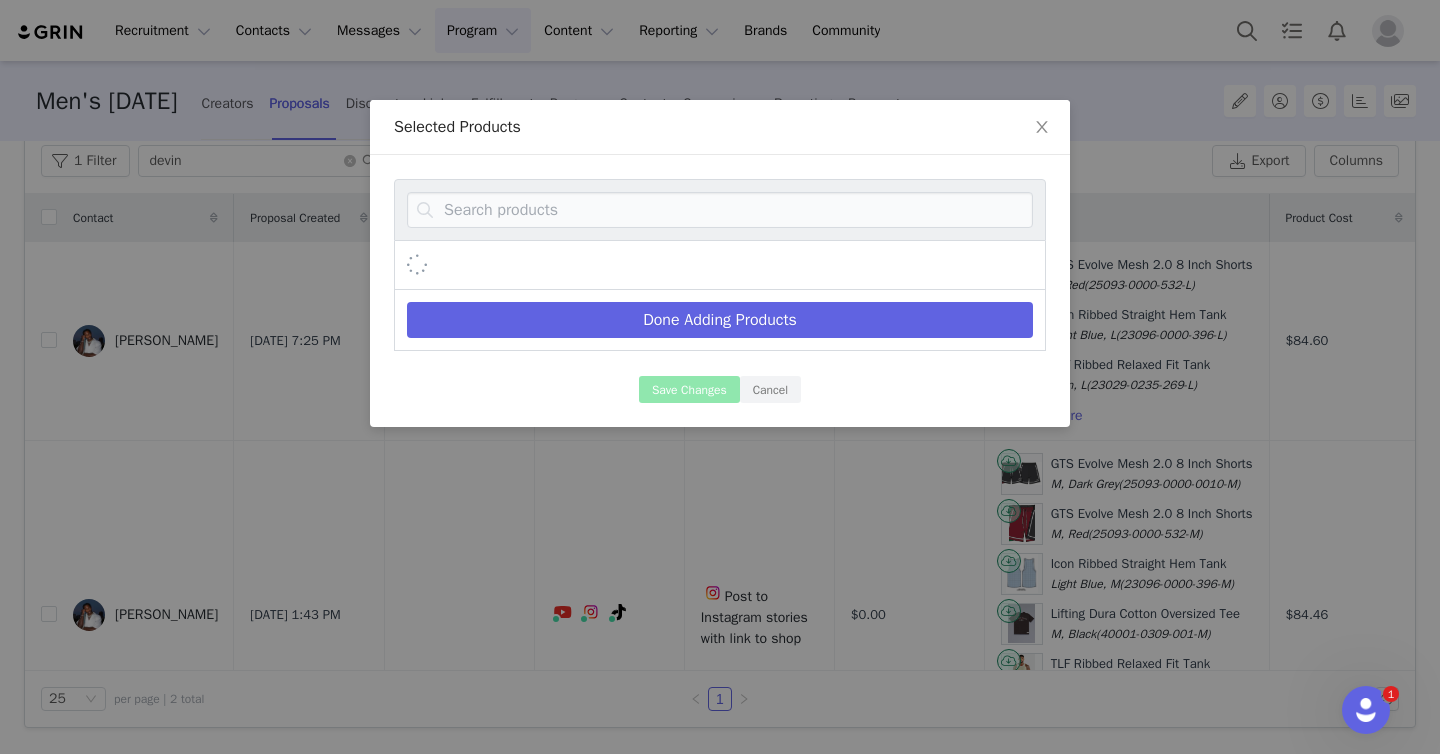 scroll, scrollTop: 0, scrollLeft: 0, axis: both 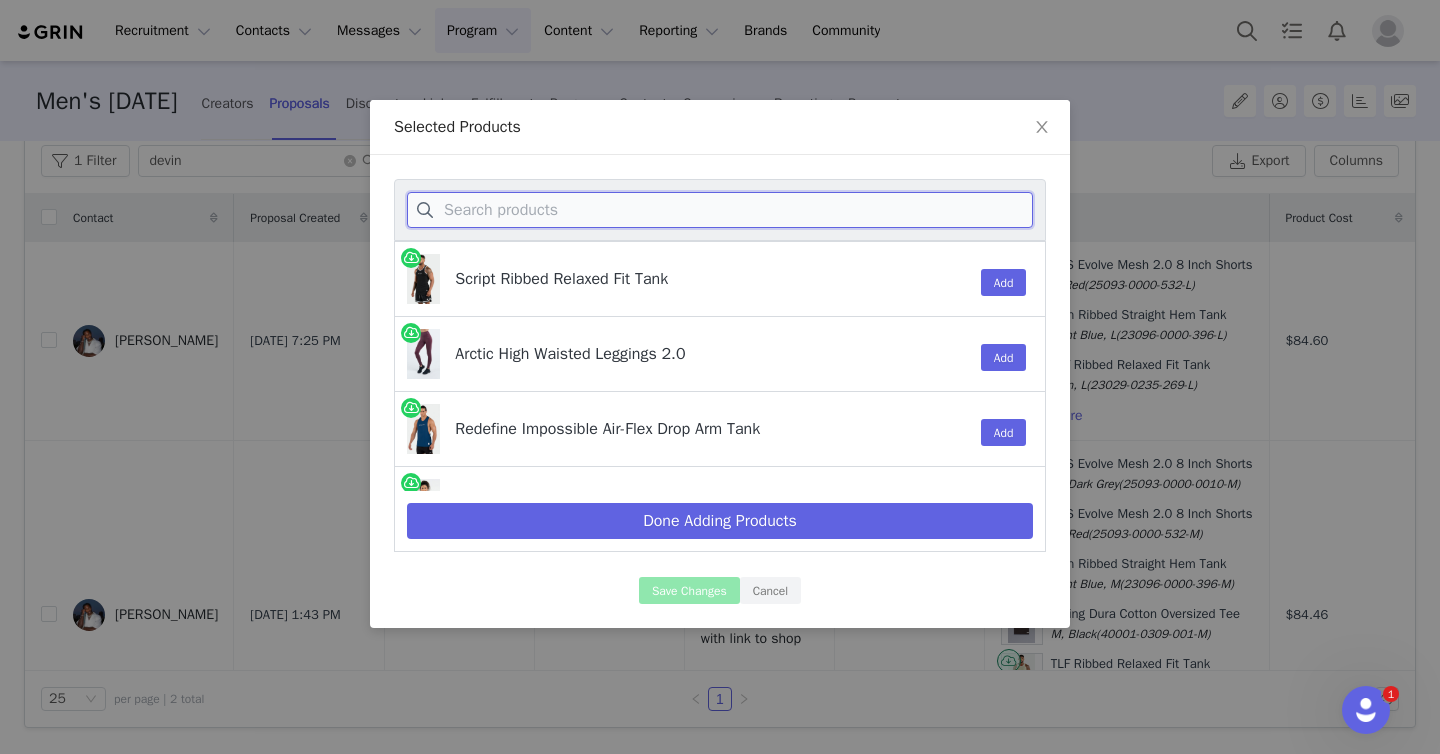 click at bounding box center [720, 210] 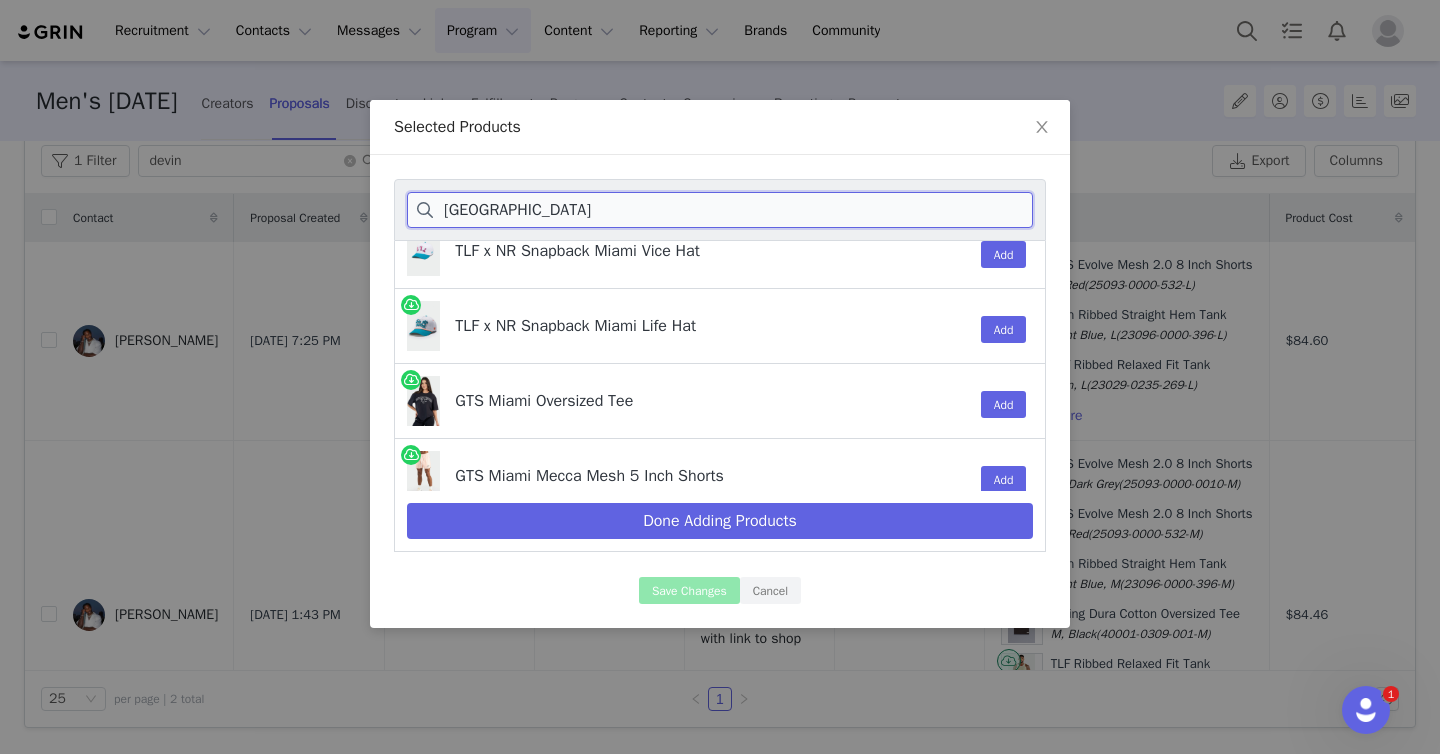 scroll, scrollTop: 106, scrollLeft: 0, axis: vertical 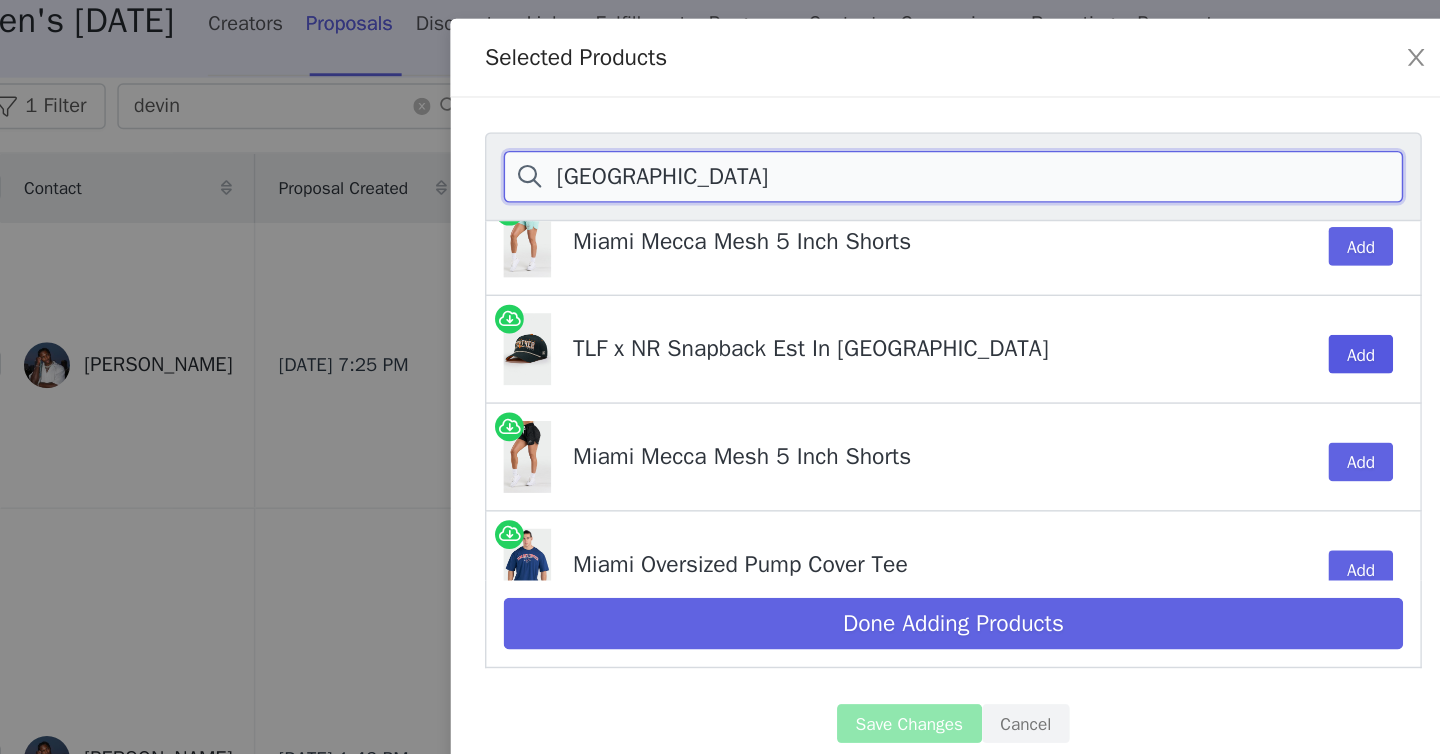 type on "[GEOGRAPHIC_DATA]" 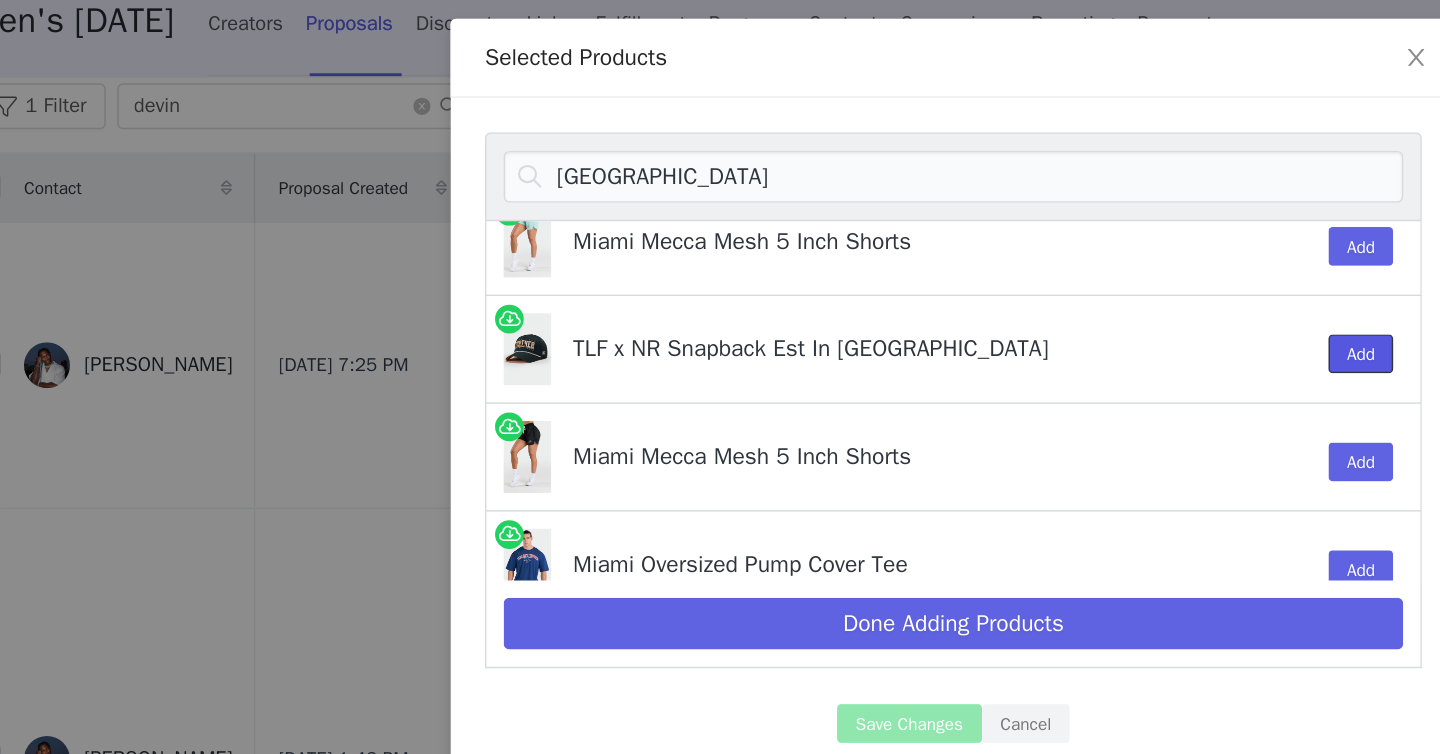 click on "Add" at bounding box center [1004, 333] 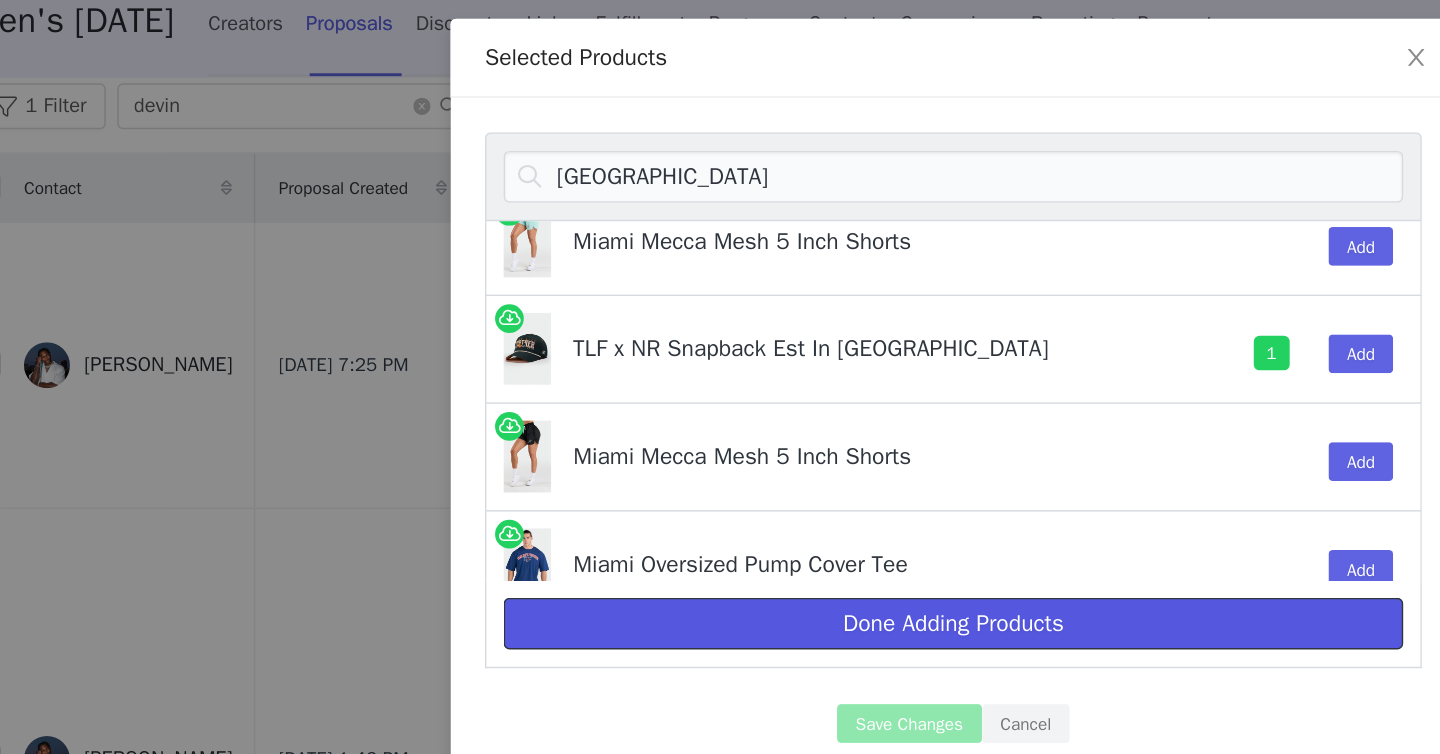 click on "Done Adding Products" at bounding box center [720, 521] 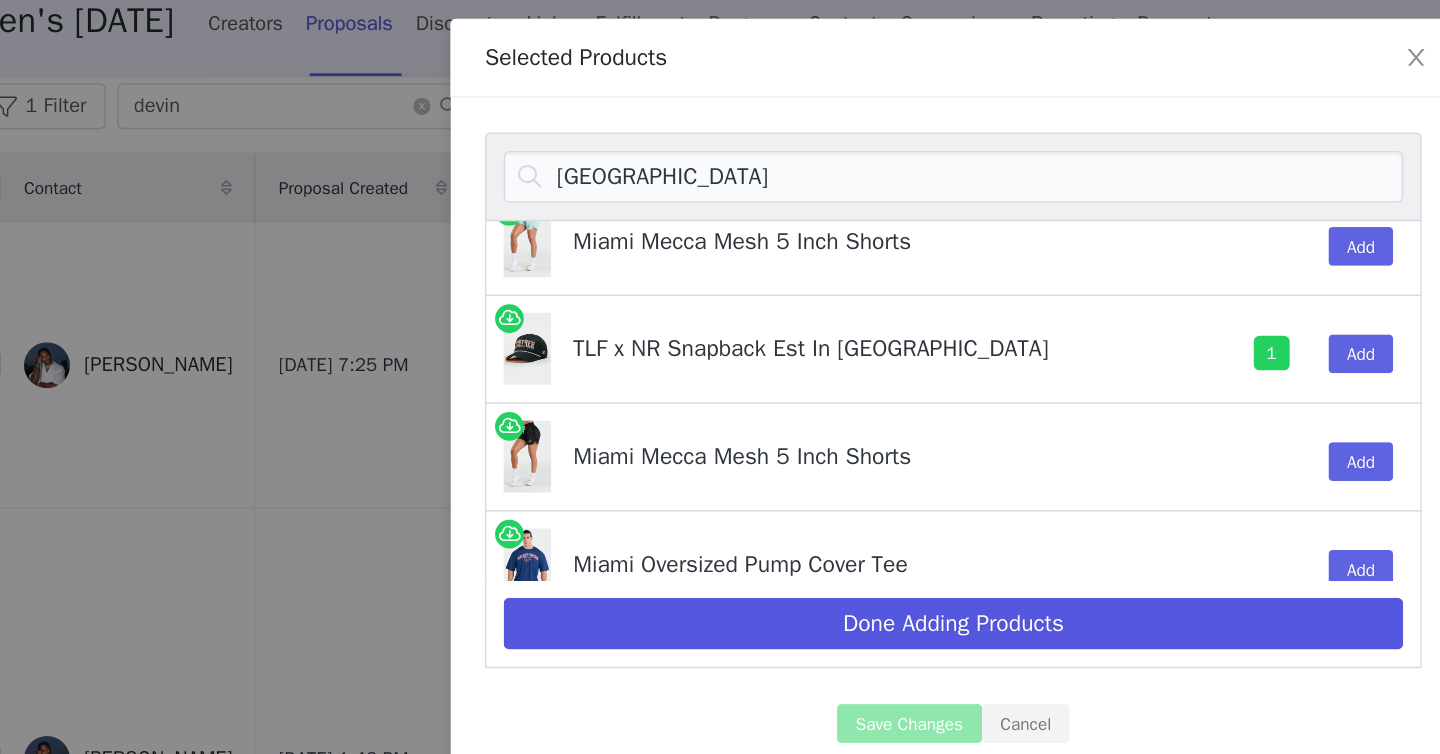select on "28050990" 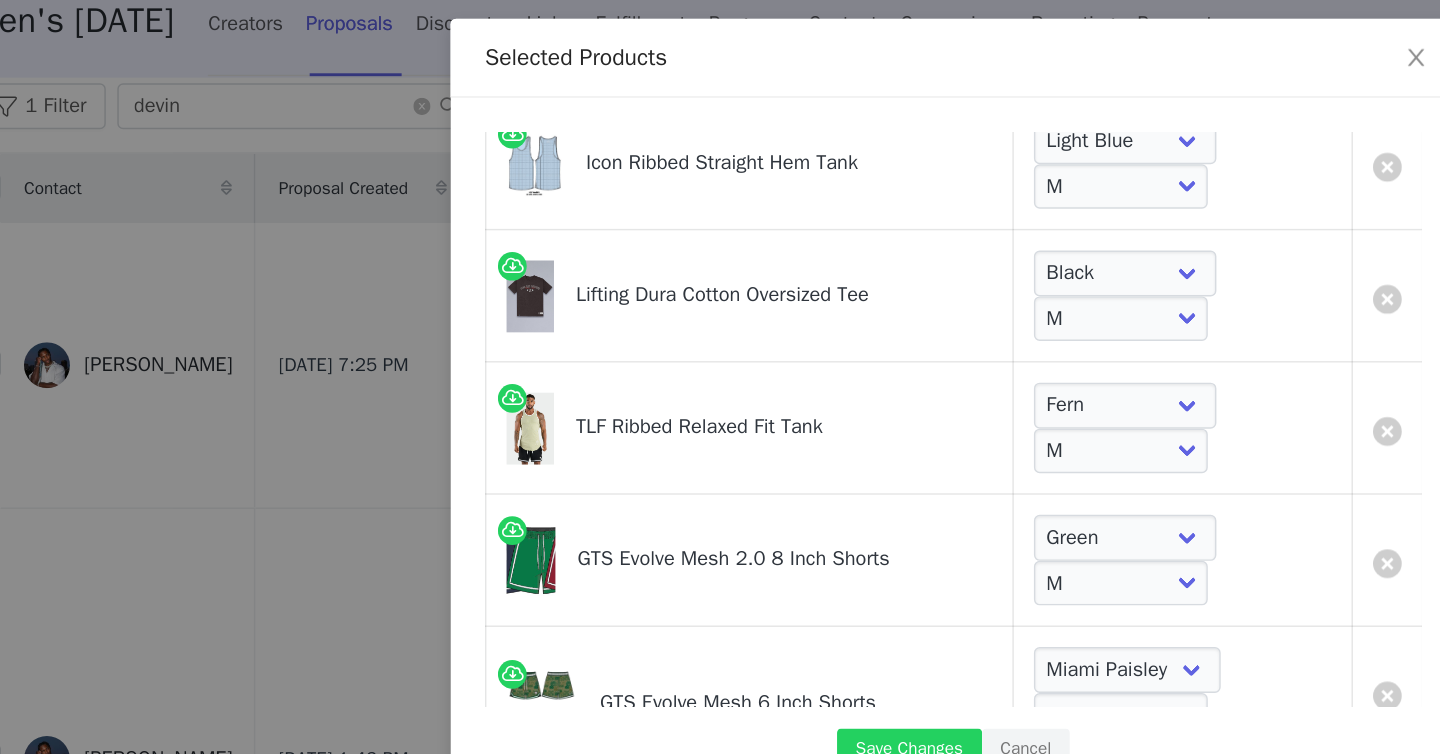 scroll, scrollTop: 611, scrollLeft: 0, axis: vertical 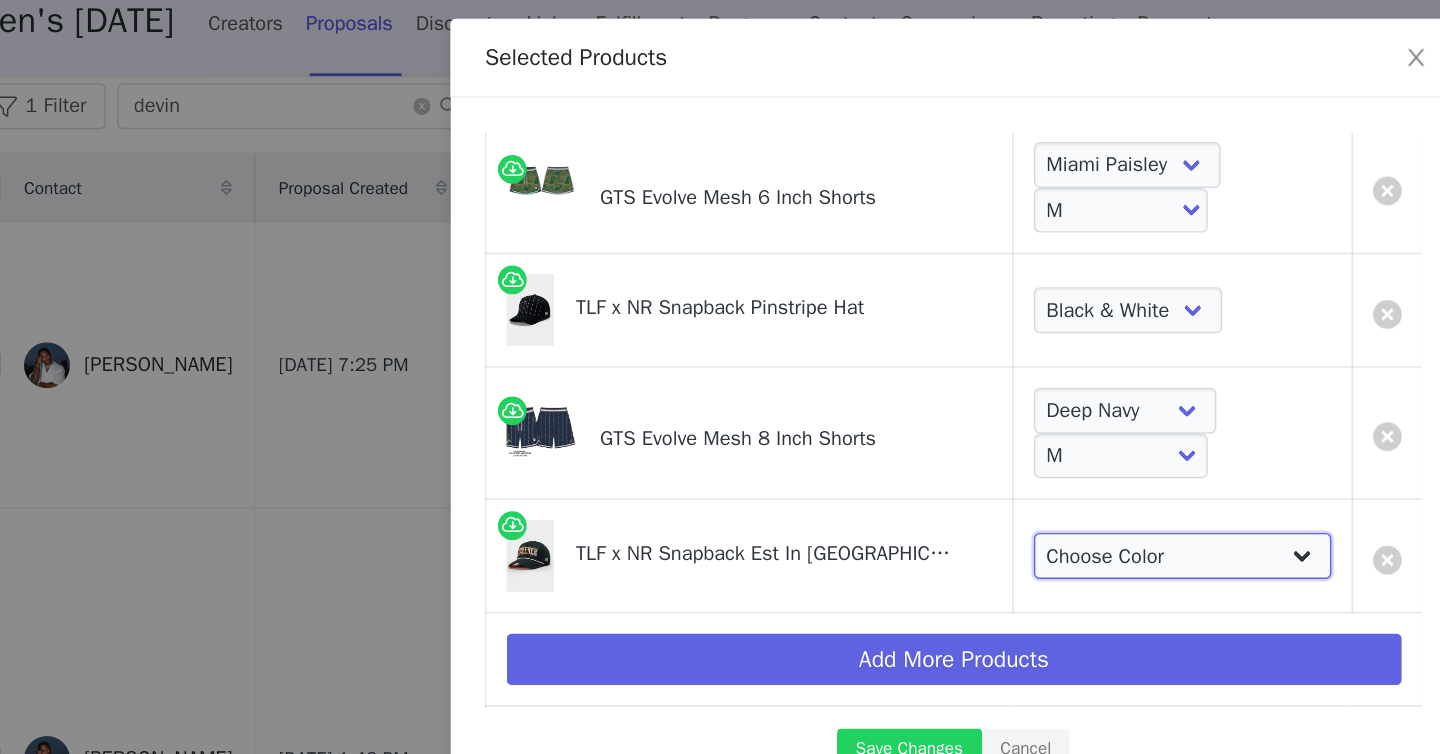 click on "Choose Color  Sycamore Green & Orange" at bounding box center [879, 474] 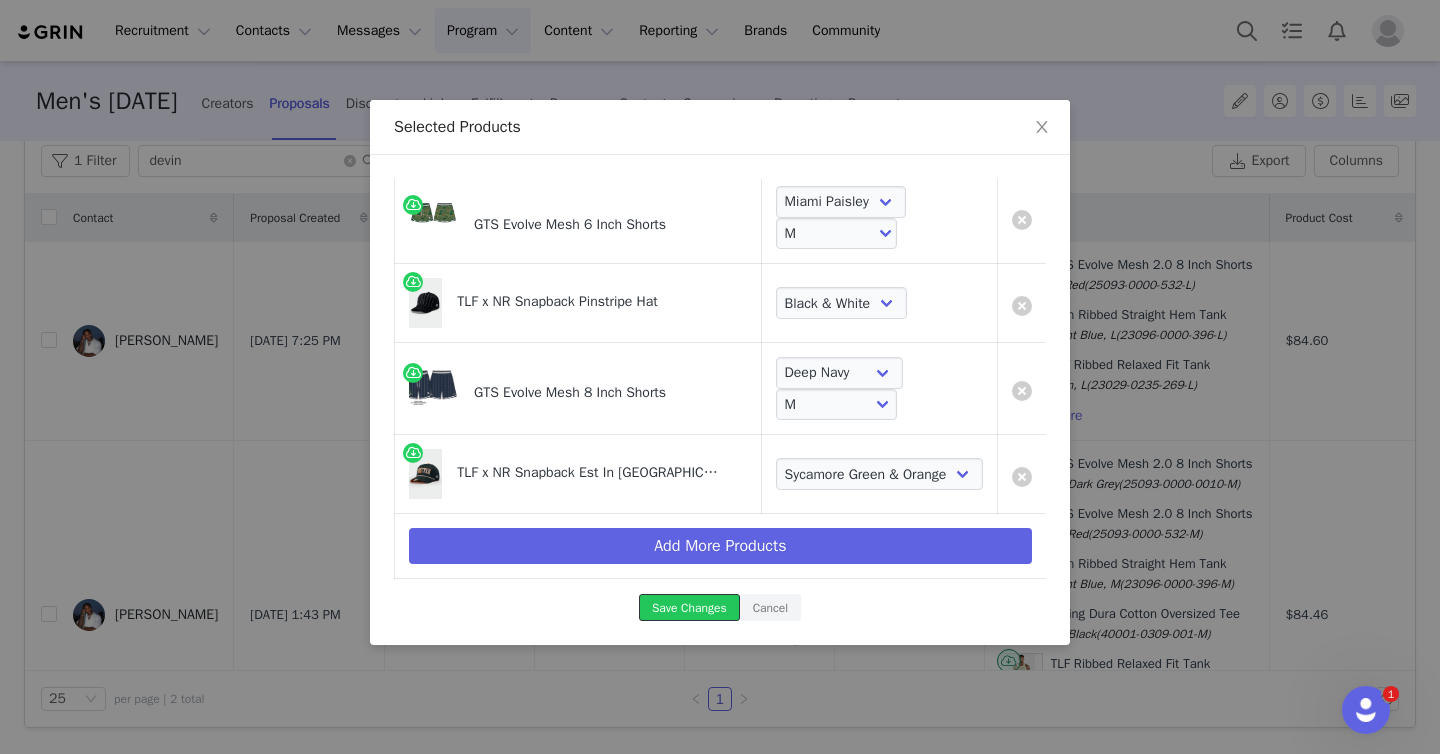 click on "Save Changes" at bounding box center [689, 607] 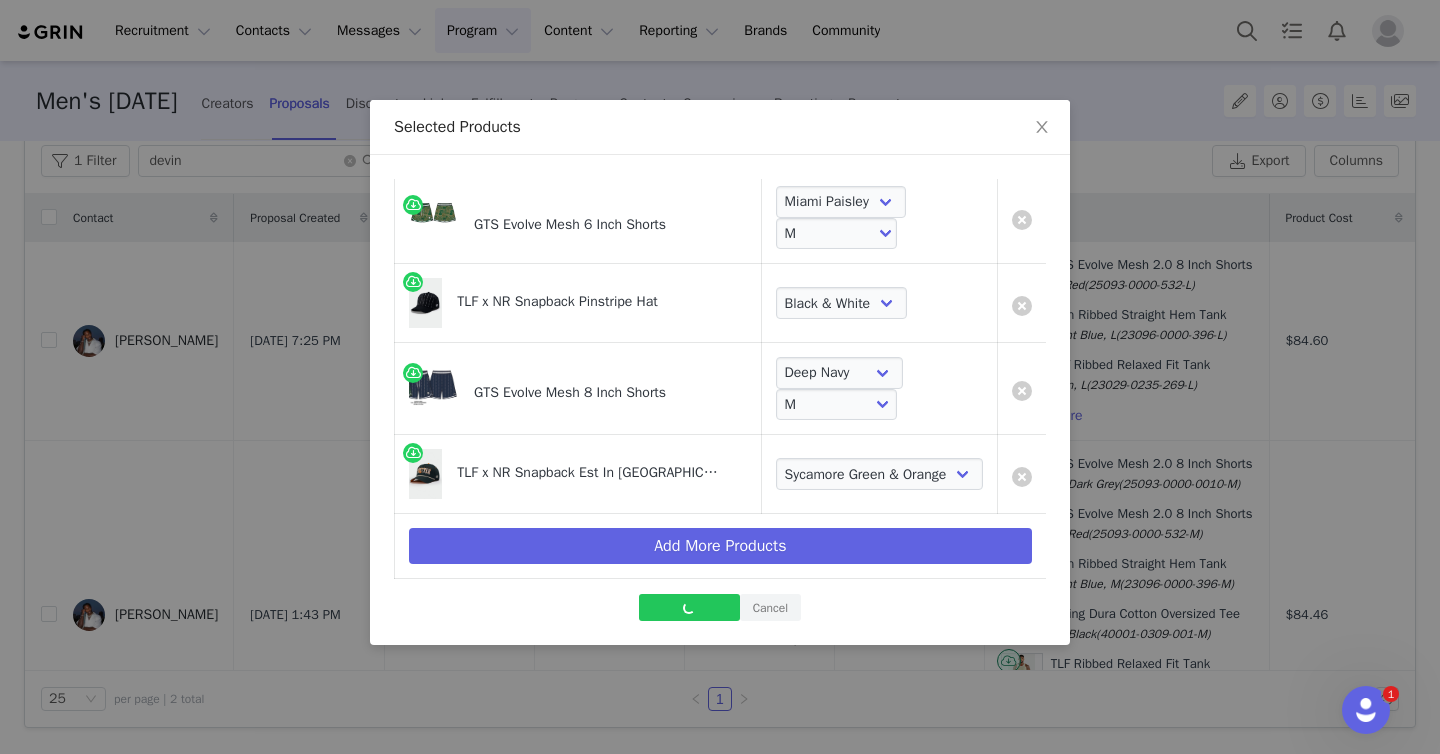 scroll, scrollTop: 112, scrollLeft: 0, axis: vertical 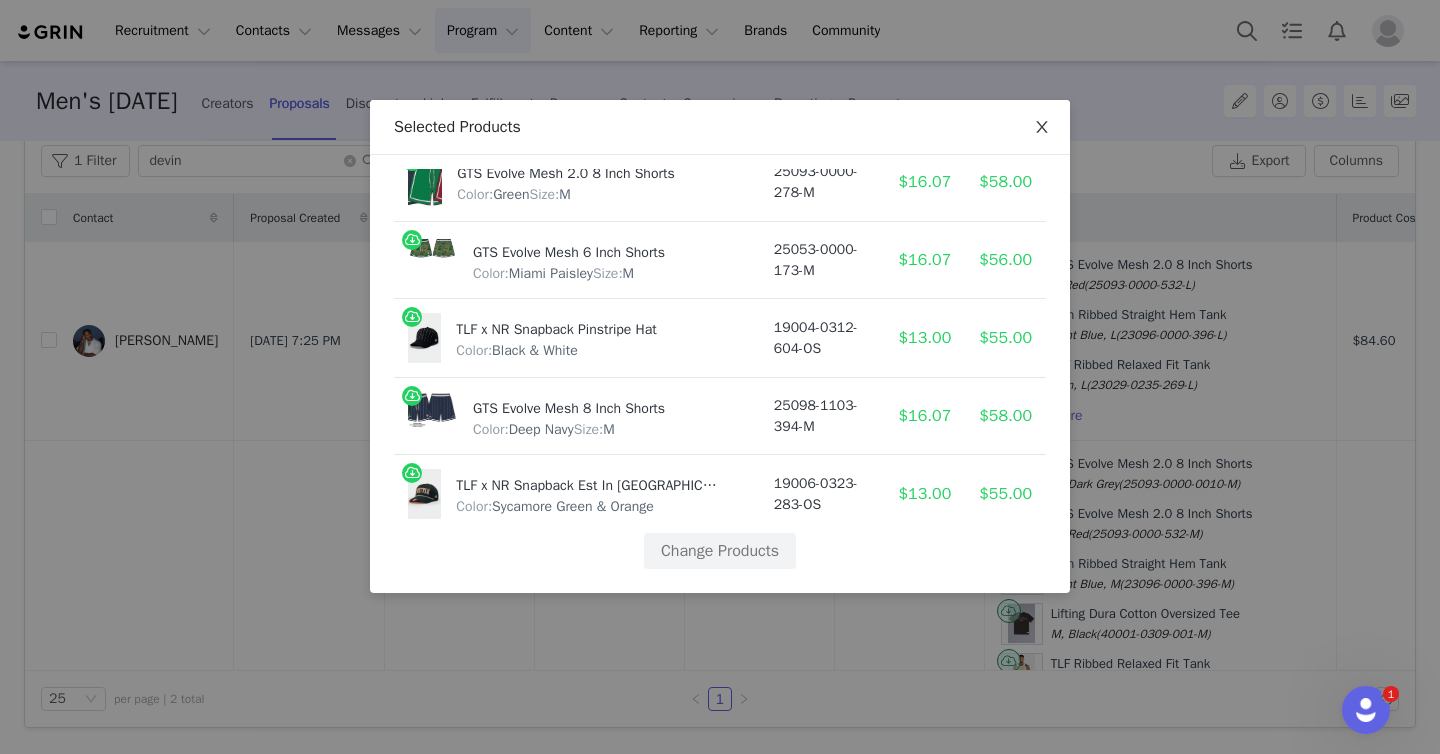 click 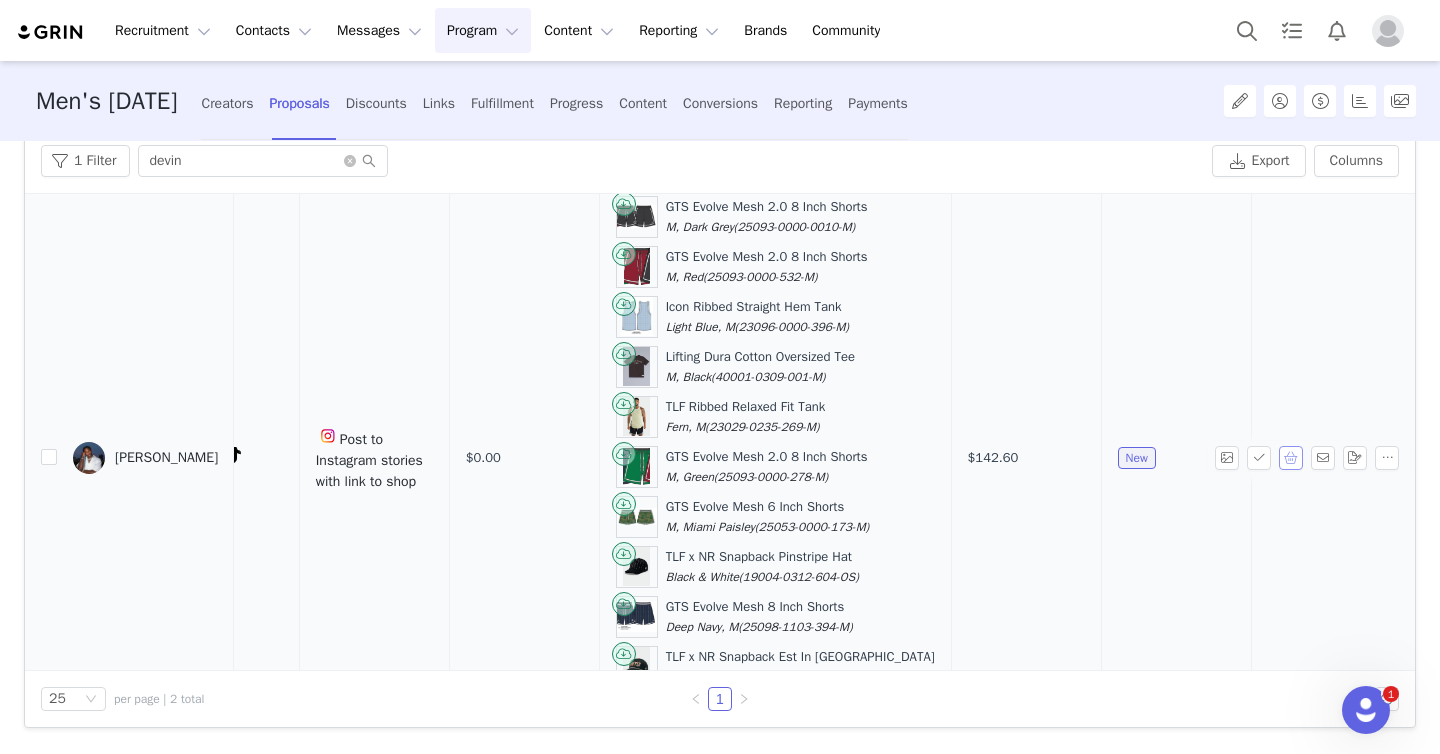 scroll, scrollTop: 285, scrollLeft: 385, axis: both 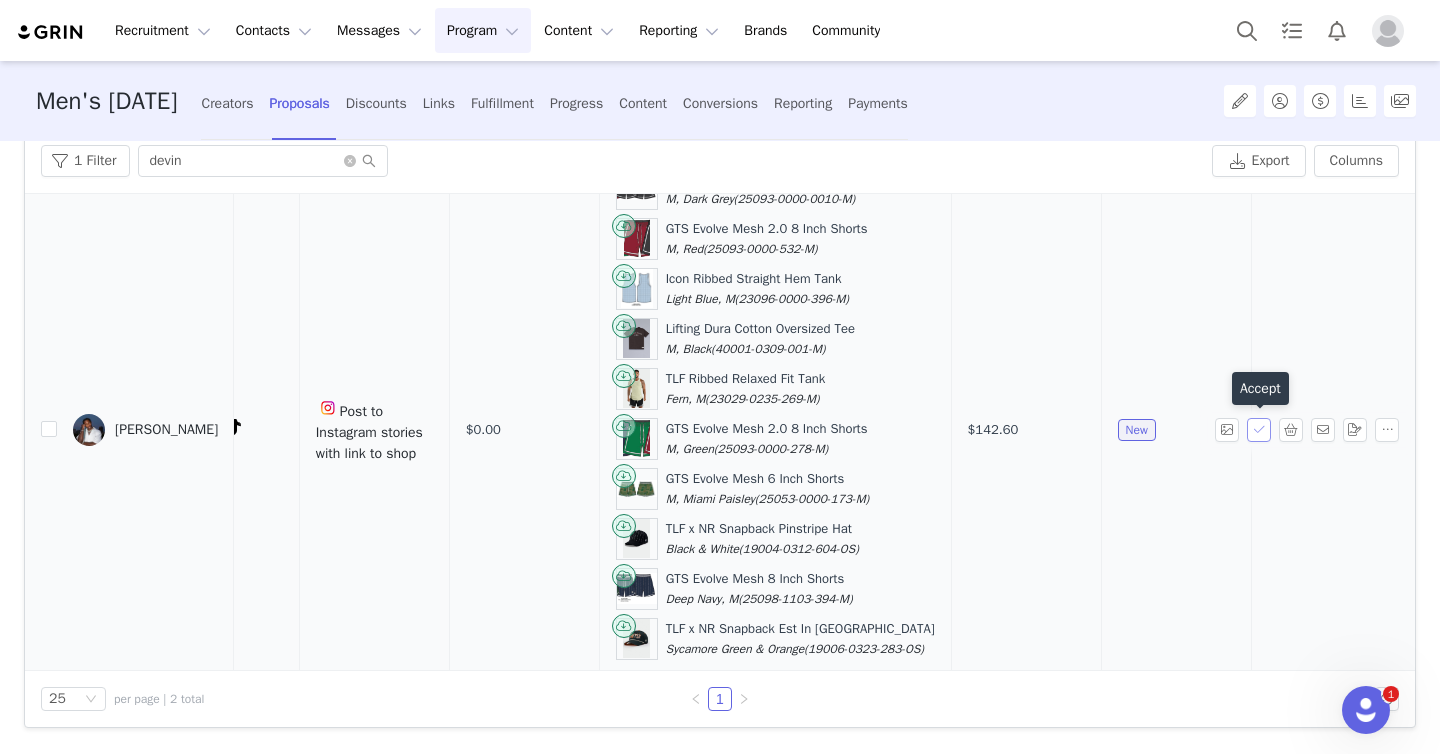 click at bounding box center [1259, 430] 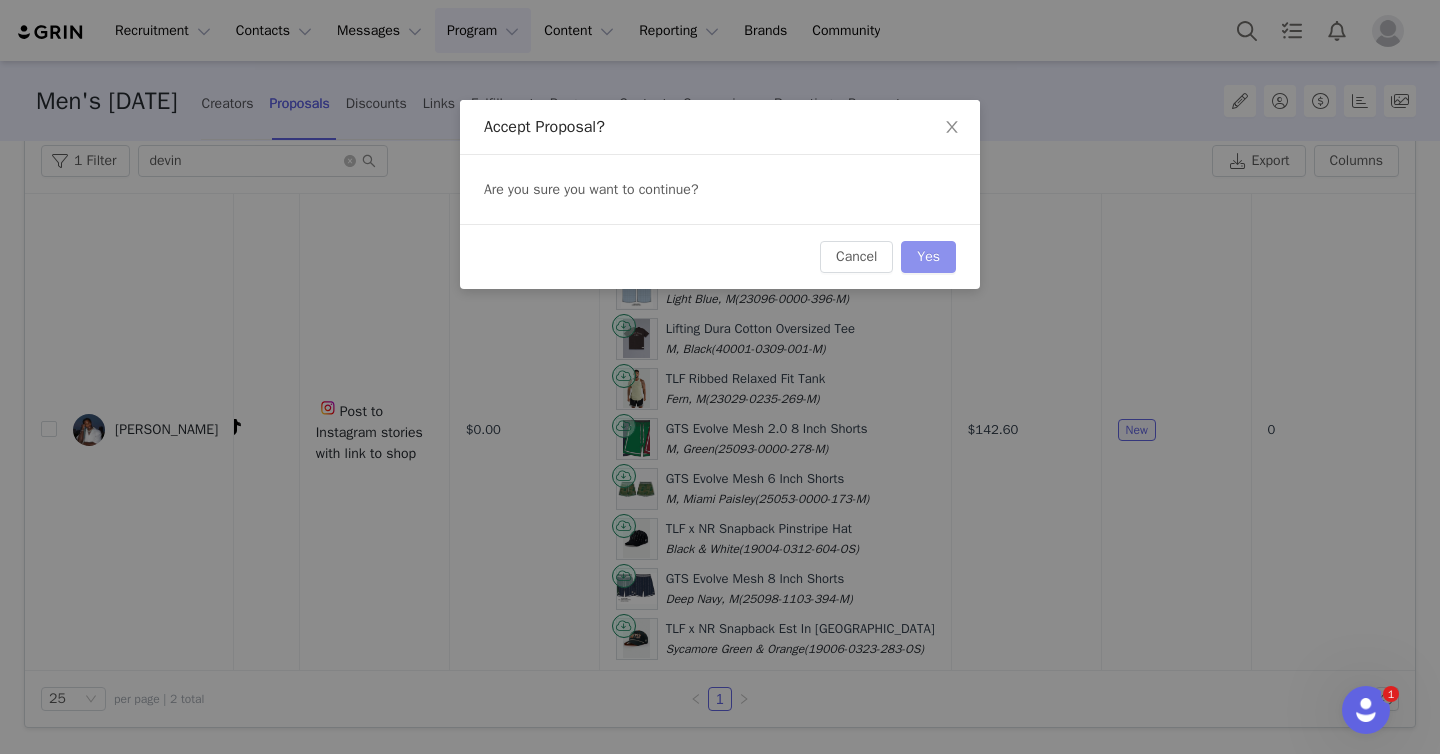 click on "Yes" at bounding box center (928, 257) 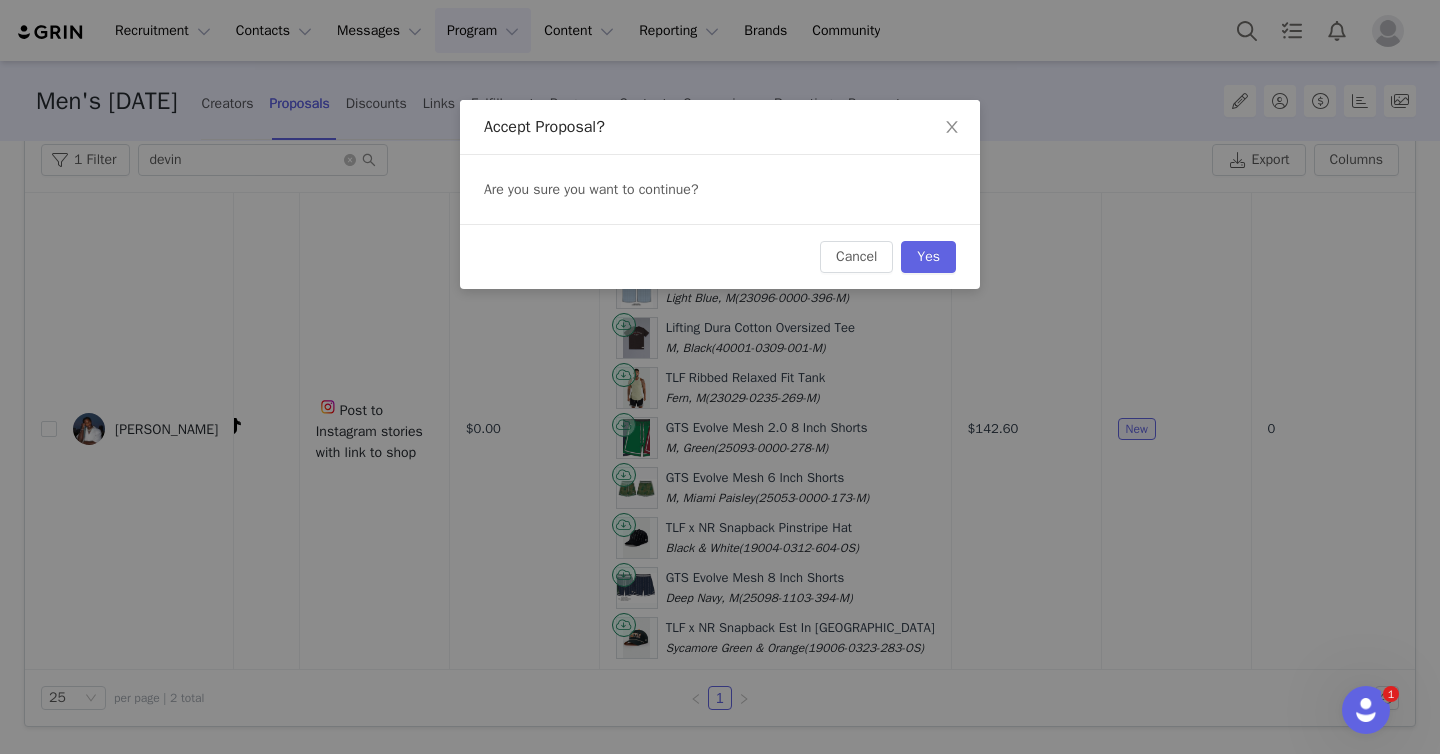 scroll, scrollTop: 112, scrollLeft: 0, axis: vertical 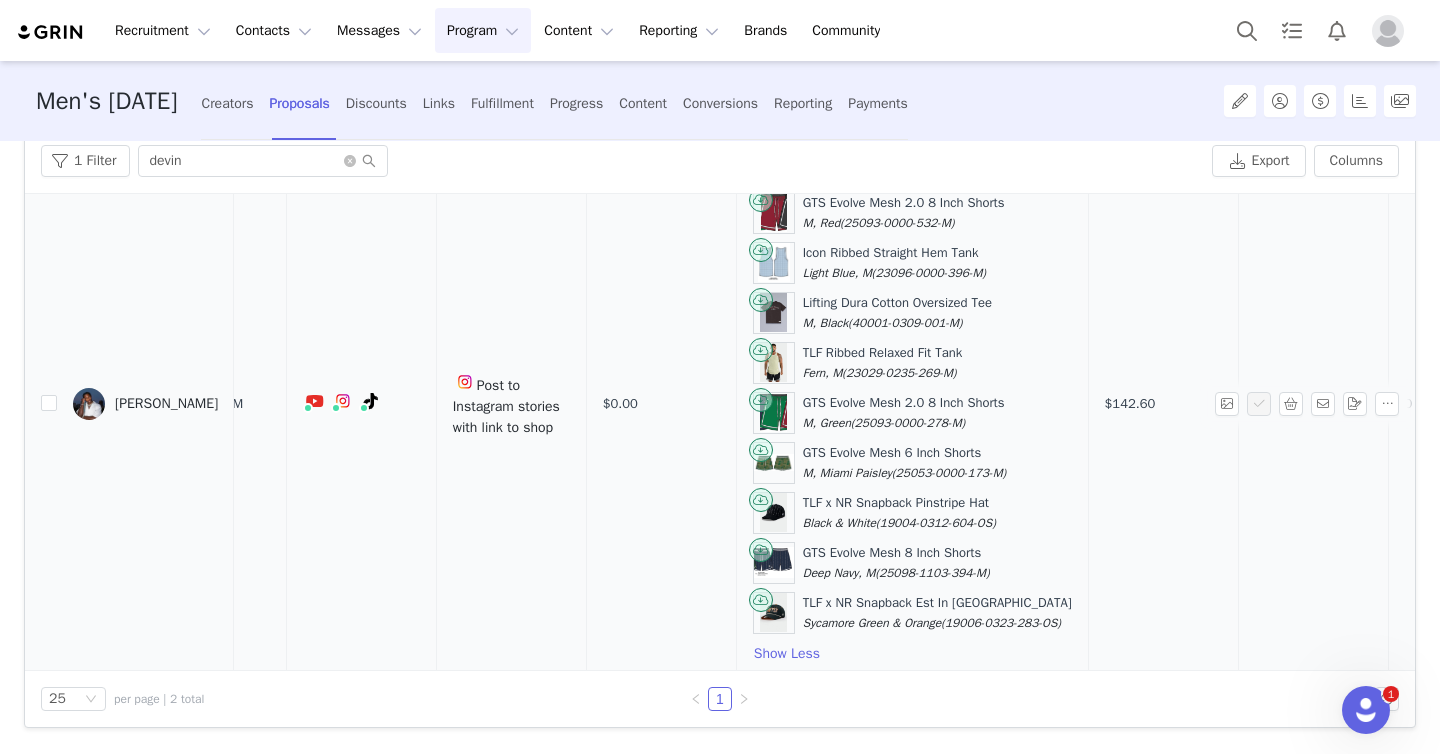 click on "[PERSON_NAME]" at bounding box center [145, 404] 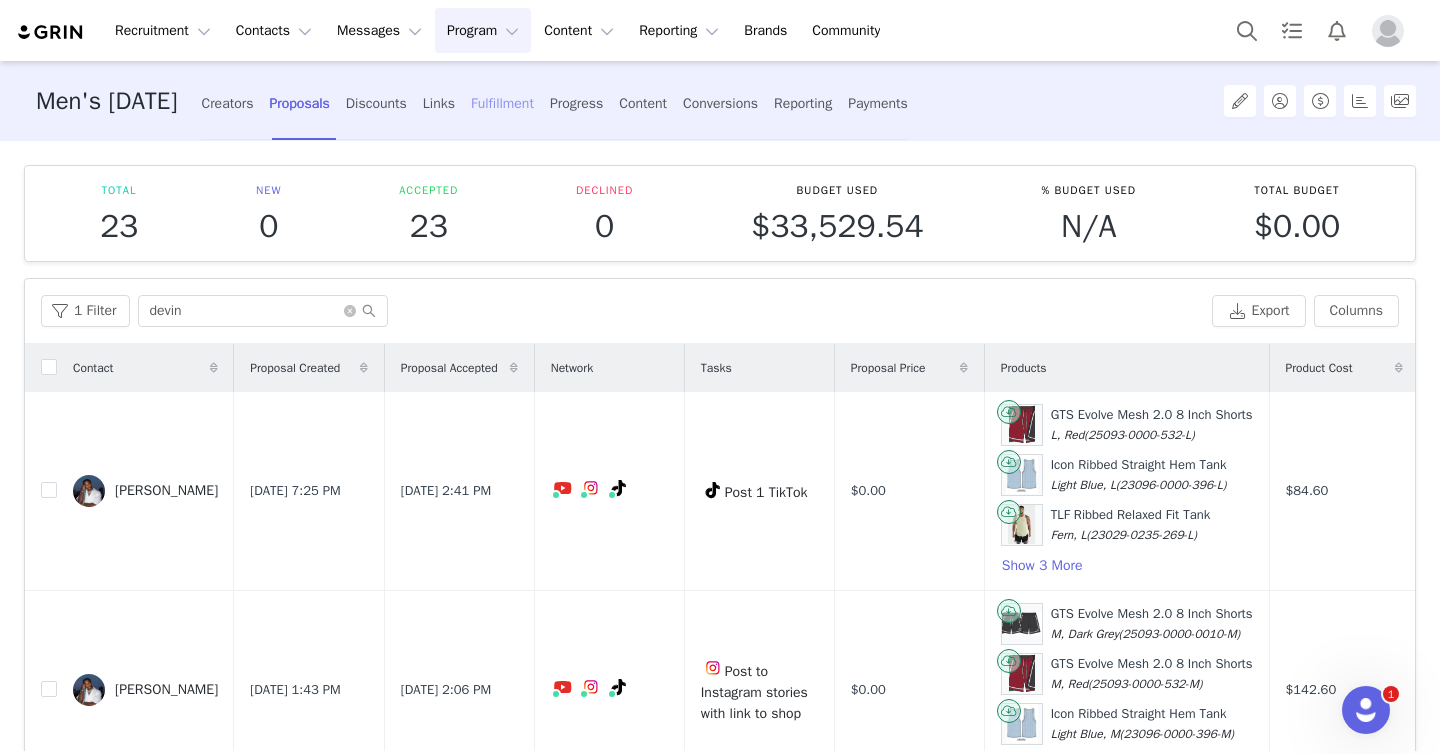 click on "Fulfillment" at bounding box center [502, 103] 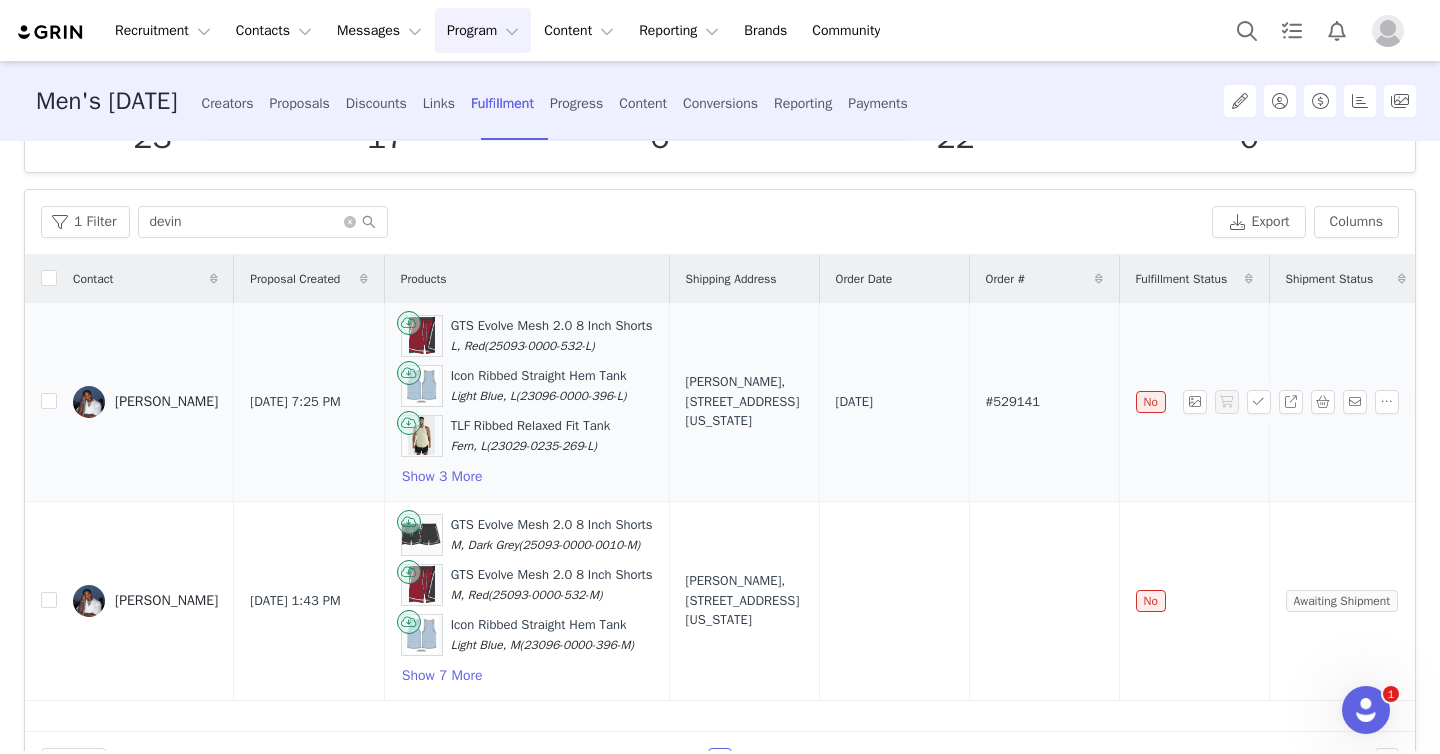 scroll, scrollTop: 99, scrollLeft: 0, axis: vertical 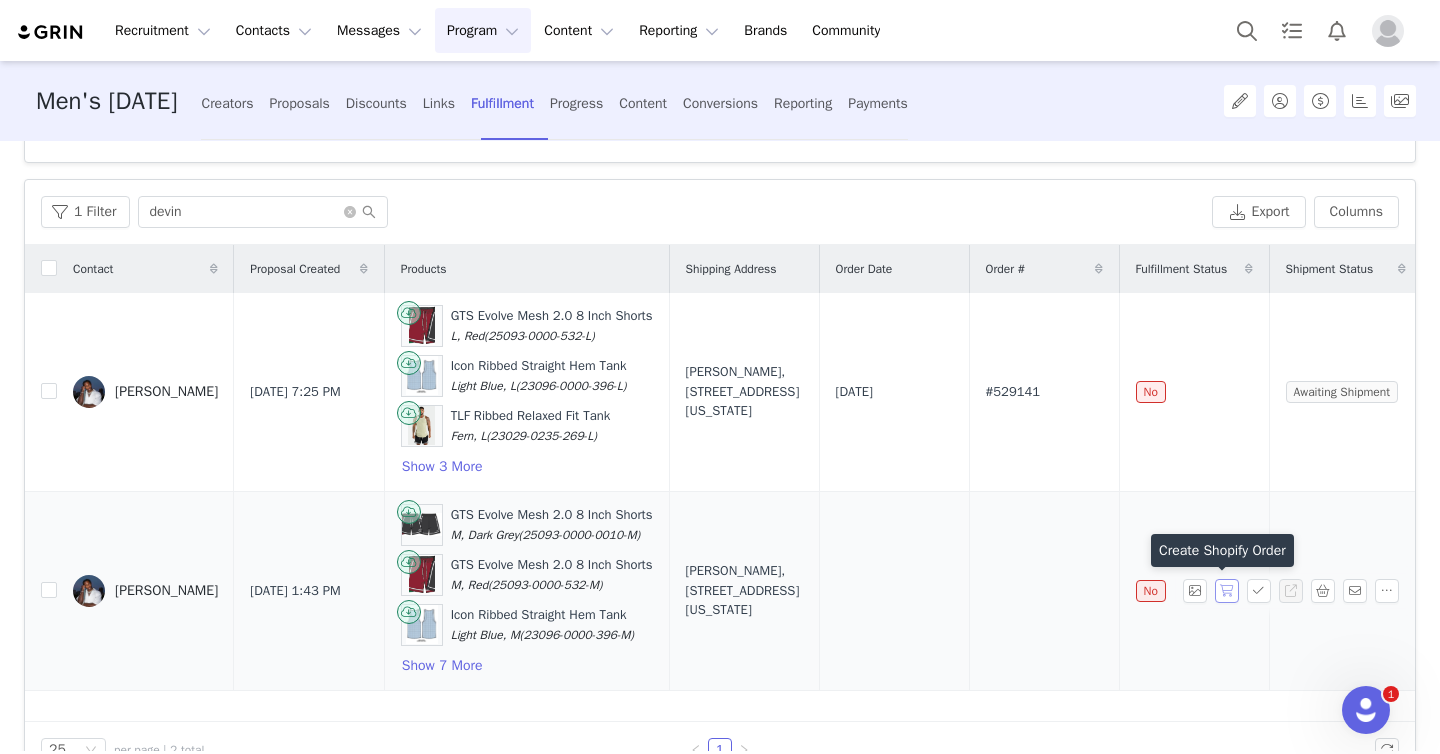 click at bounding box center [1227, 591] 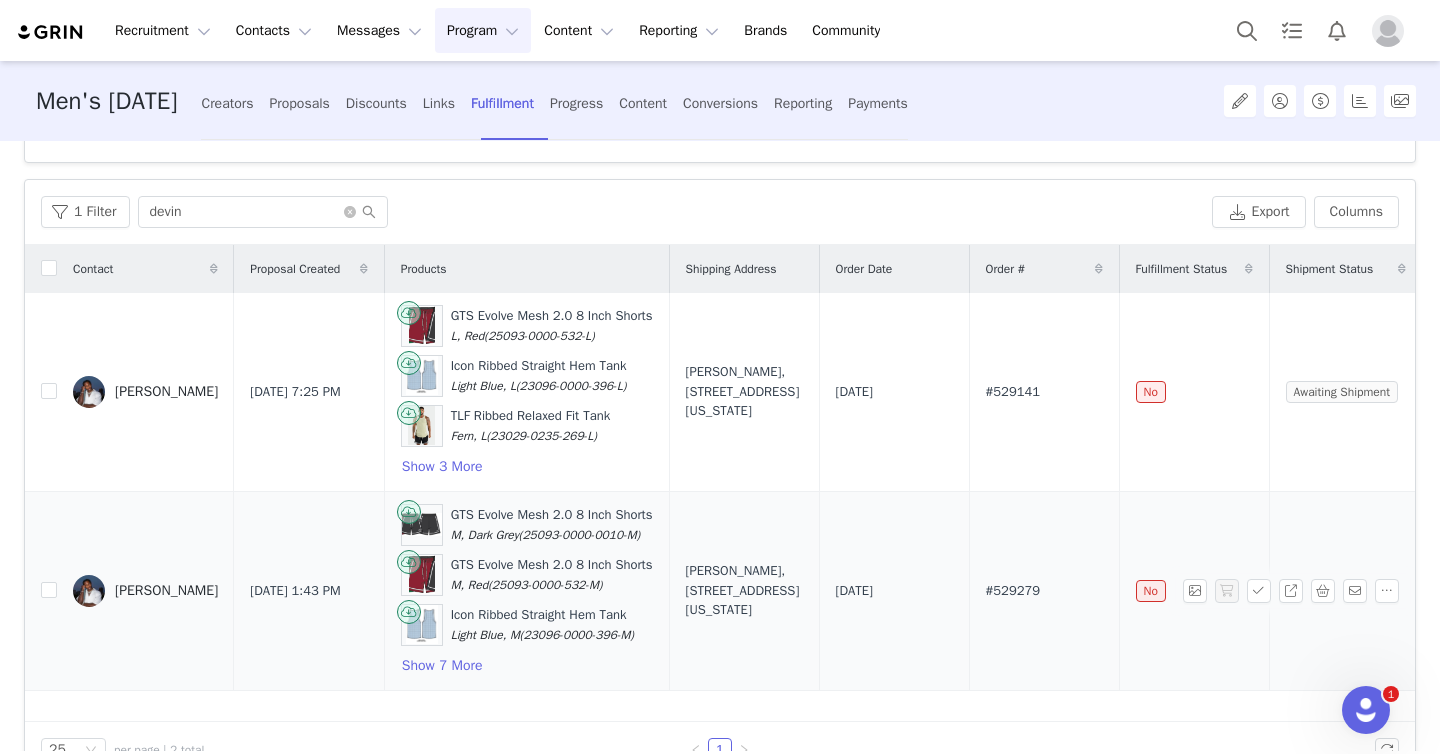 click on "[PERSON_NAME]" at bounding box center (166, 591) 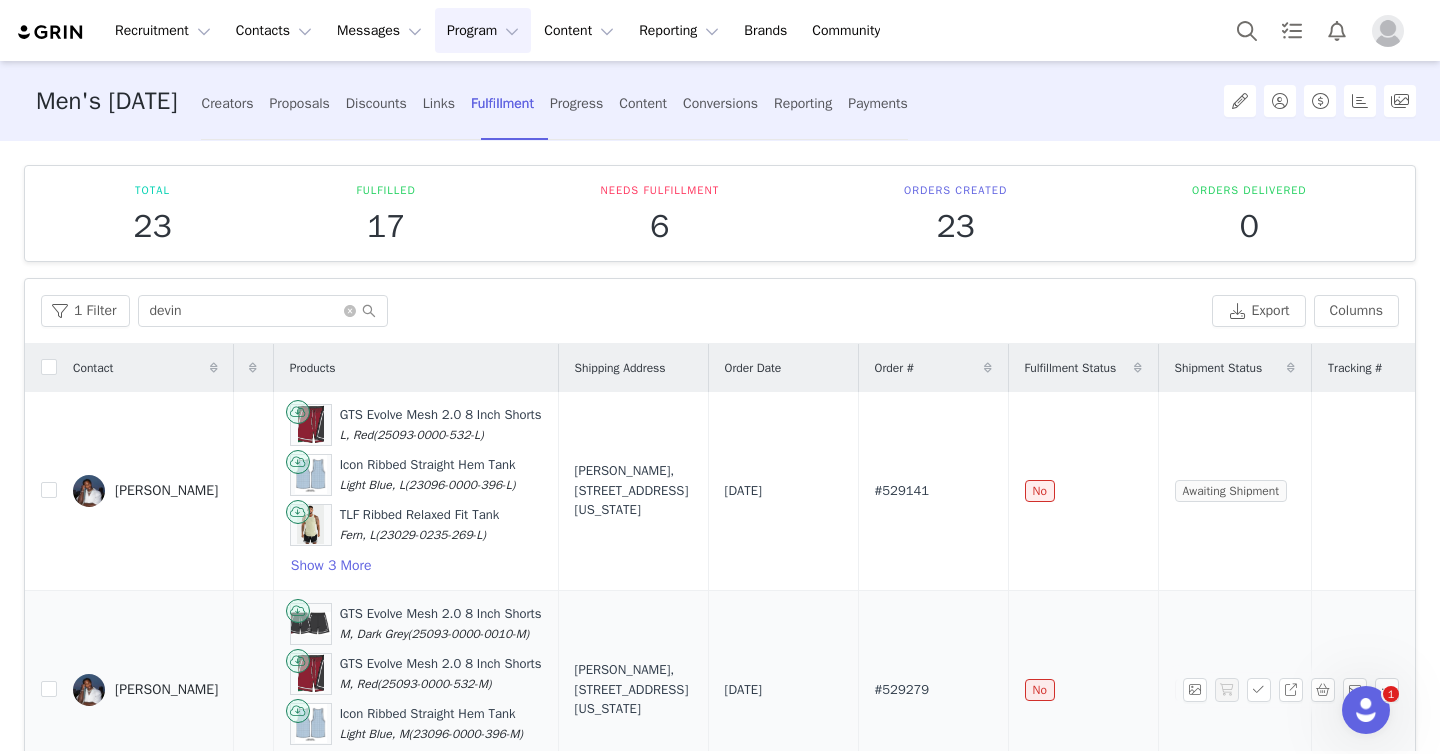 scroll, scrollTop: 0, scrollLeft: 177, axis: horizontal 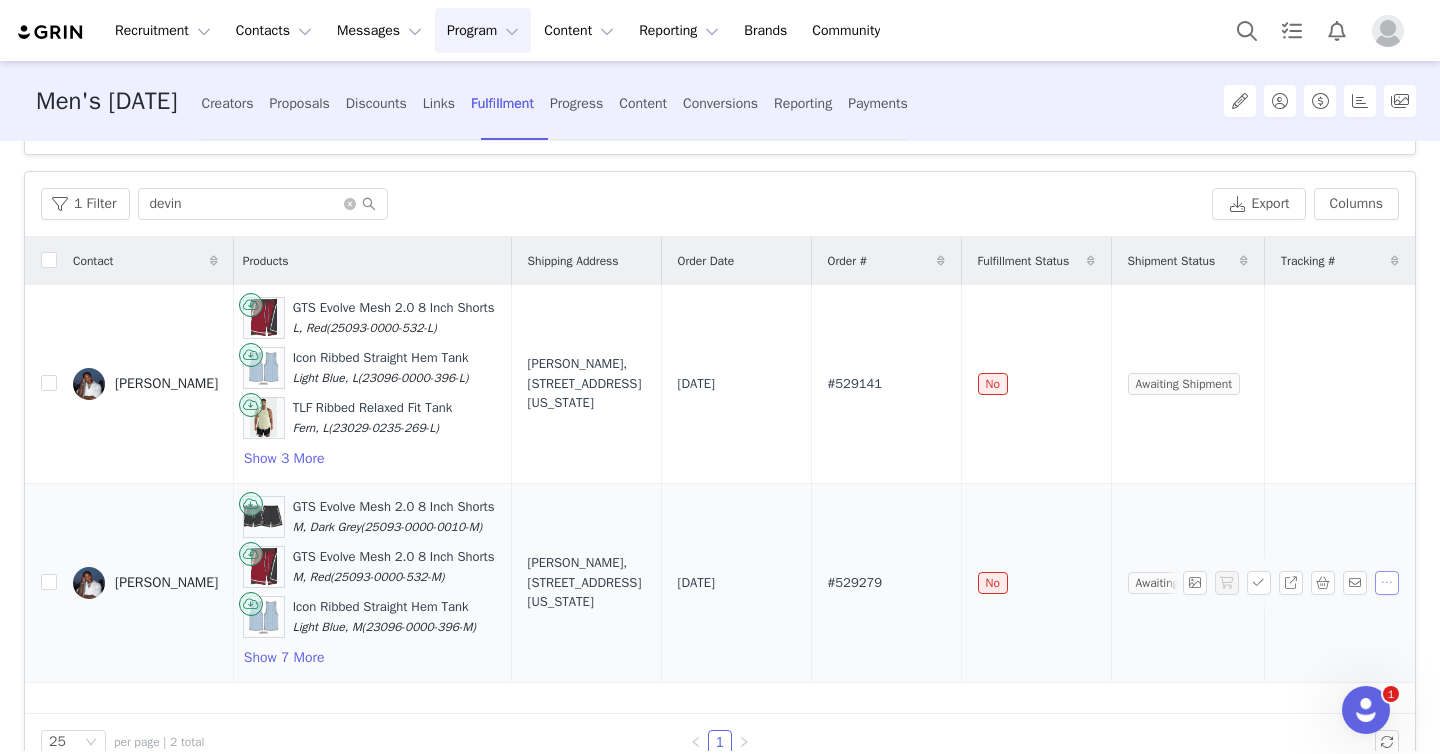 click at bounding box center (1387, 583) 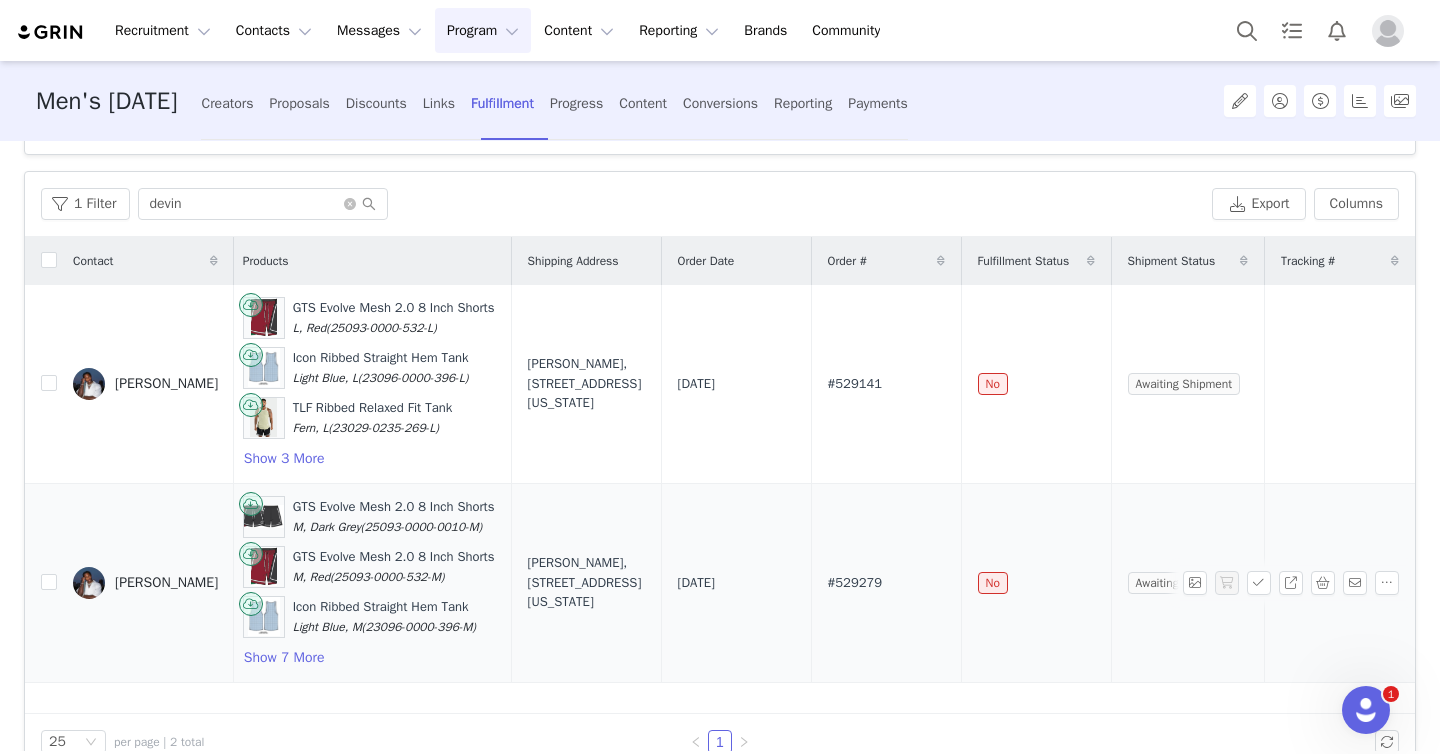 click on "[PERSON_NAME]" at bounding box center [166, 583] 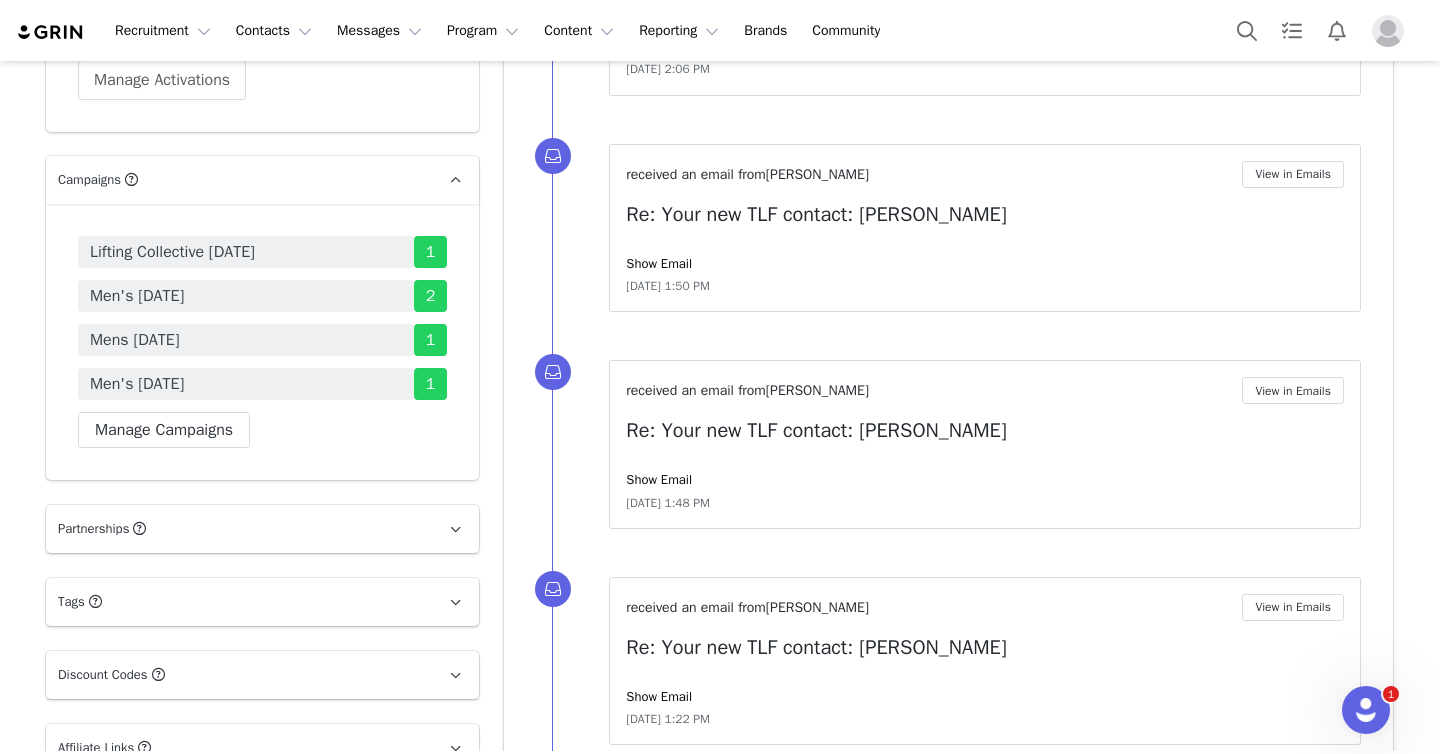scroll, scrollTop: 1576, scrollLeft: 0, axis: vertical 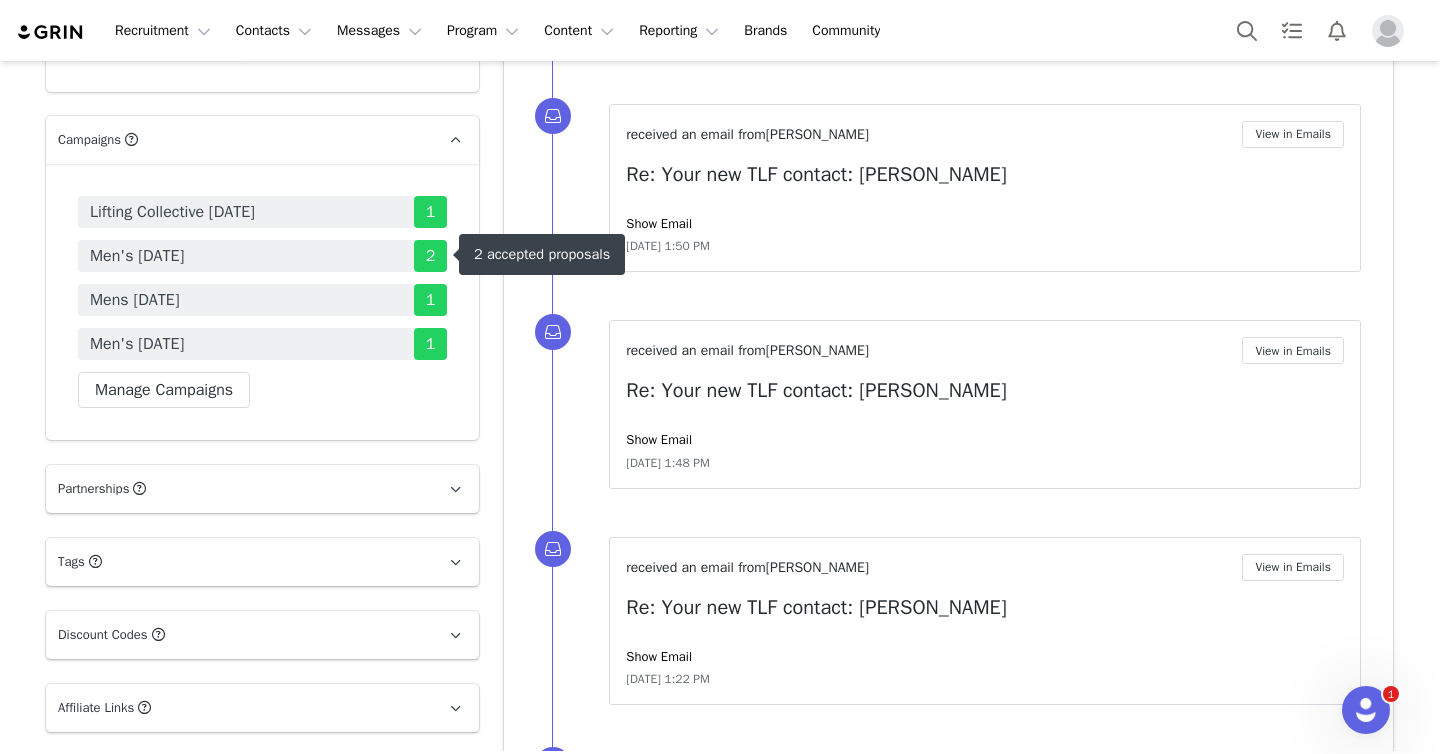 click on "Men's [DATE]" at bounding box center [246, 256] 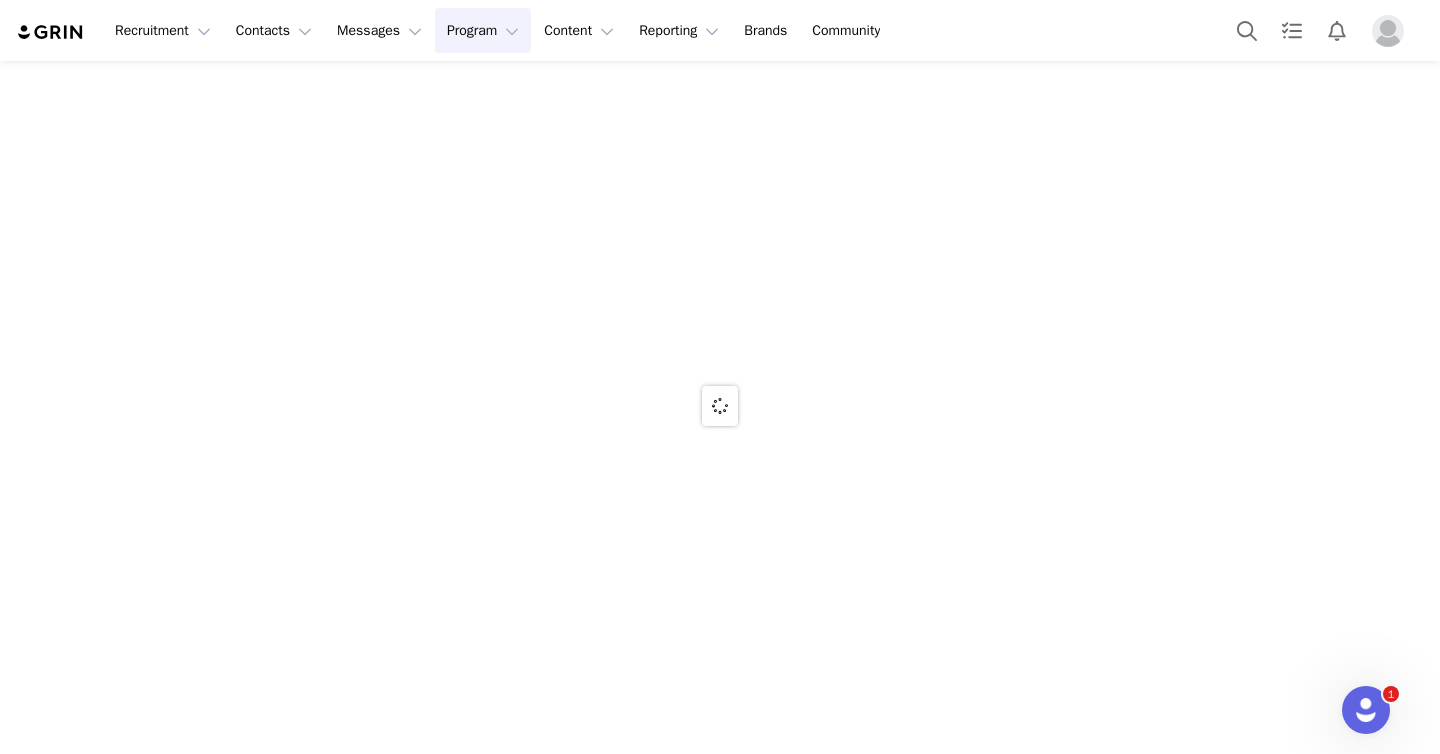 scroll, scrollTop: 0, scrollLeft: 0, axis: both 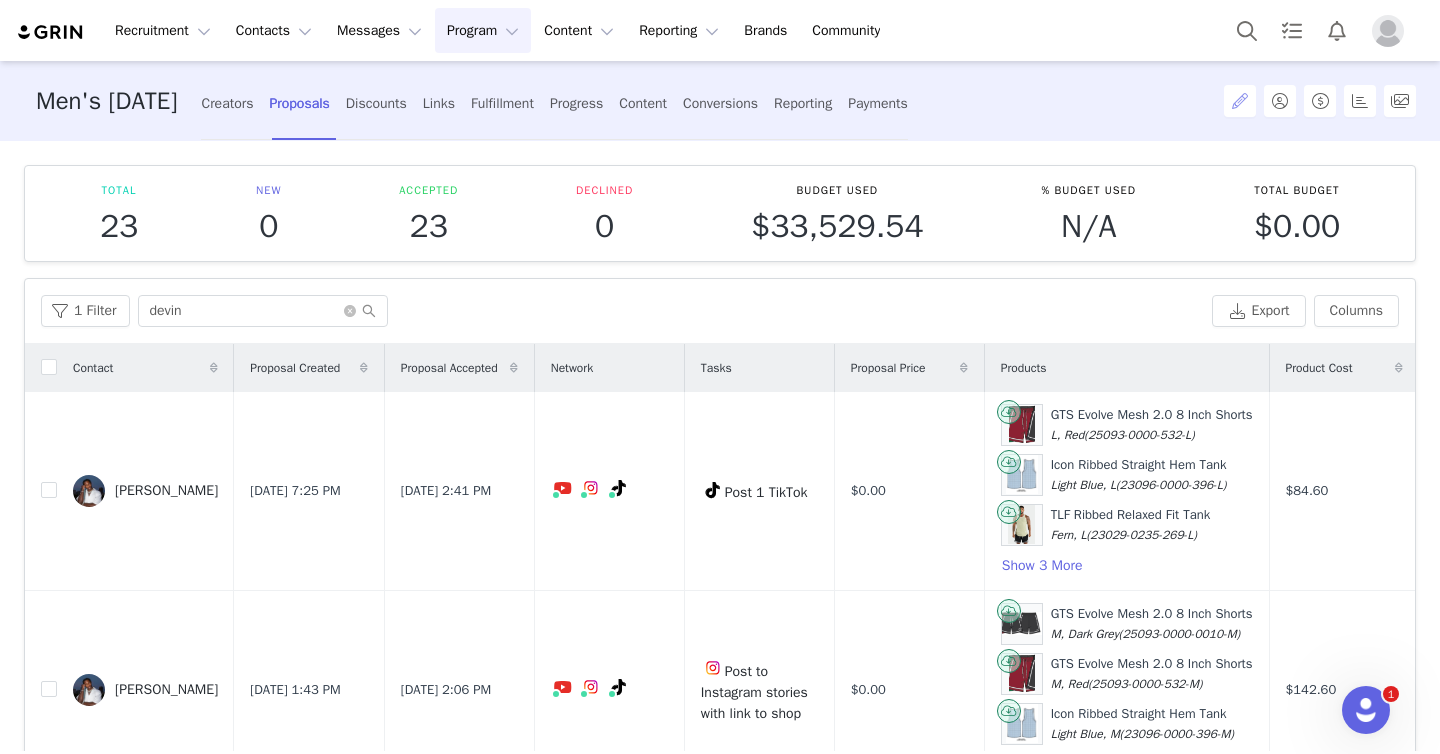 click at bounding box center [1240, 101] 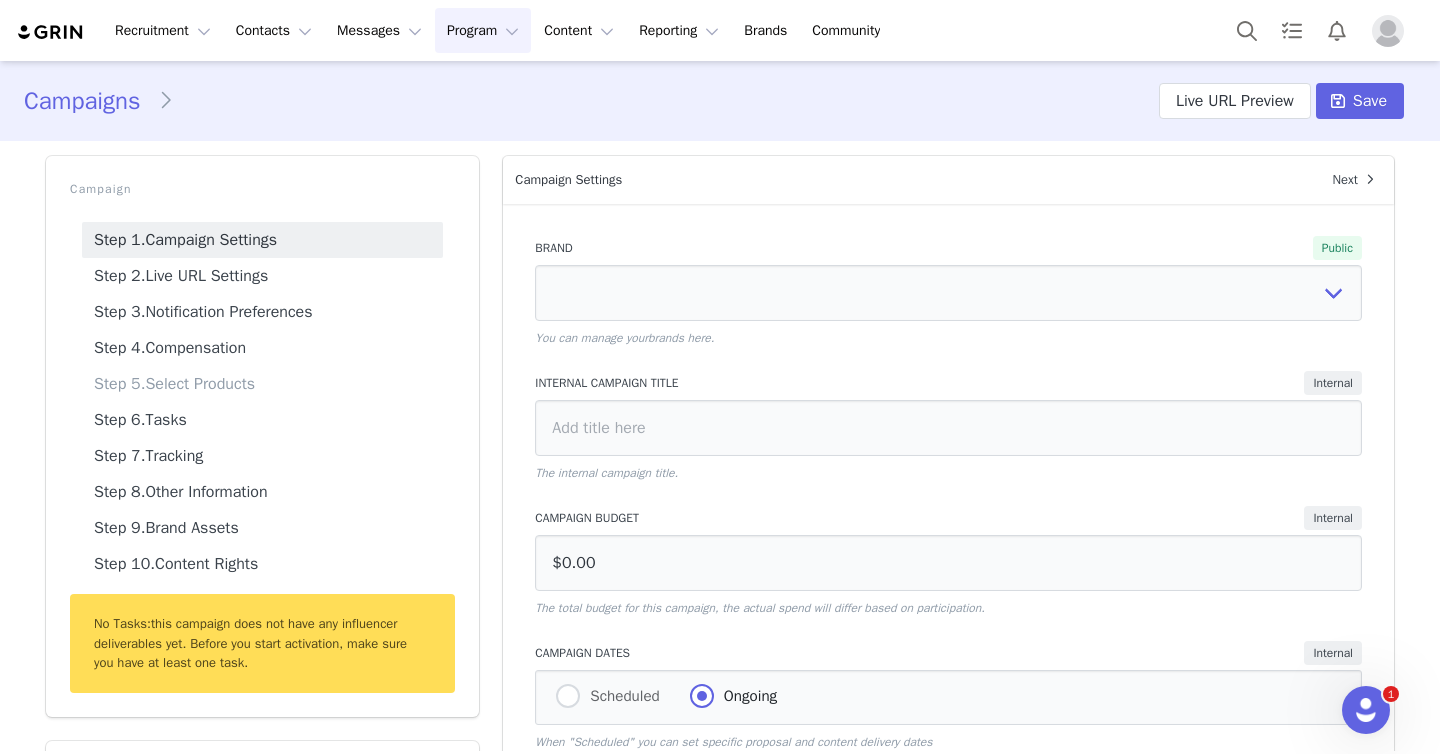 select on "ab79ed3d-847b-42eb-804d-fb5b07df16d4" 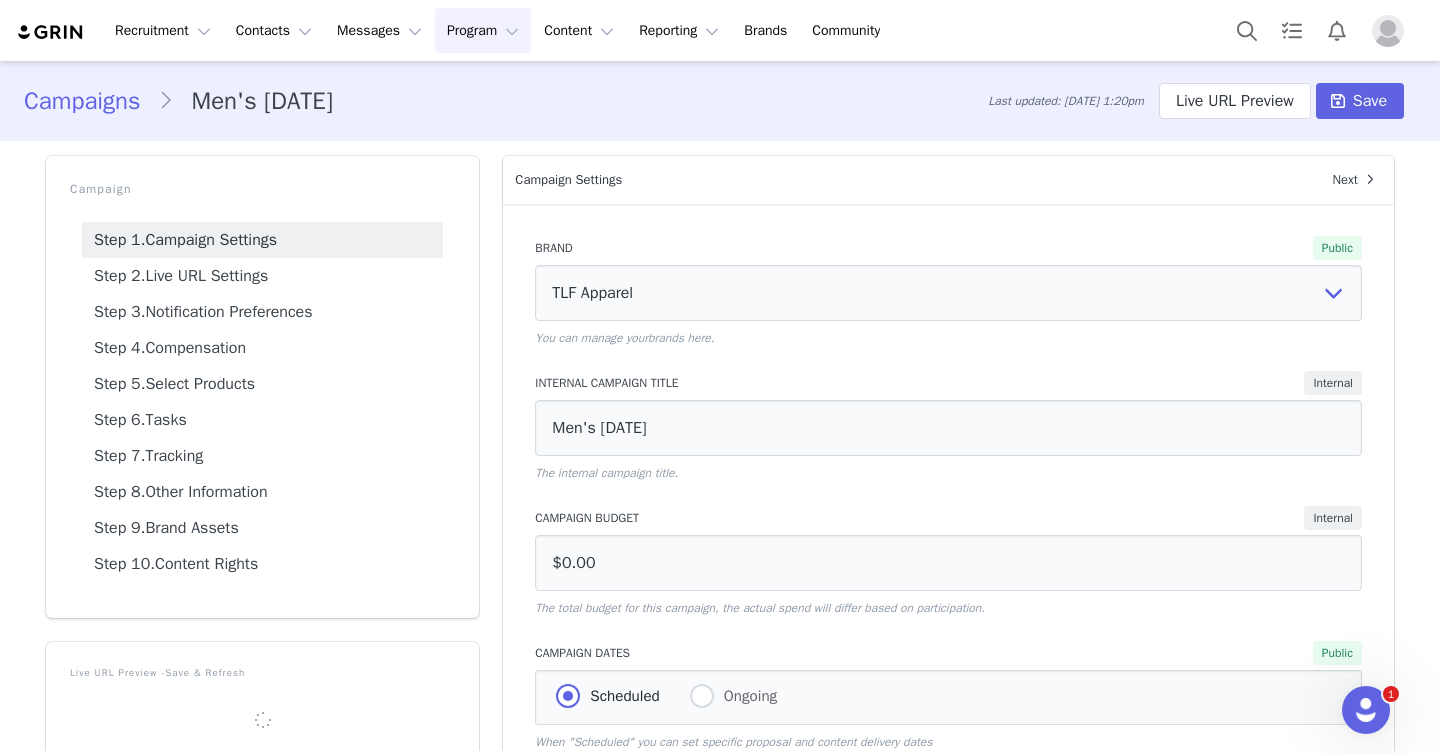 scroll, scrollTop: 0, scrollLeft: 0, axis: both 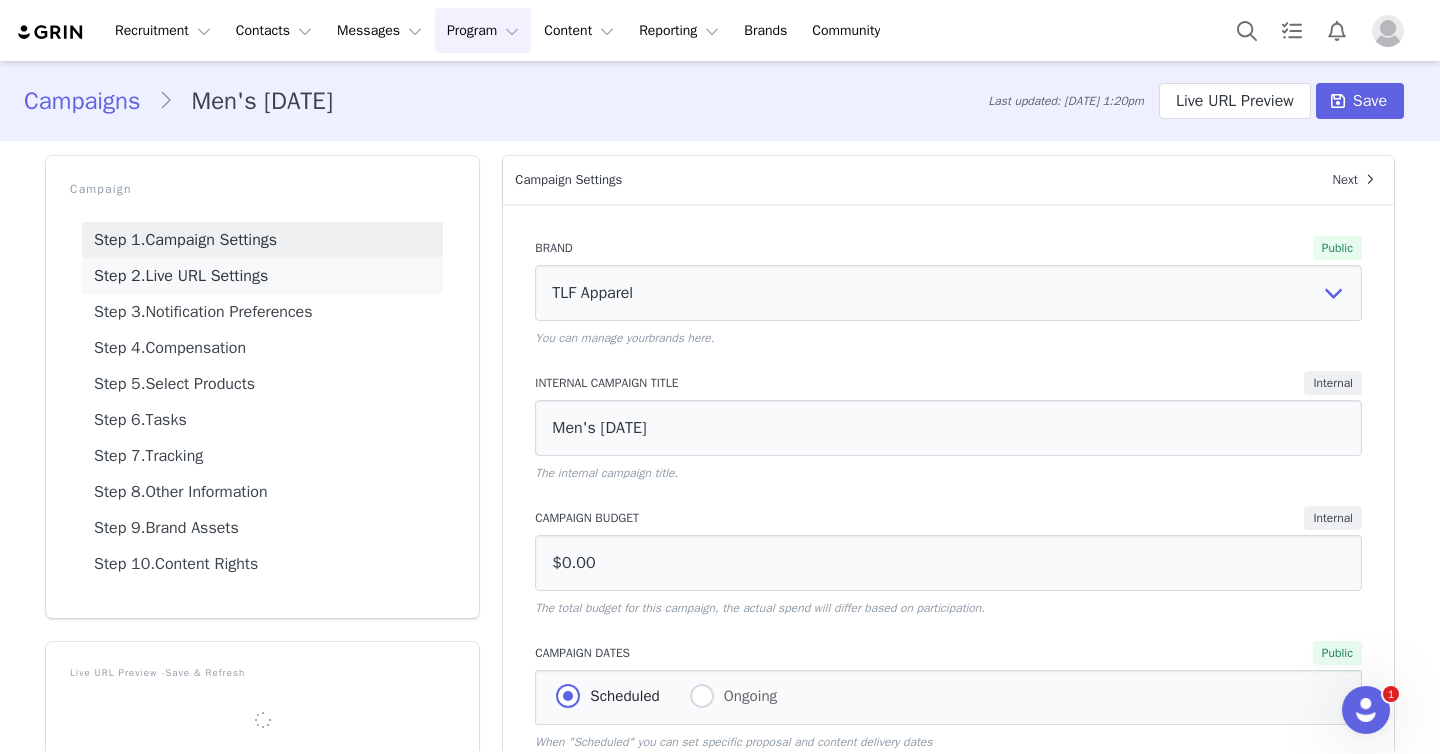 click on "Step 2.  Live URL Settings" at bounding box center [262, 276] 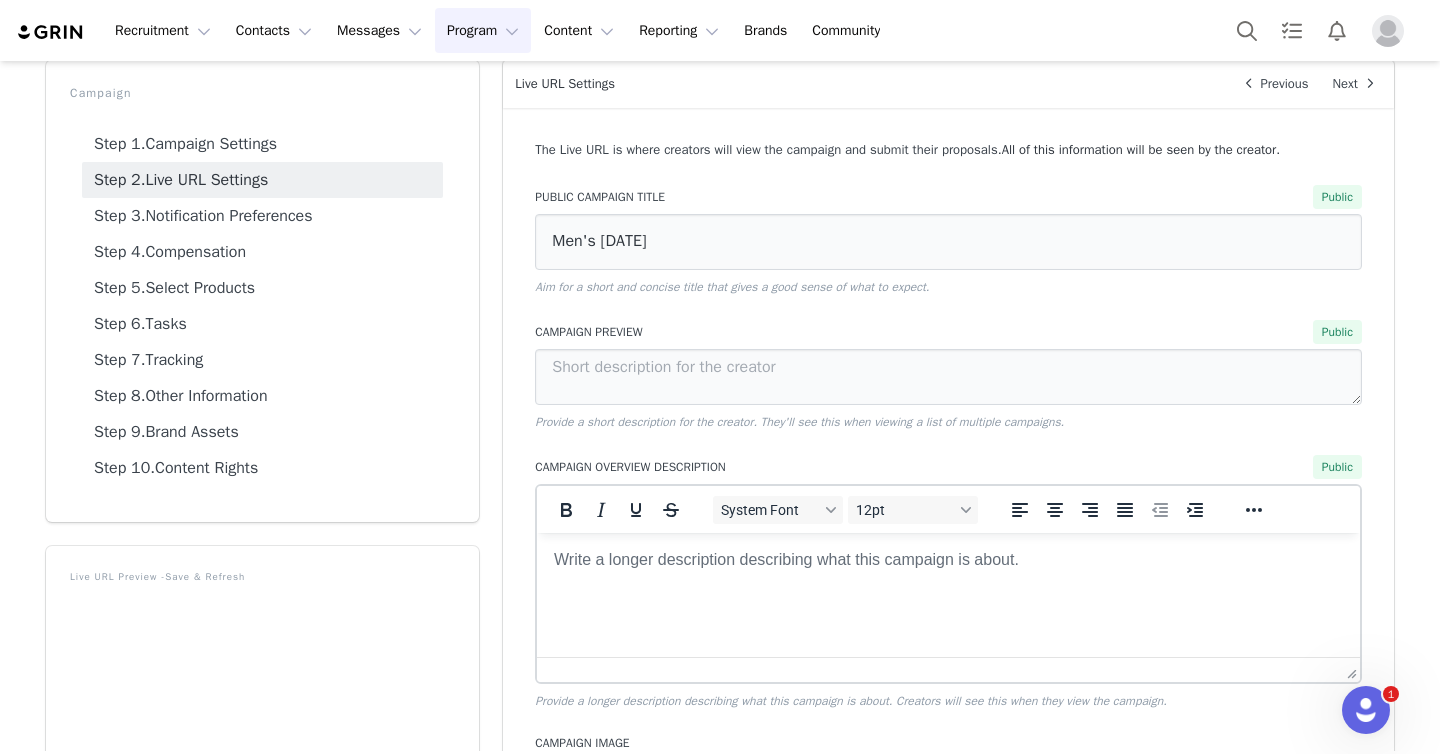 scroll, scrollTop: 81, scrollLeft: 0, axis: vertical 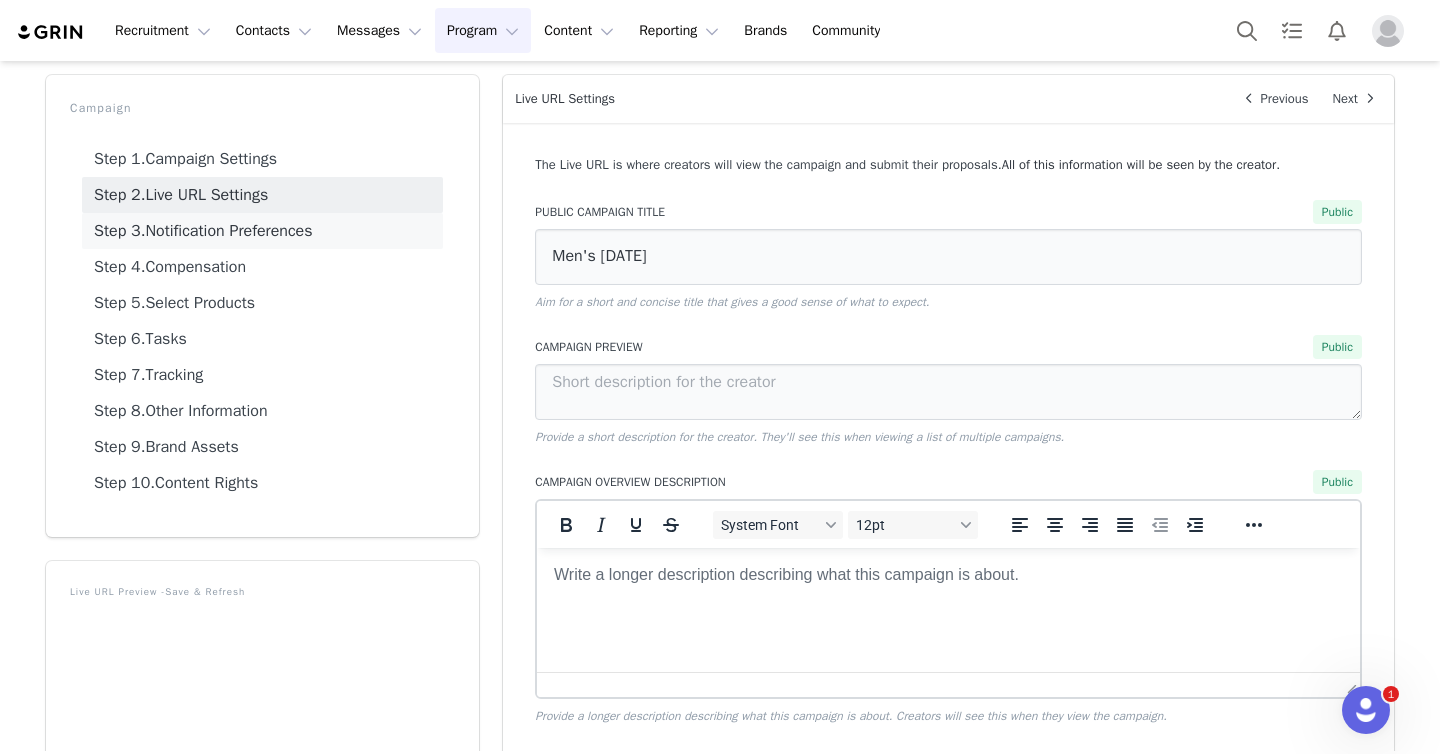 click on "Step 3.  Notification Preferences" at bounding box center [262, 231] 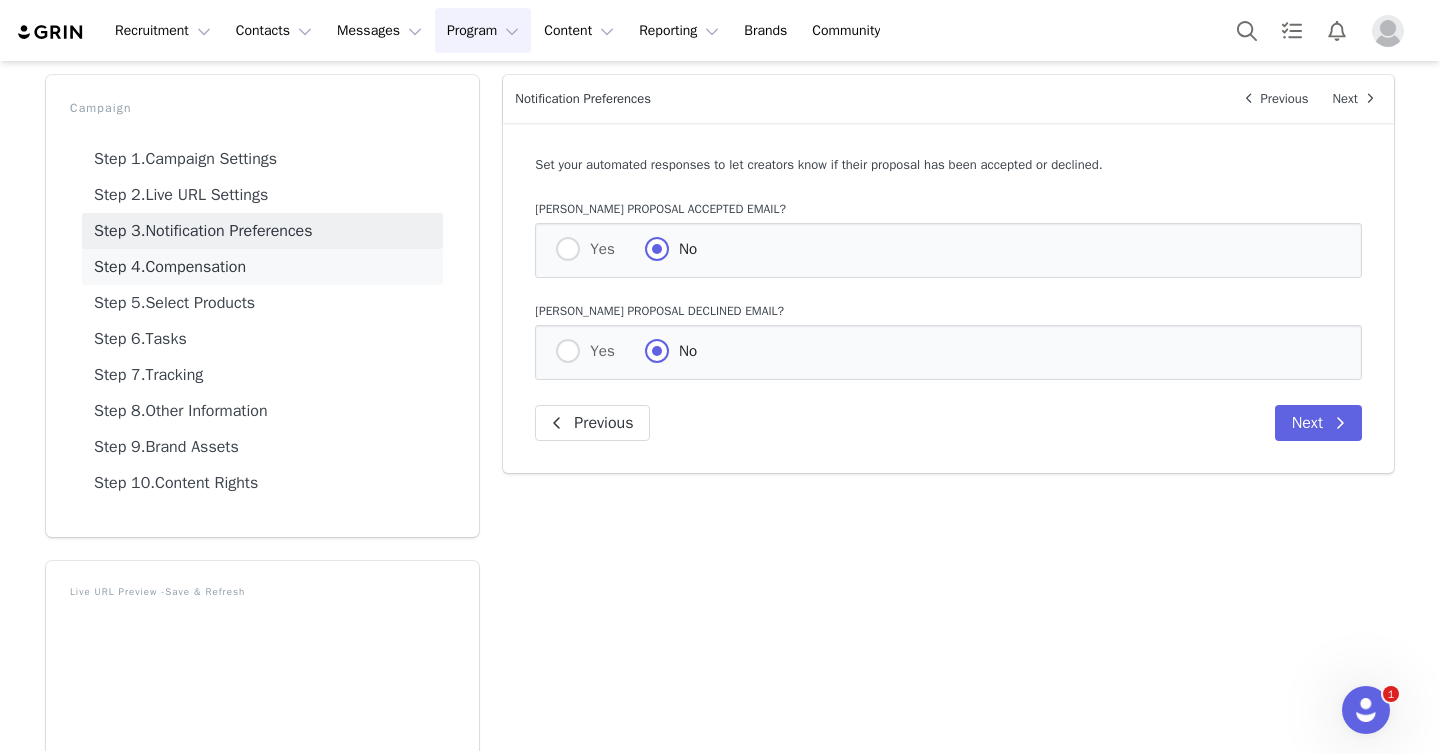 click on "Step 4.  Compensation" at bounding box center [262, 267] 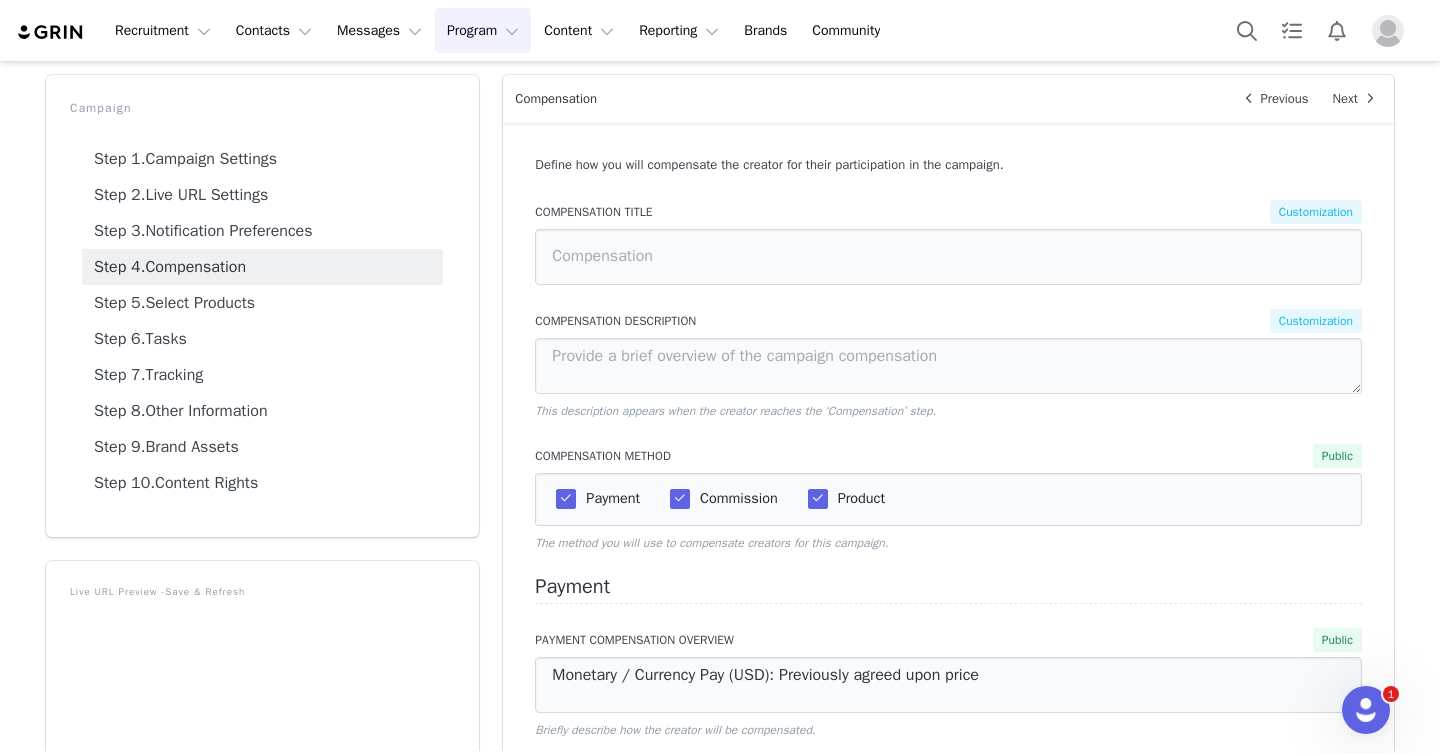 click on "Step 4.  Compensation" at bounding box center [262, 267] 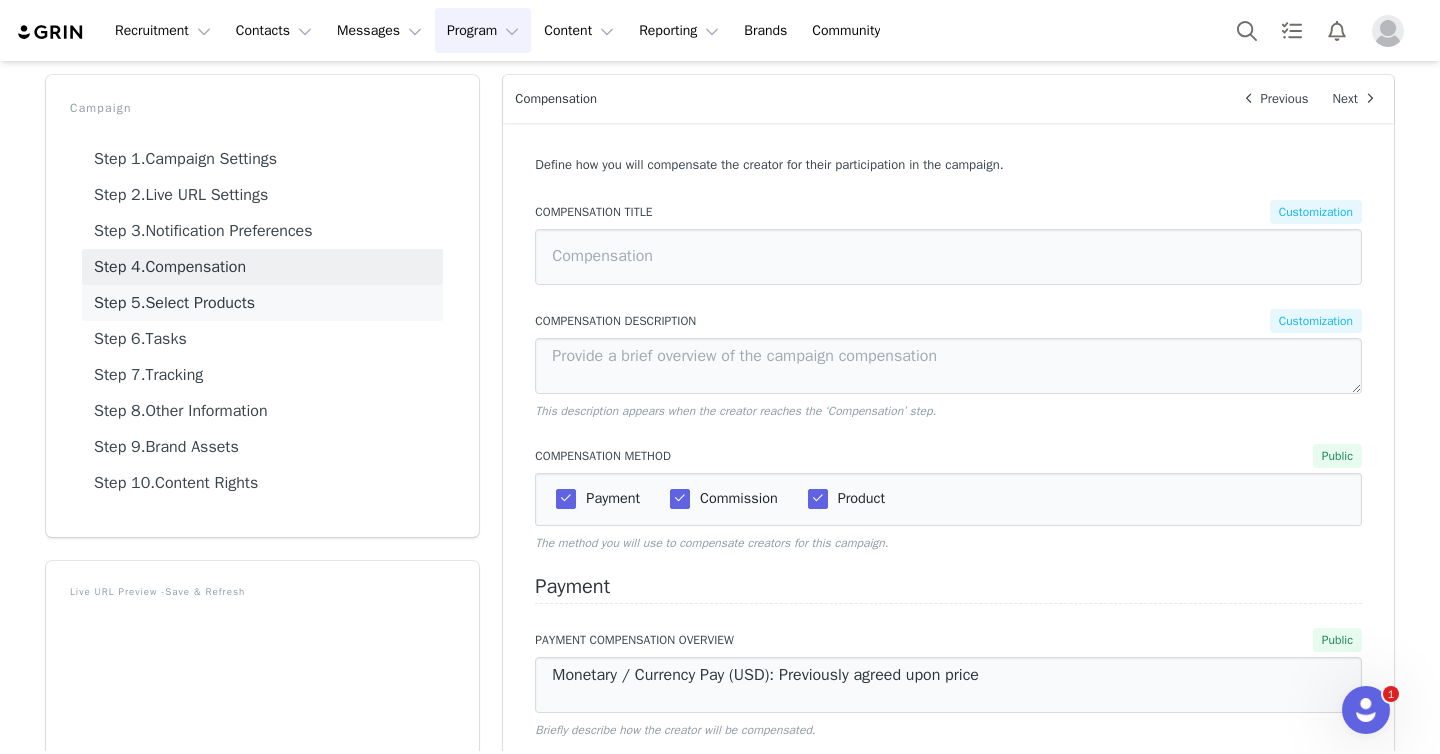 click on "Step 5.  Select Products" at bounding box center (262, 303) 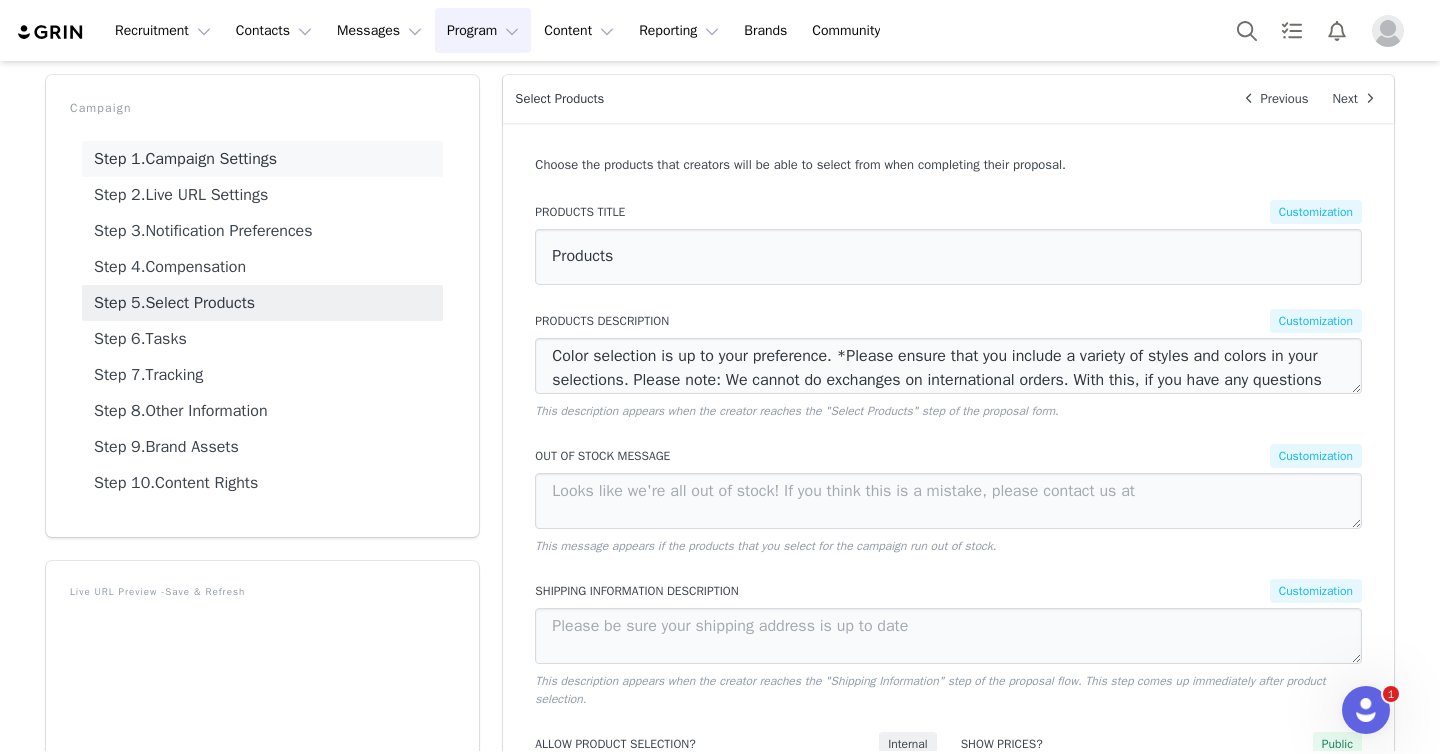 click on "Step 1.  Campaign Settings" at bounding box center (262, 159) 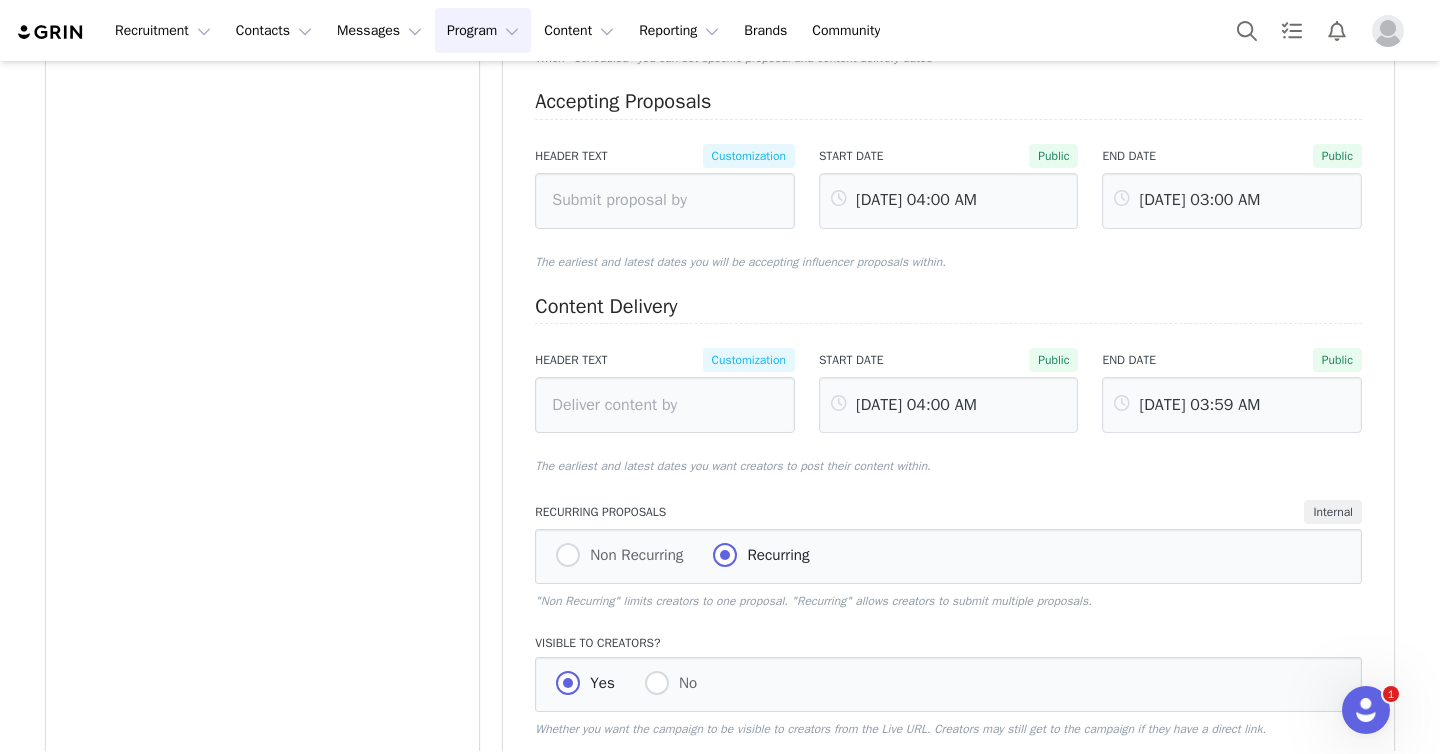 scroll, scrollTop: 685, scrollLeft: 0, axis: vertical 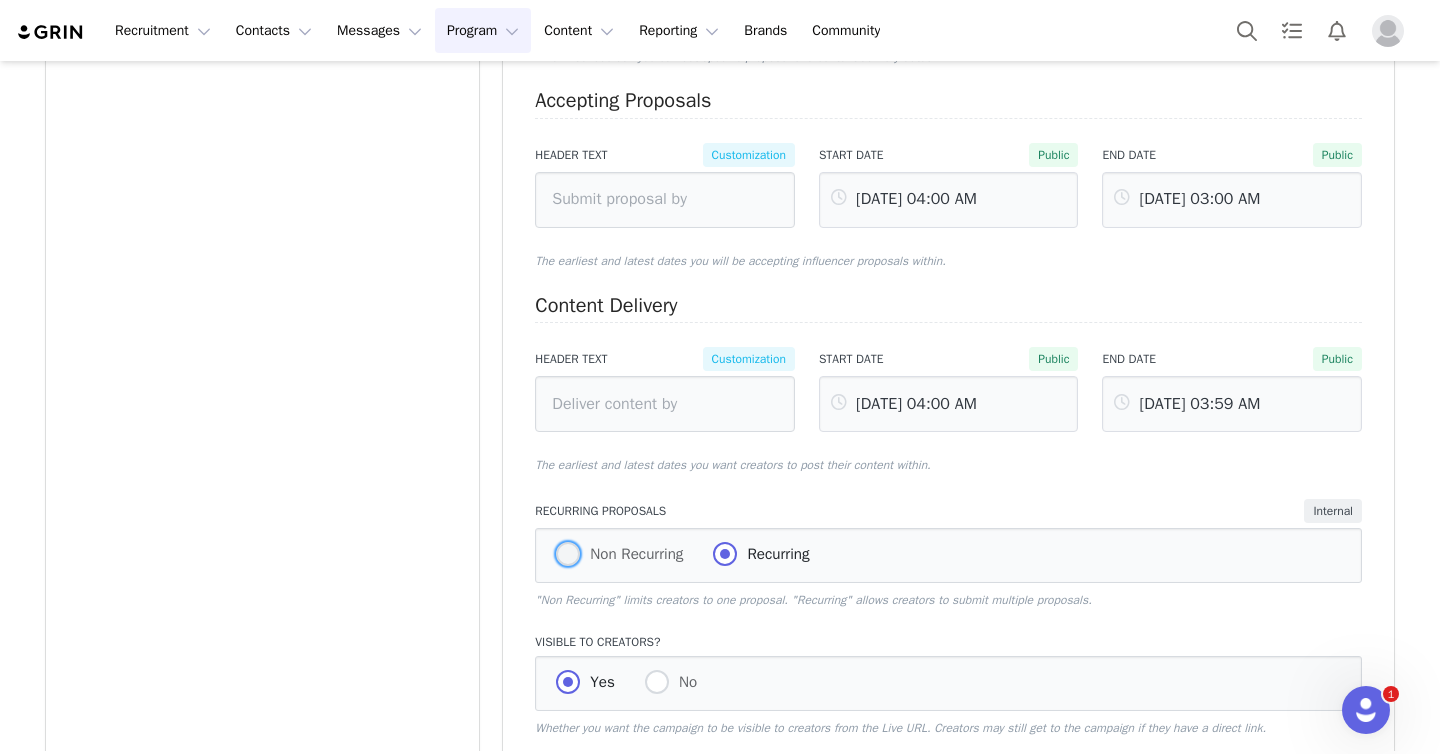 click on "Non Recurring" at bounding box center [631, 554] 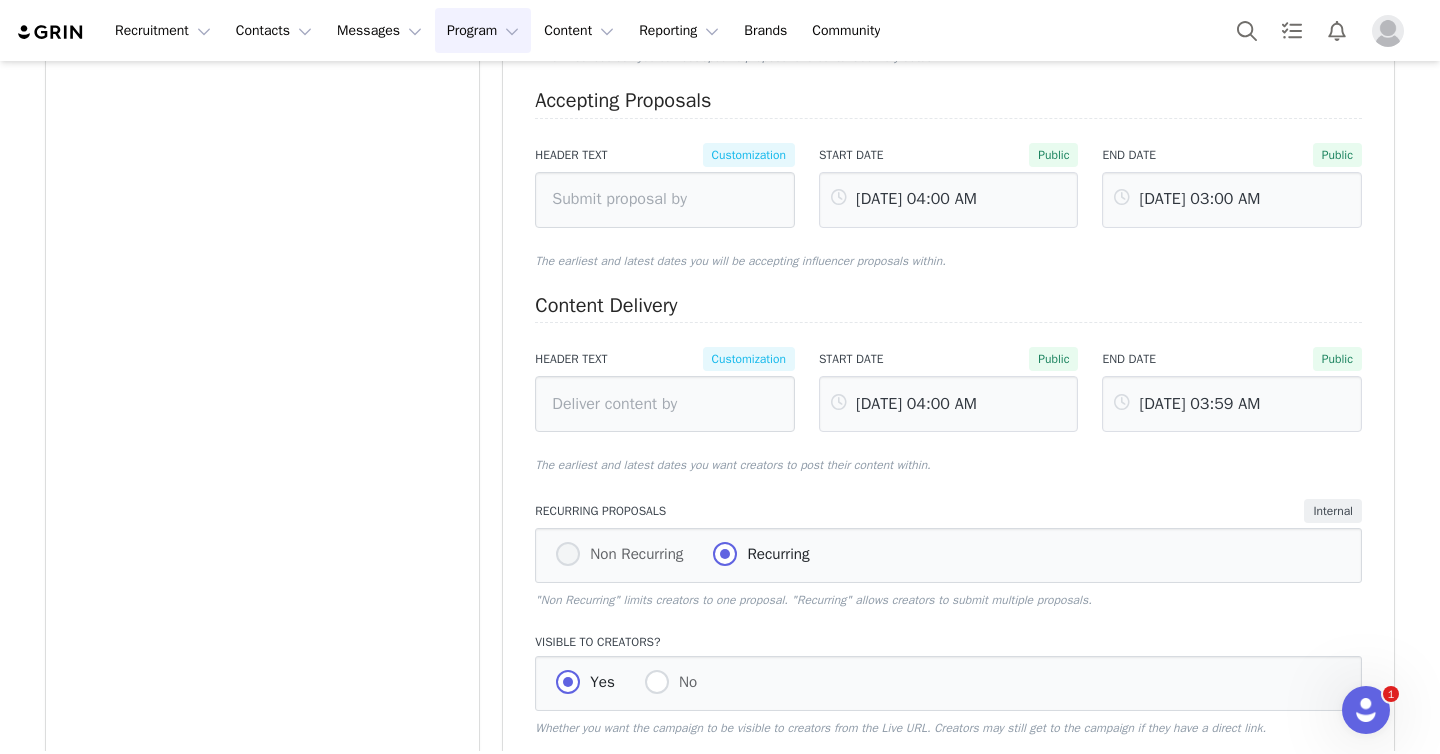 click on "Non Recurring" at bounding box center (568, 555) 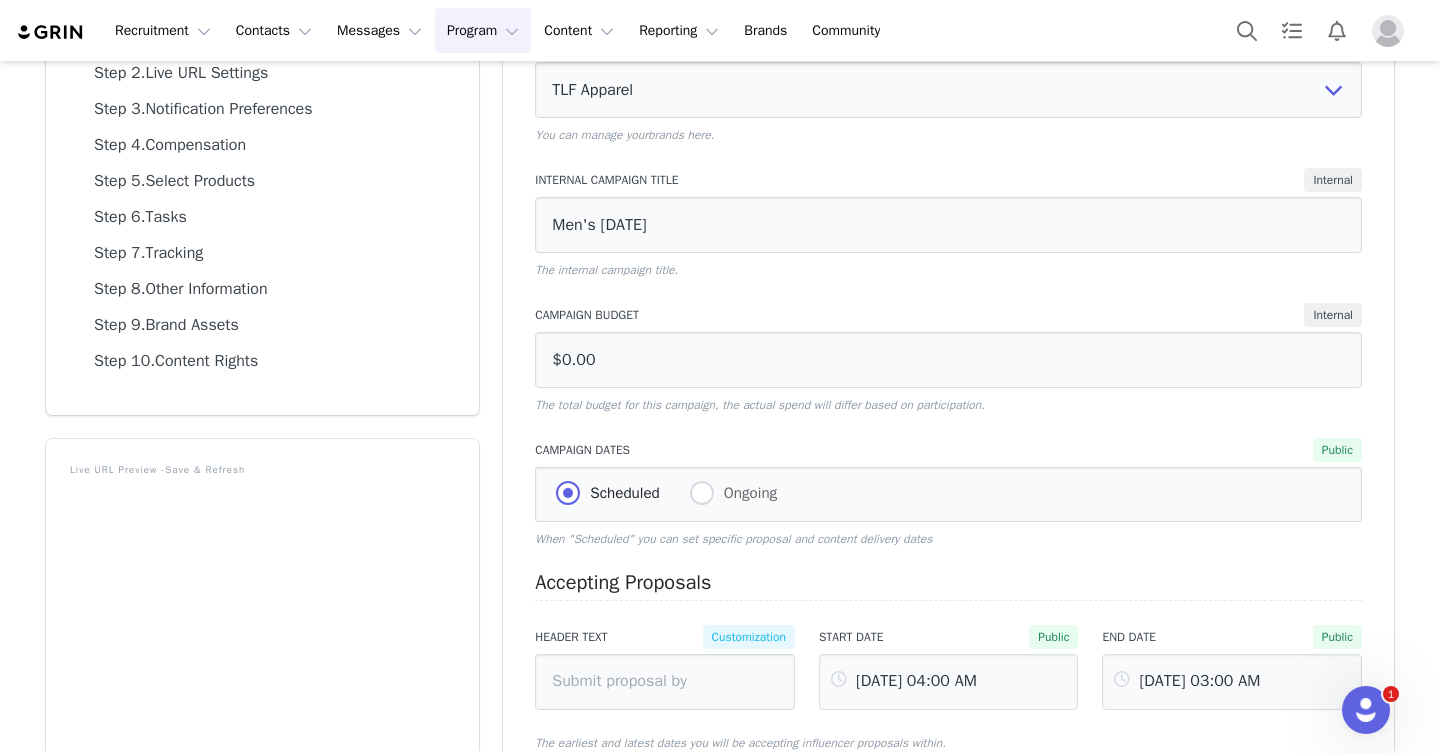 scroll, scrollTop: 0, scrollLeft: 0, axis: both 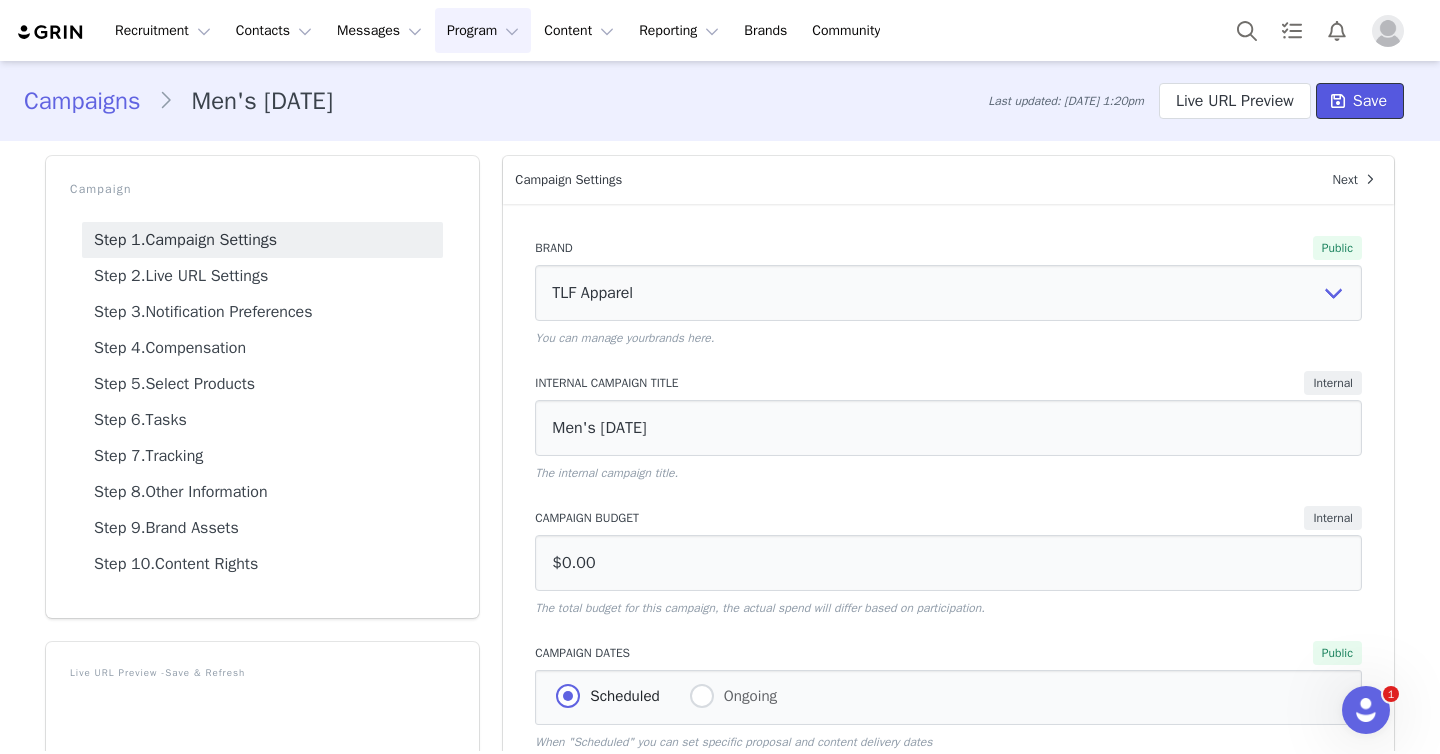click on "Save" at bounding box center (1360, 101) 